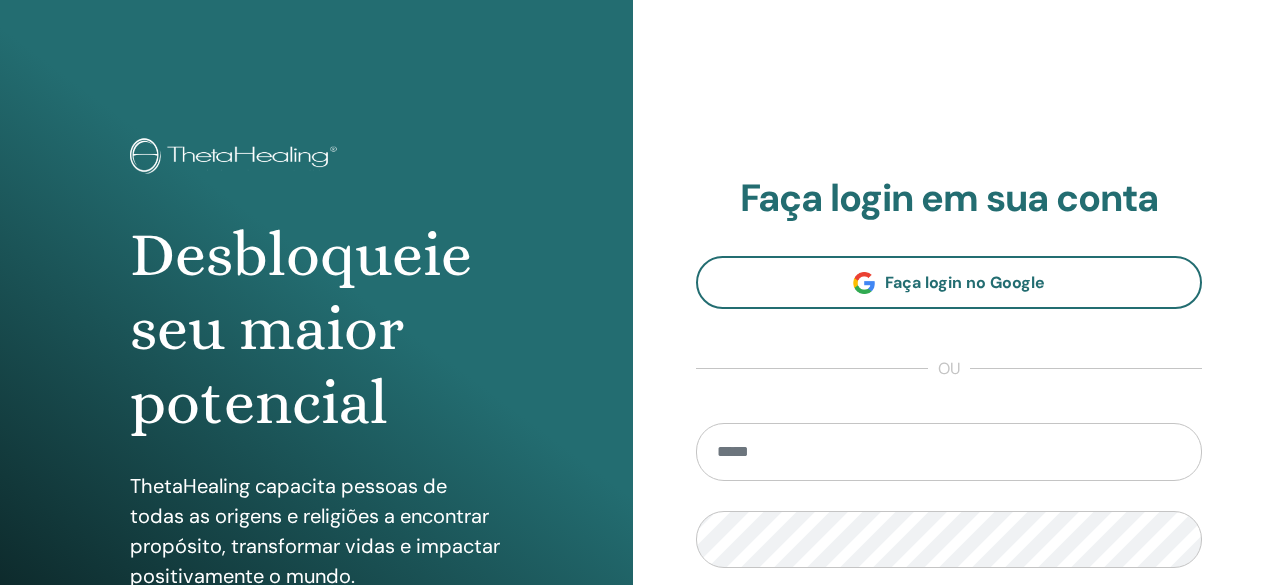scroll, scrollTop: 0, scrollLeft: 0, axis: both 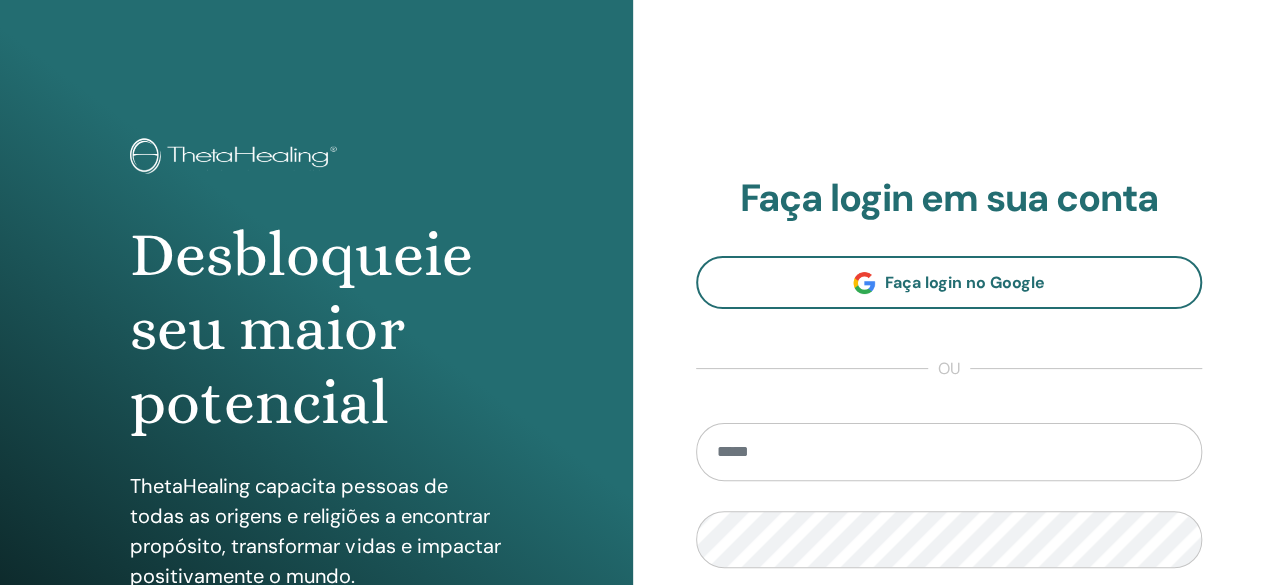 type on "**********" 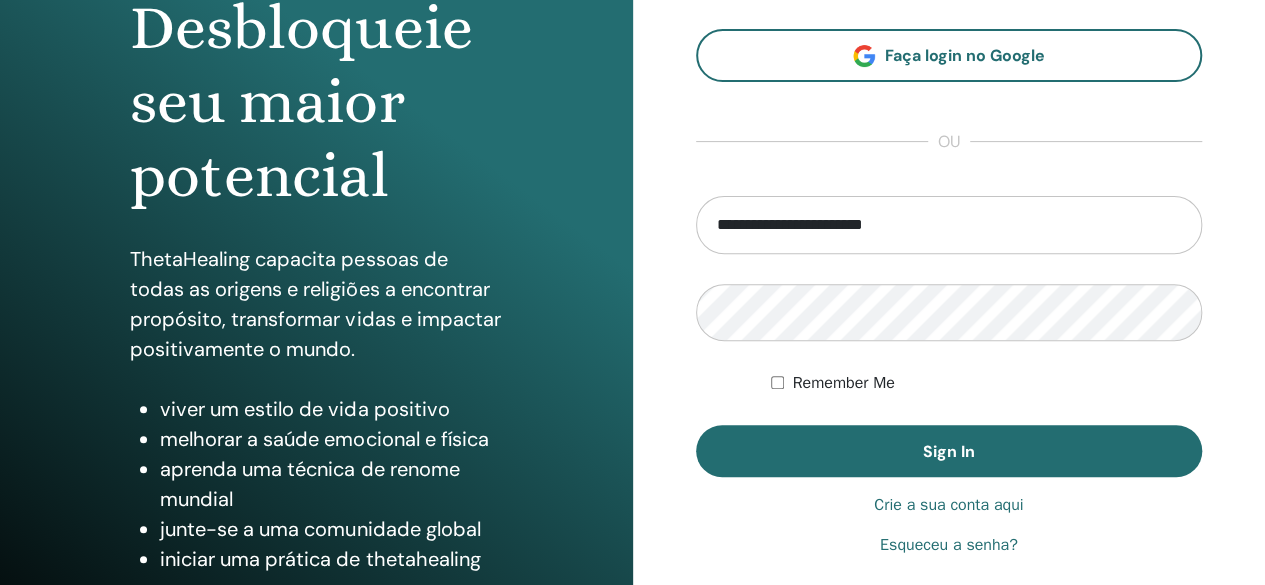 scroll, scrollTop: 374, scrollLeft: 0, axis: vertical 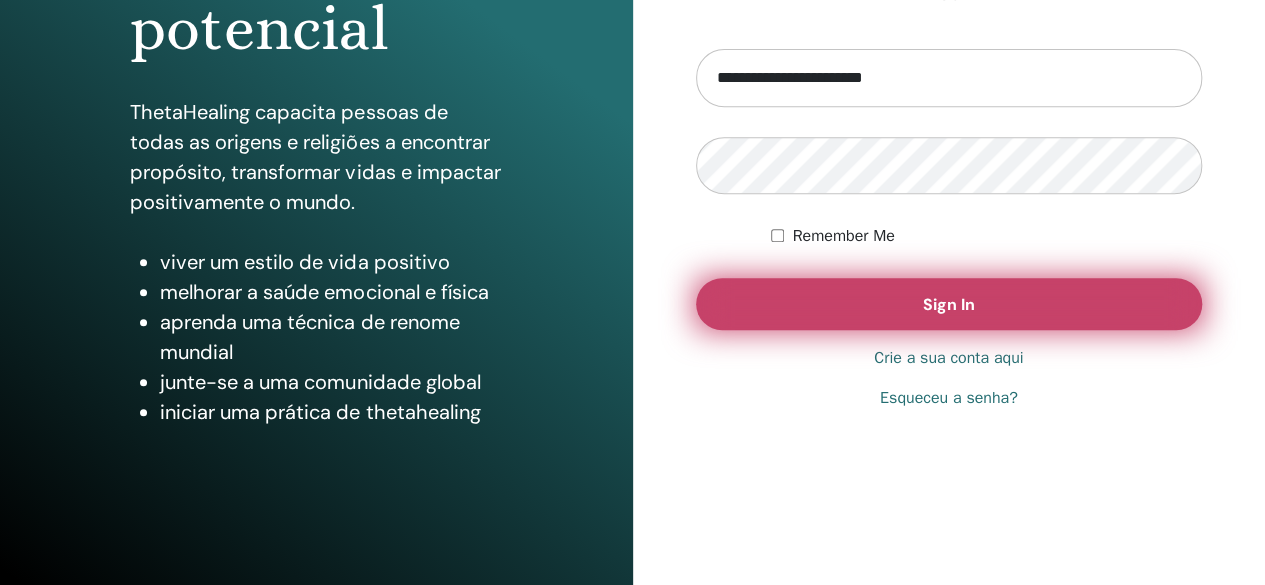 click on "Sign In" at bounding box center [949, 304] 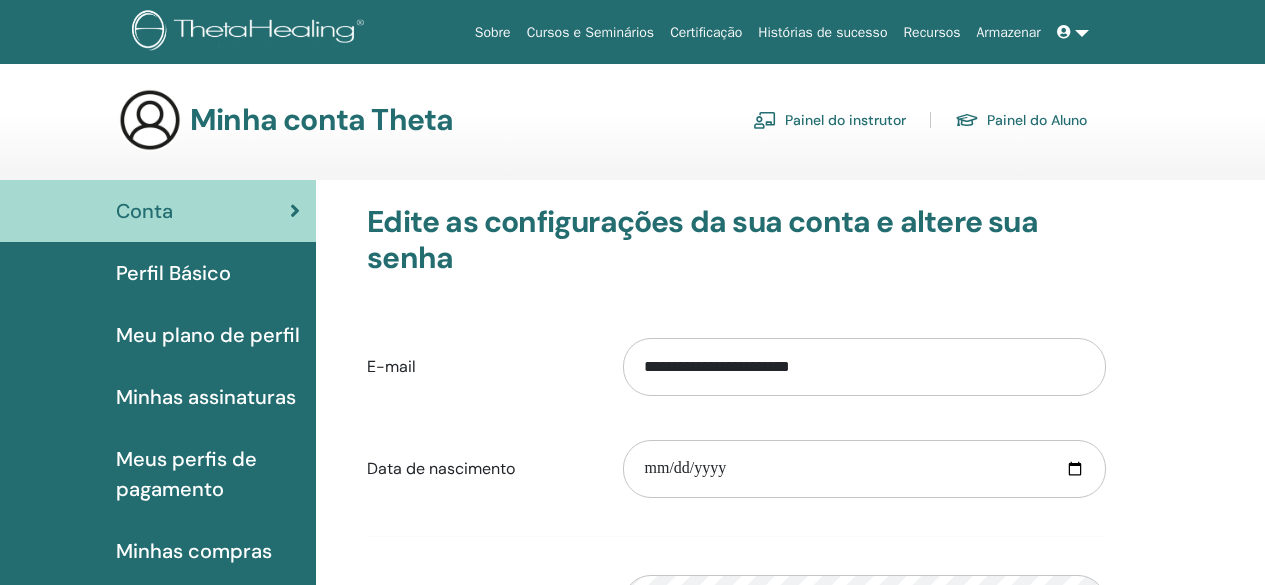 scroll, scrollTop: 0, scrollLeft: 0, axis: both 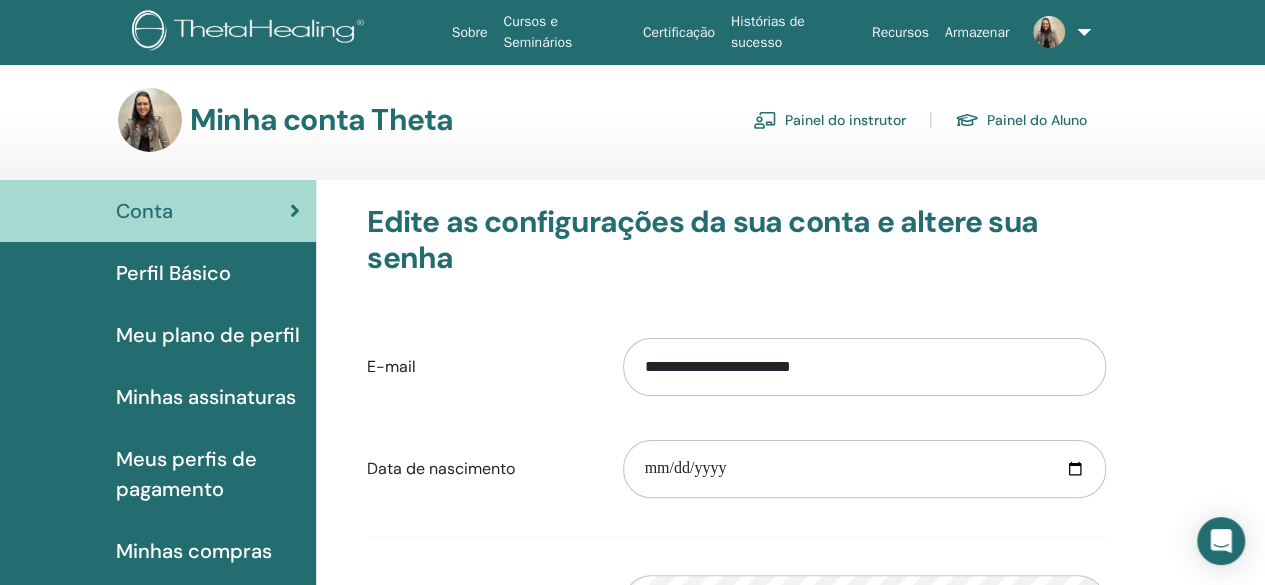click on "Perfil Básico" at bounding box center [173, 273] 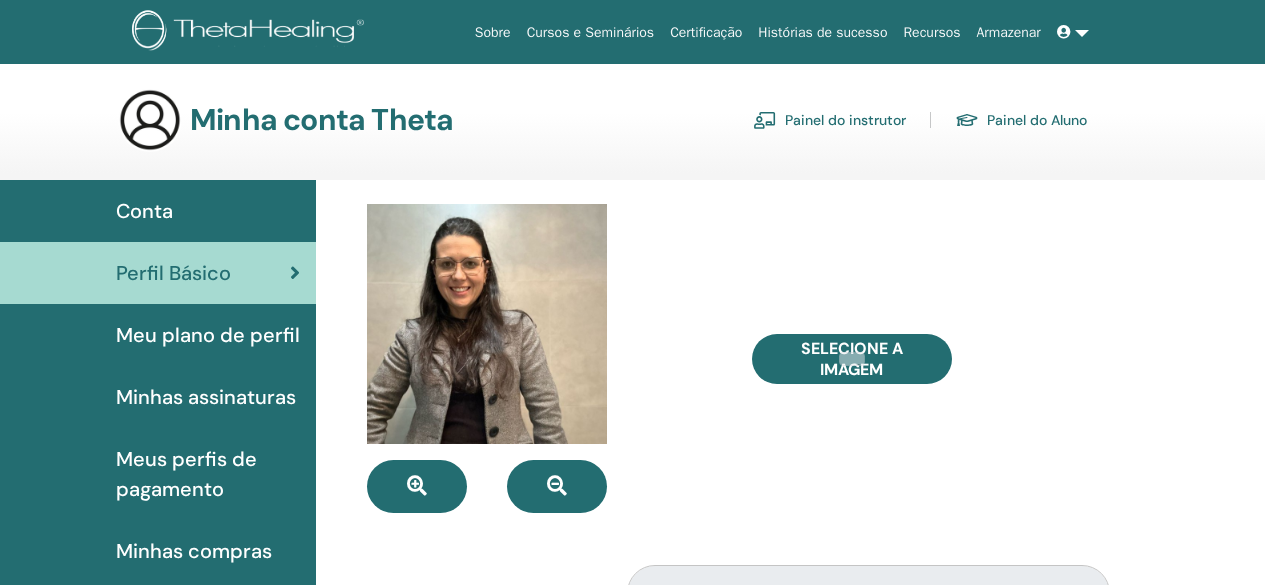 scroll, scrollTop: 0, scrollLeft: 0, axis: both 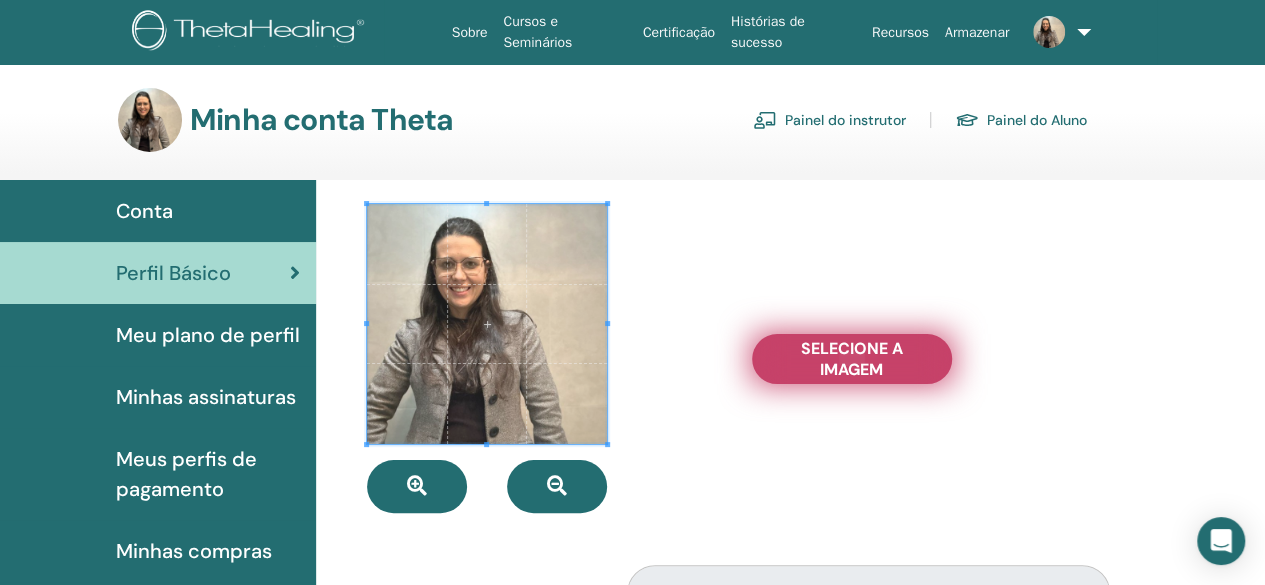 click on "Selecione a imagem" at bounding box center [852, 359] 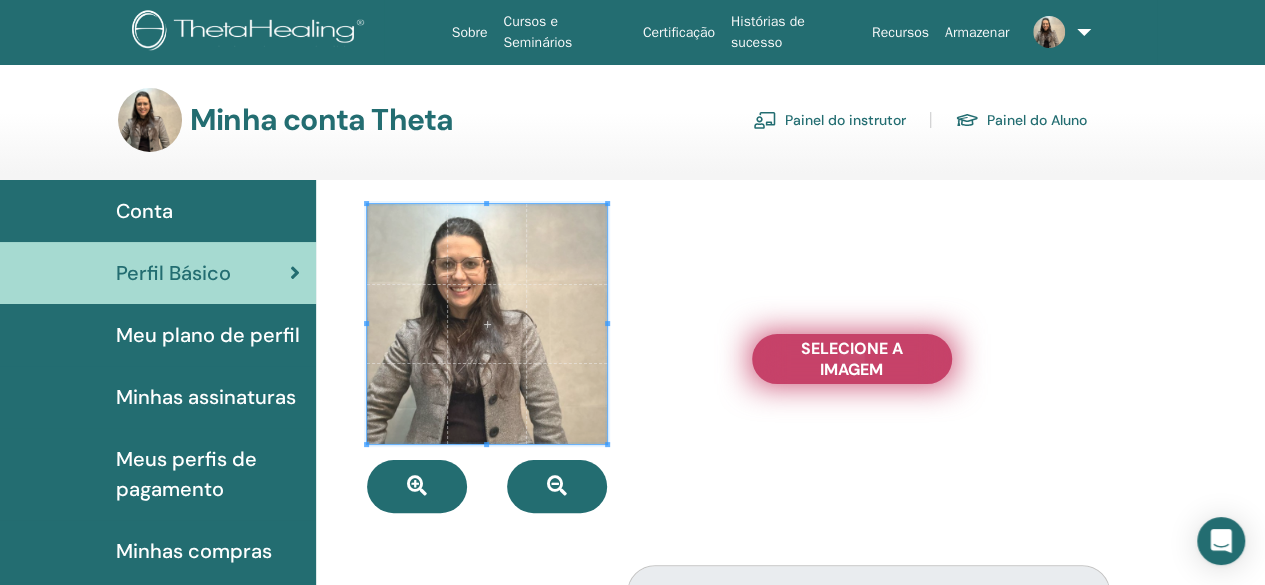 click on "Selecione a imagem" at bounding box center [852, 359] 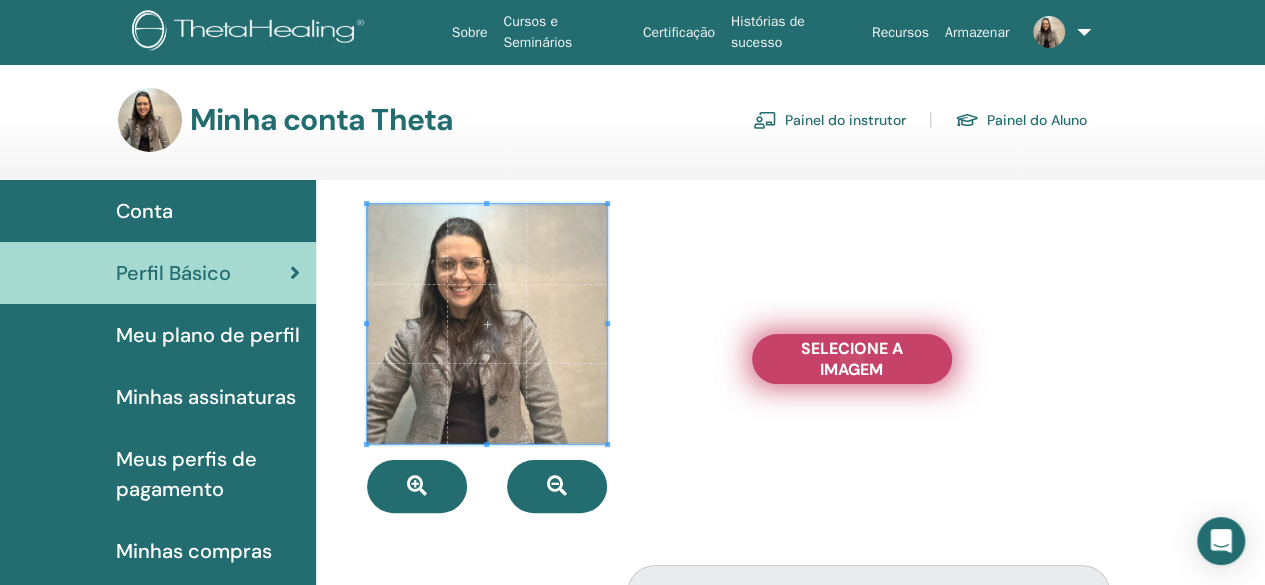 type on "**********" 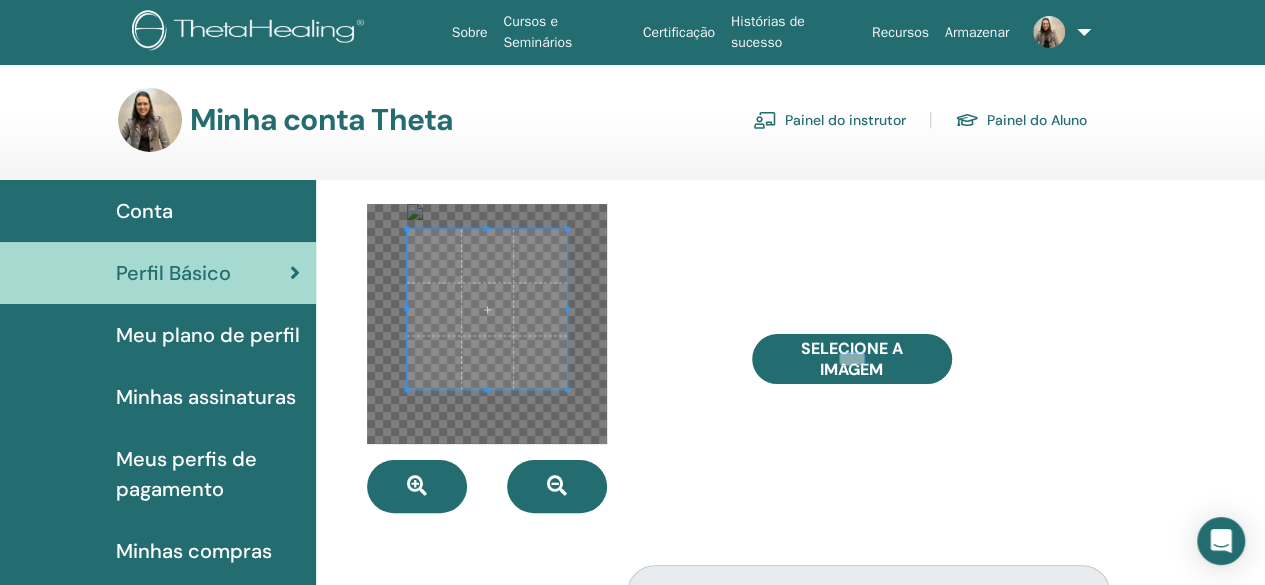 click at bounding box center (487, 309) 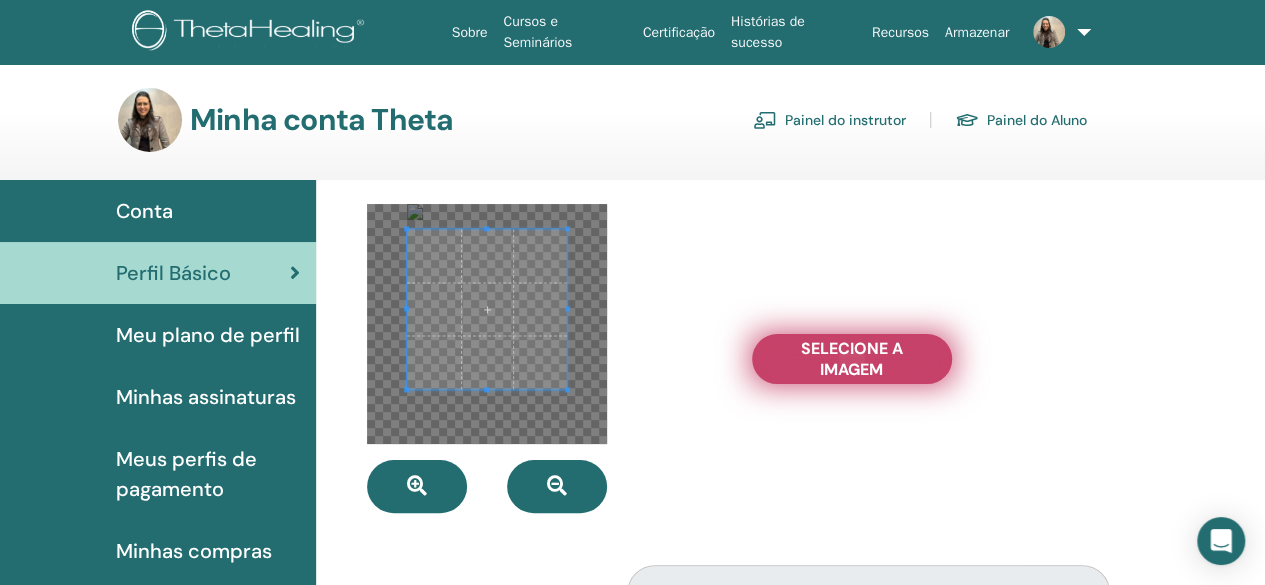 click on "Selecione a imagem" at bounding box center (852, 359) 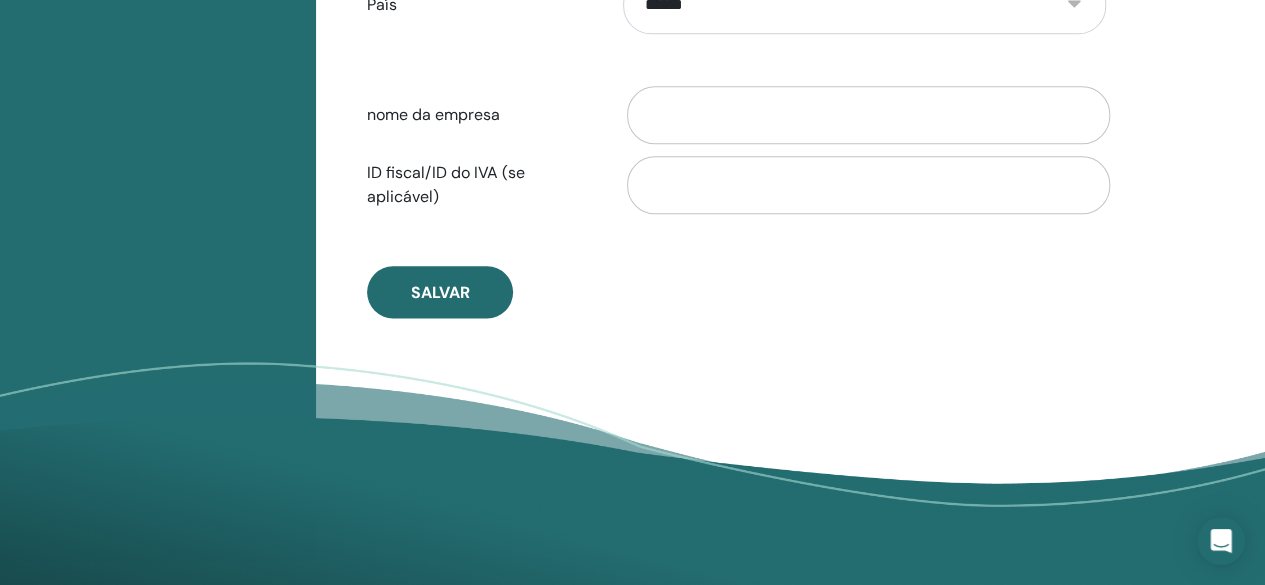 scroll, scrollTop: 1123, scrollLeft: 0, axis: vertical 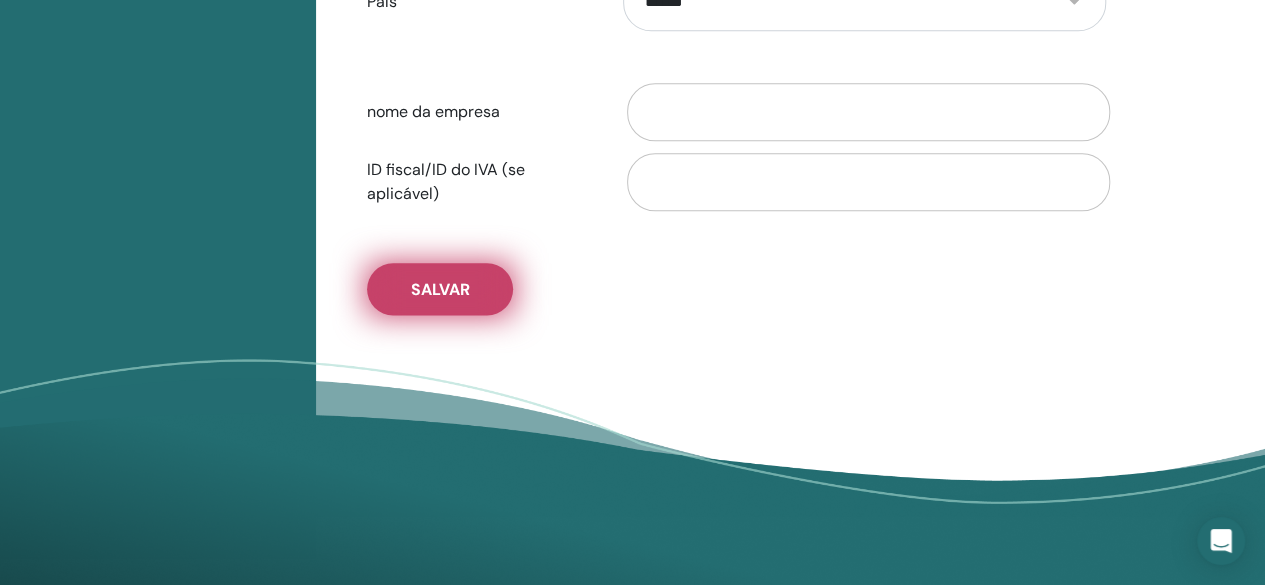 click on "Salvar" at bounding box center (440, 289) 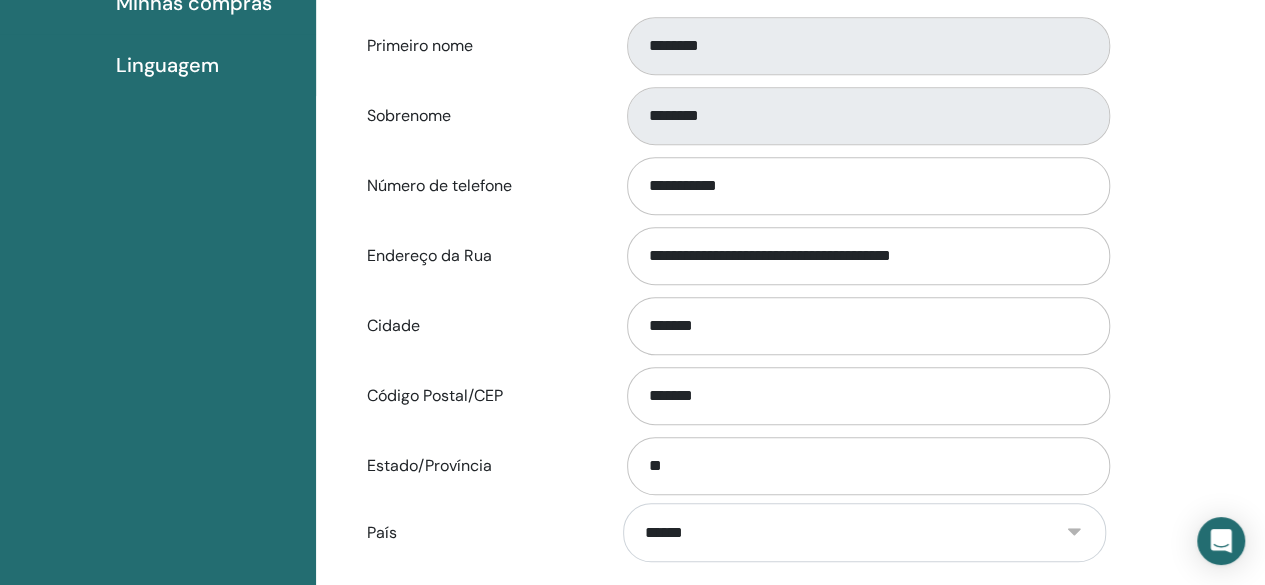 scroll, scrollTop: 602, scrollLeft: 0, axis: vertical 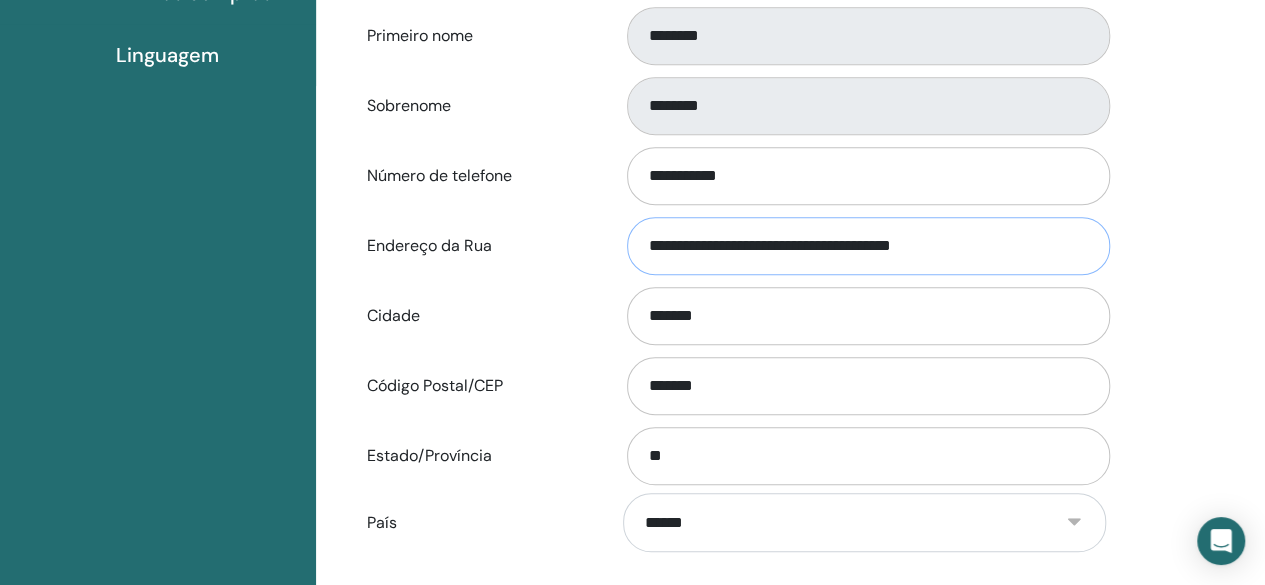 drag, startPoint x: 1020, startPoint y: 251, endPoint x: 630, endPoint y: 246, distance: 390.03204 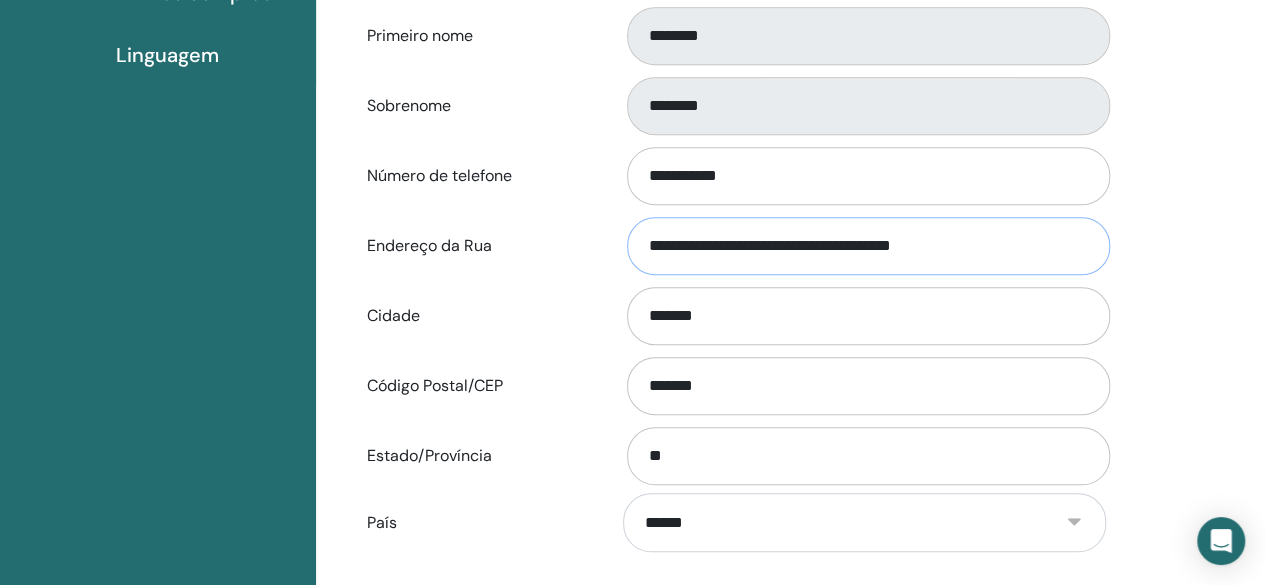 click on "**********" at bounding box center (868, 246) 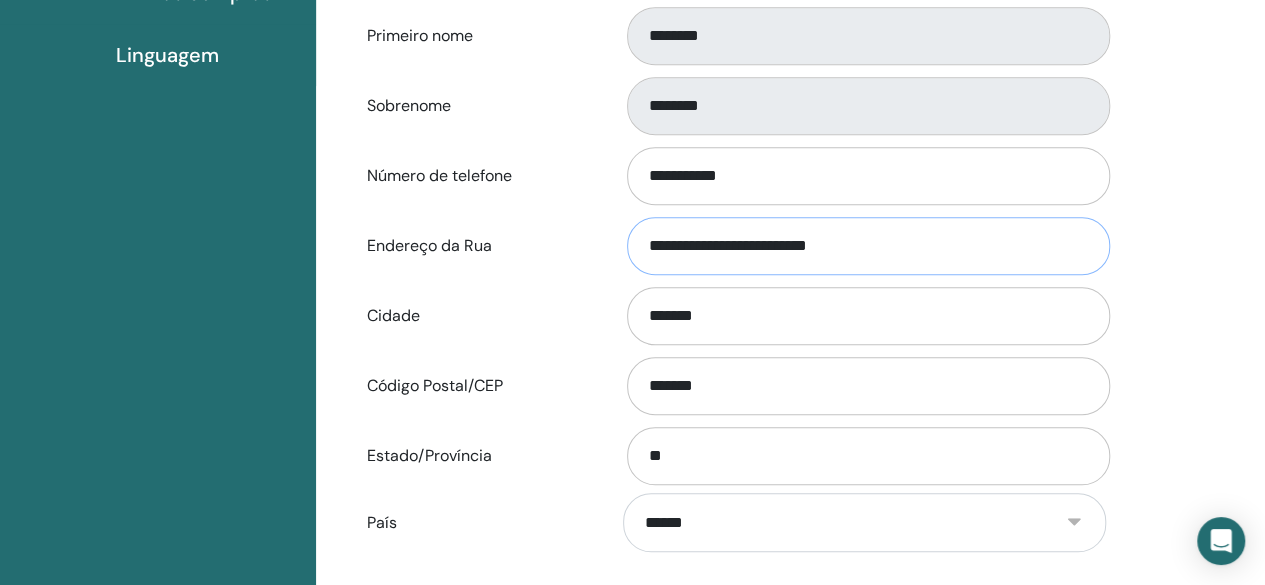 type on "**********" 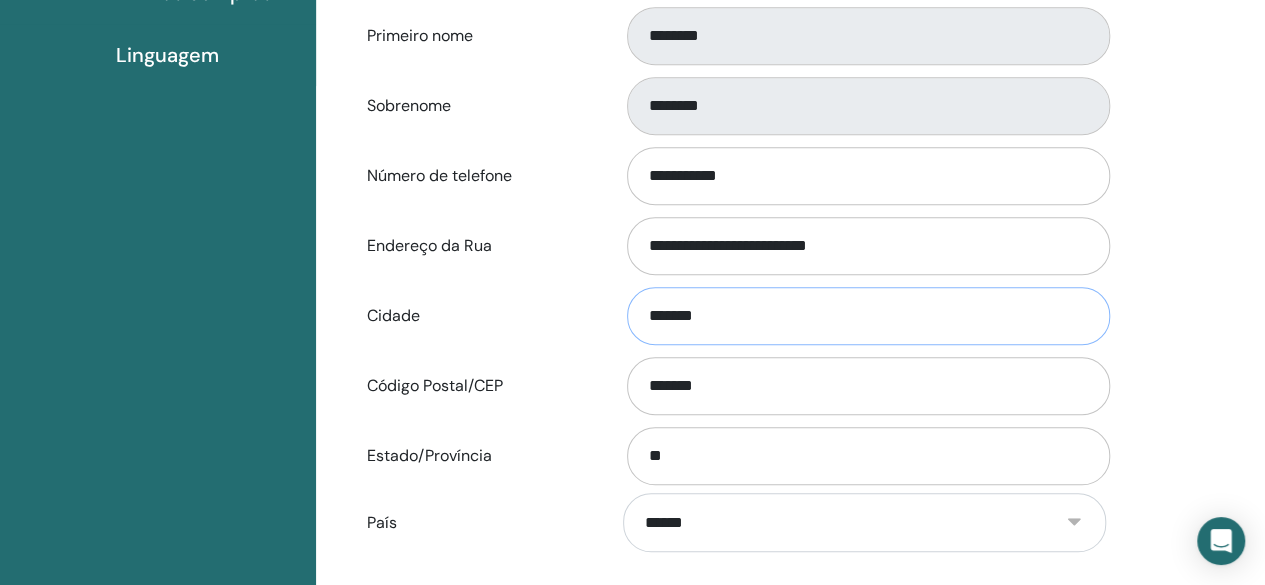 drag, startPoint x: 623, startPoint y: 312, endPoint x: 545, endPoint y: 304, distance: 78.40918 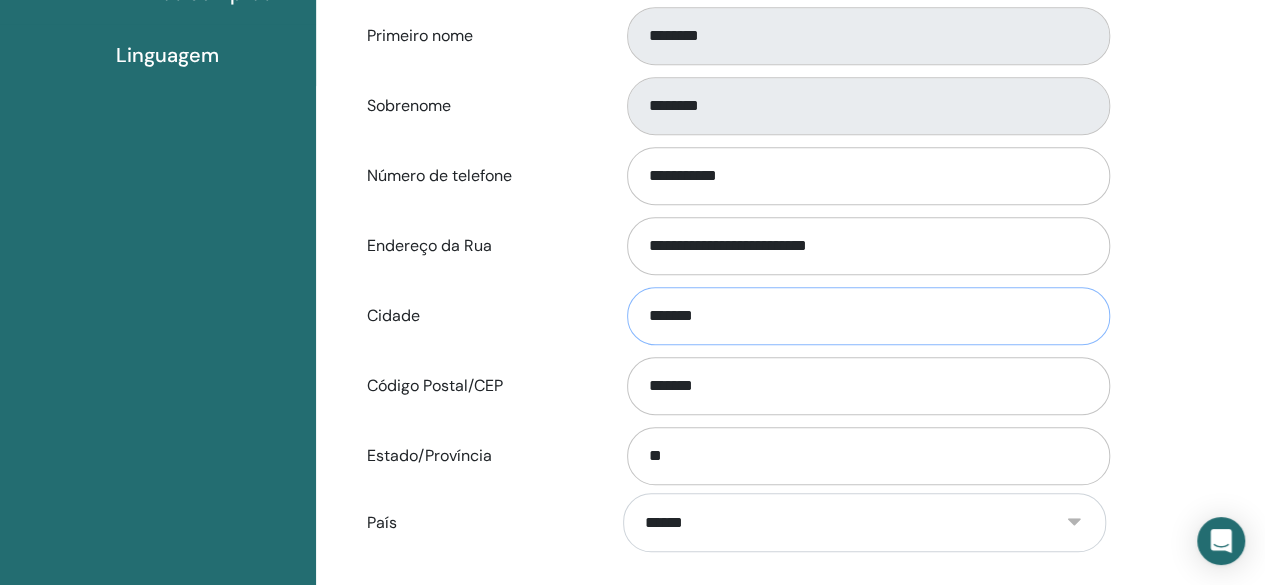 click on "Cidade
*******" at bounding box center [736, 316] 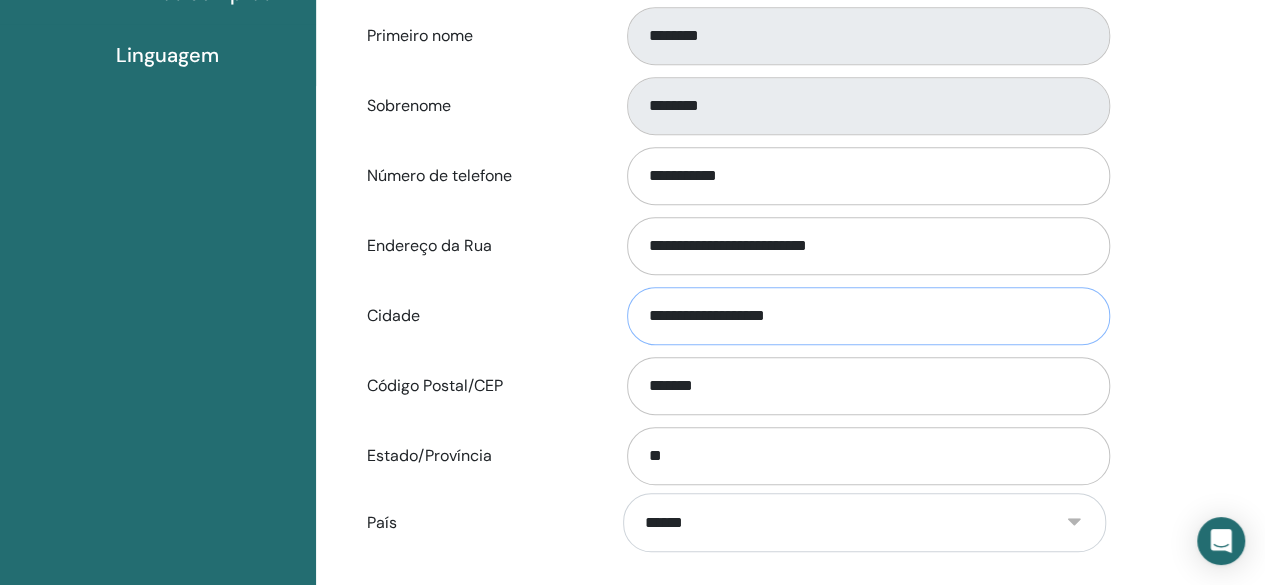 type on "**********" 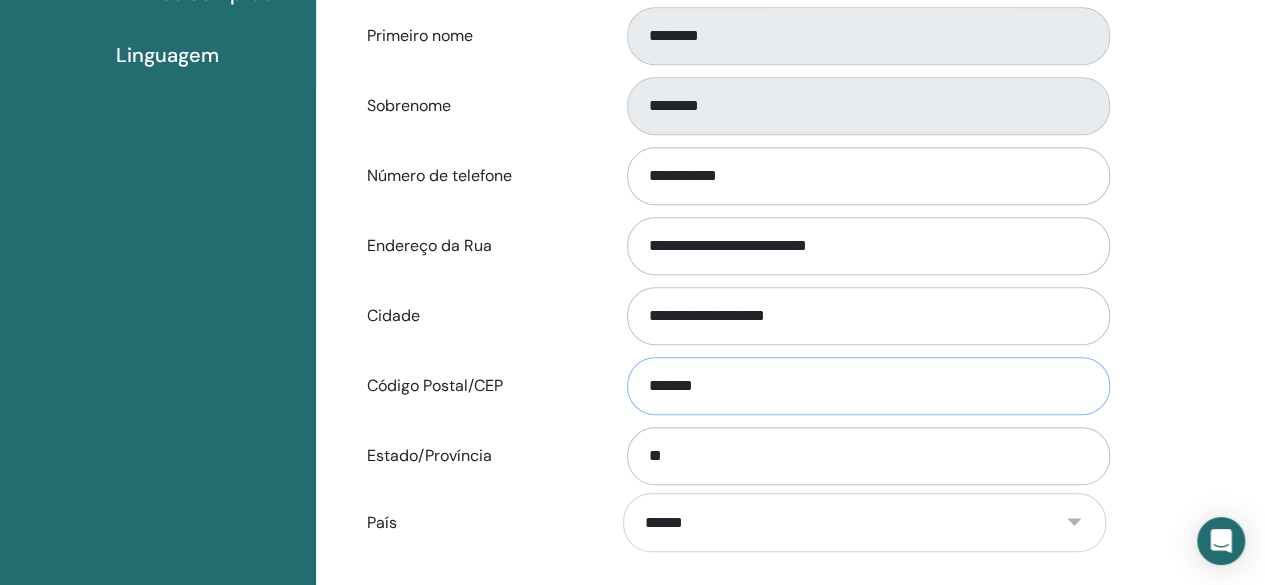 drag, startPoint x: 734, startPoint y: 397, endPoint x: 552, endPoint y: 399, distance: 182.01099 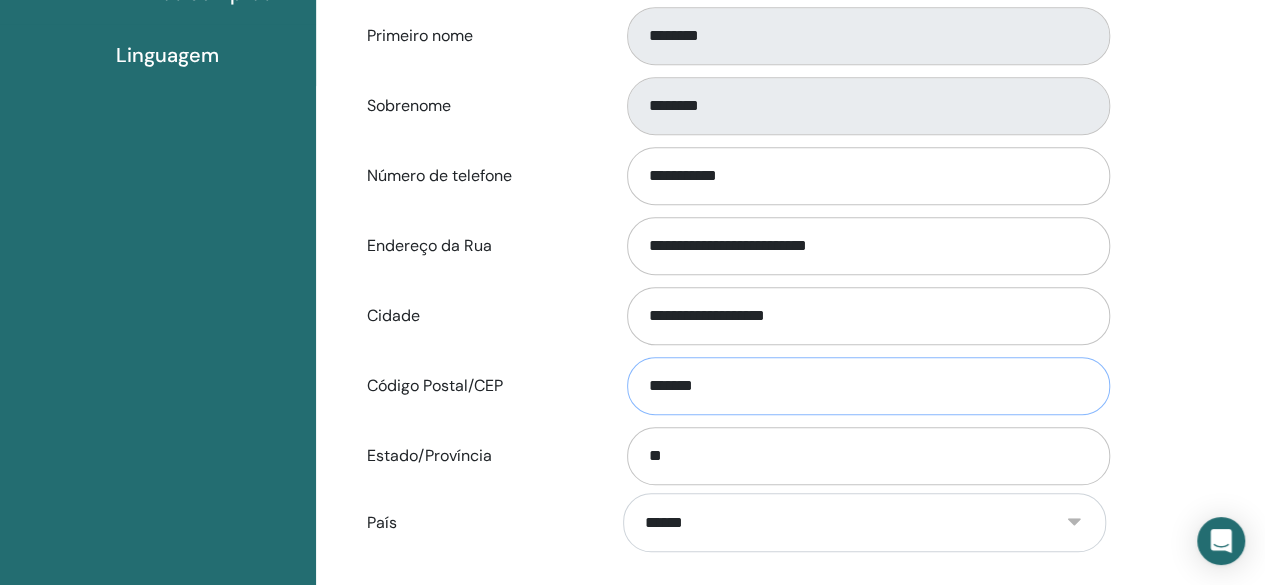 click on "Código Postal/CEP
*******" at bounding box center [736, 386] 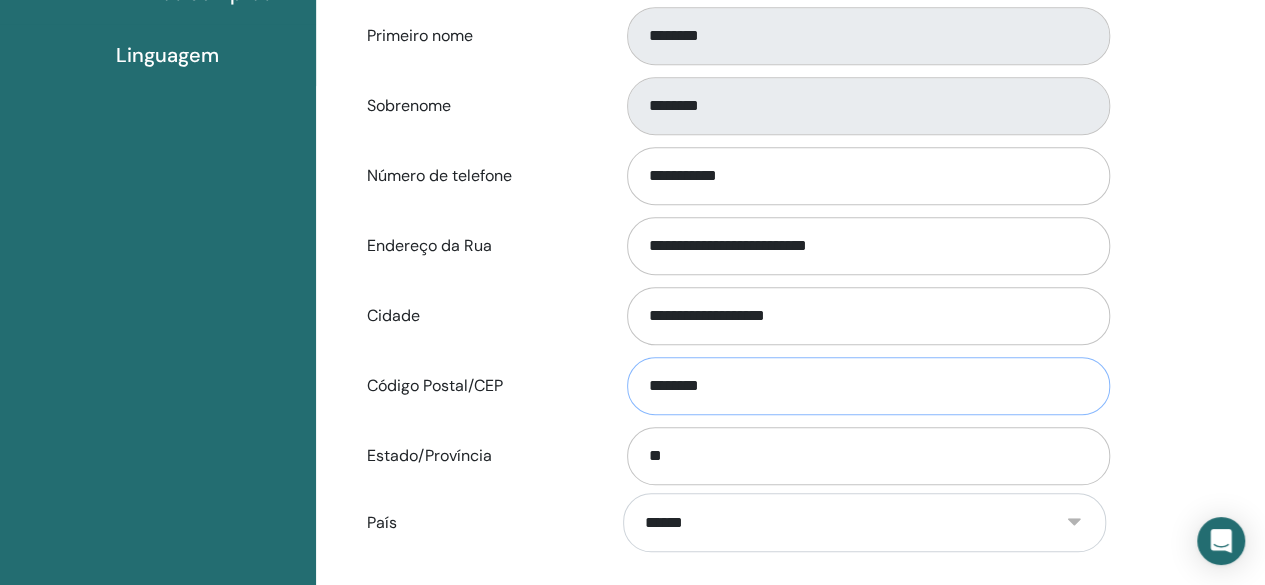 type on "********" 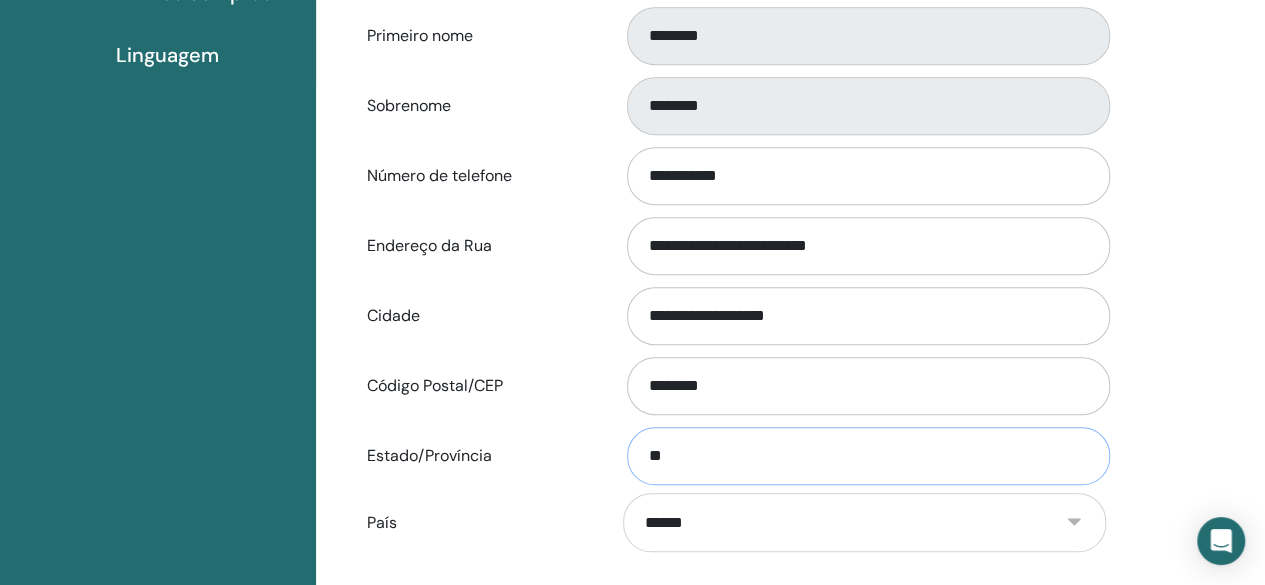 click on "**" at bounding box center (868, 456) 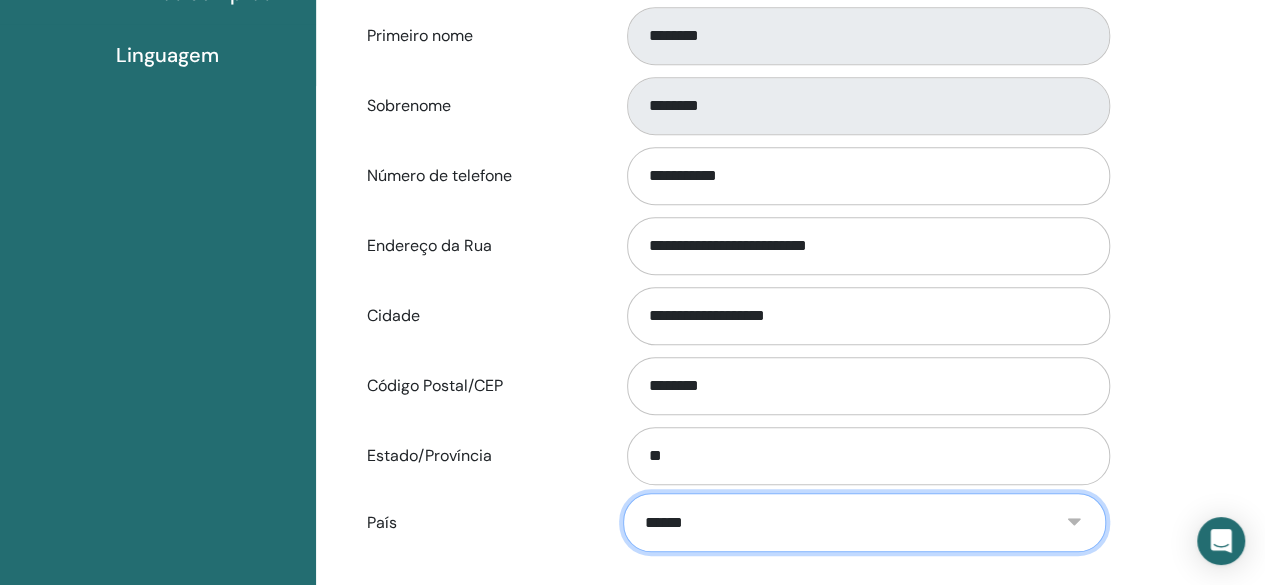 click on "**********" at bounding box center (864, 522) 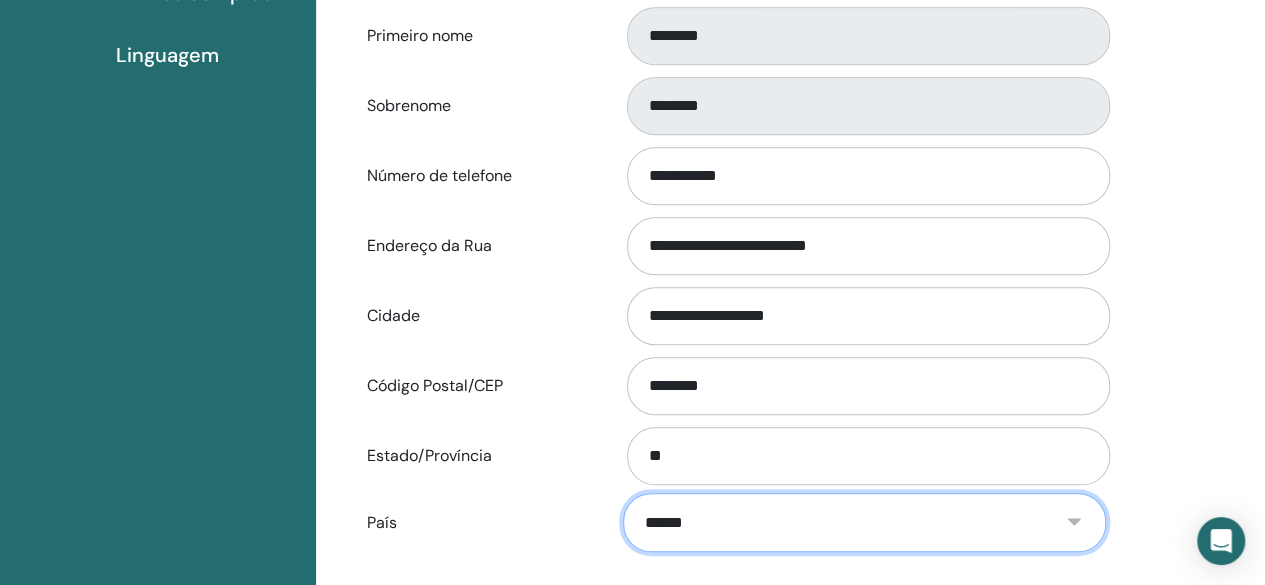 click on "**********" at bounding box center (864, 522) 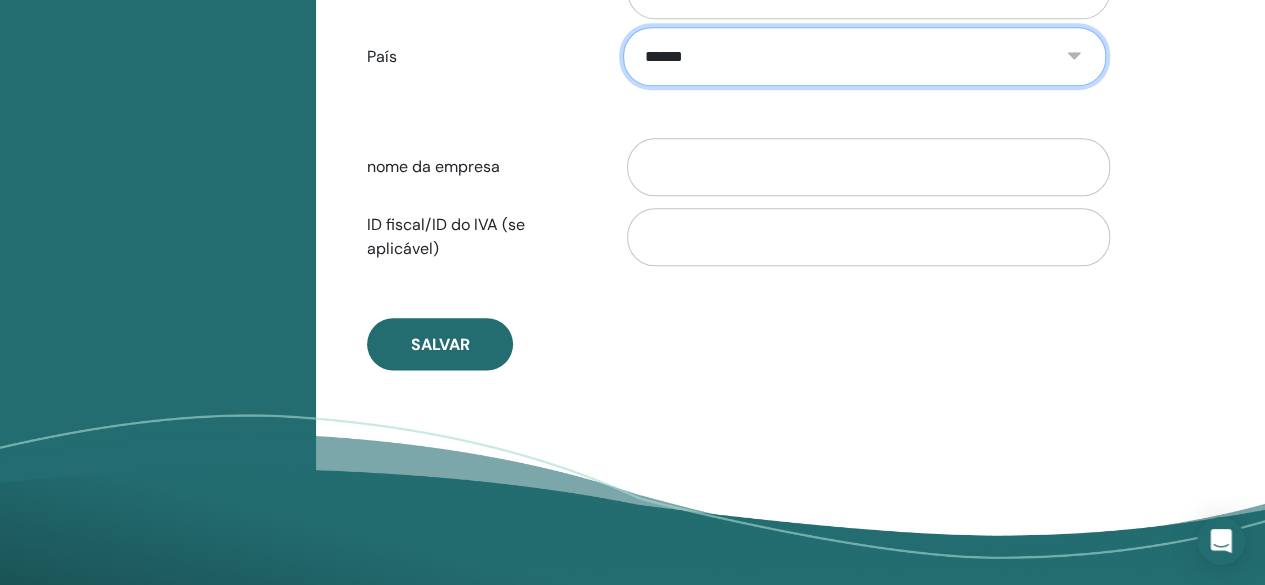 scroll, scrollTop: 1065, scrollLeft: 0, axis: vertical 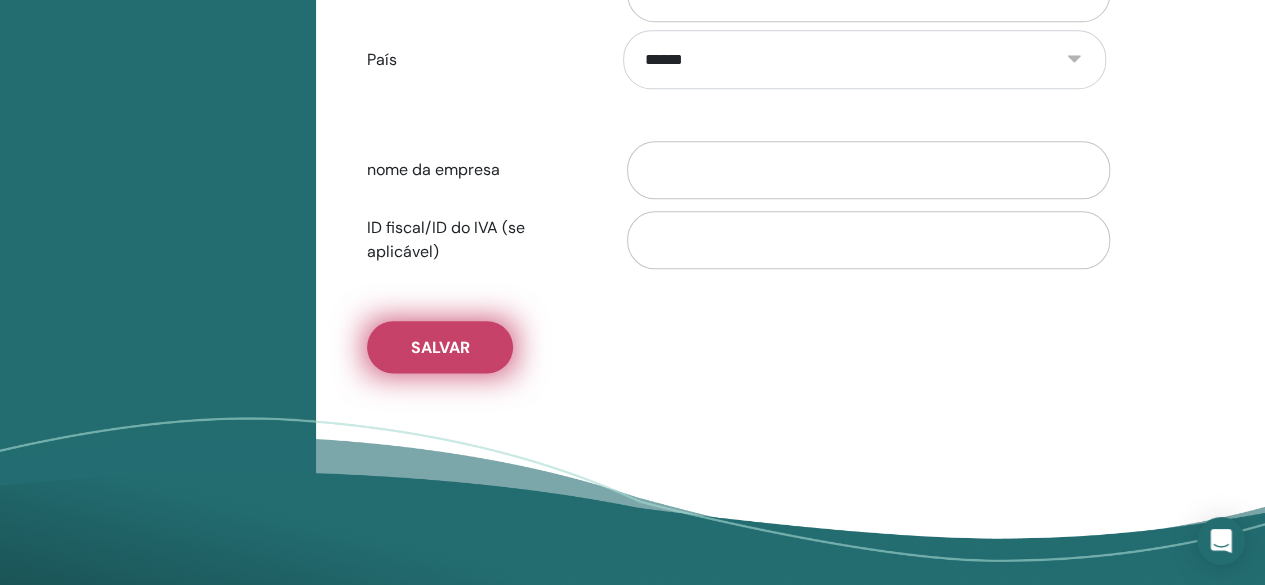 click on "Salvar" at bounding box center [440, 347] 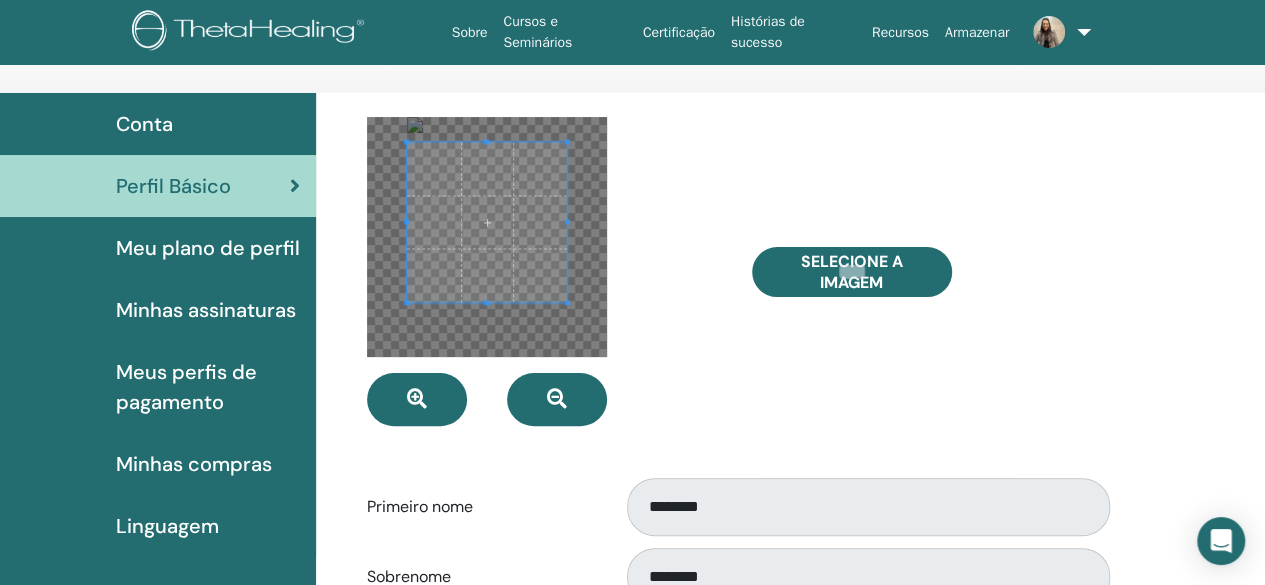 scroll, scrollTop: 0, scrollLeft: 0, axis: both 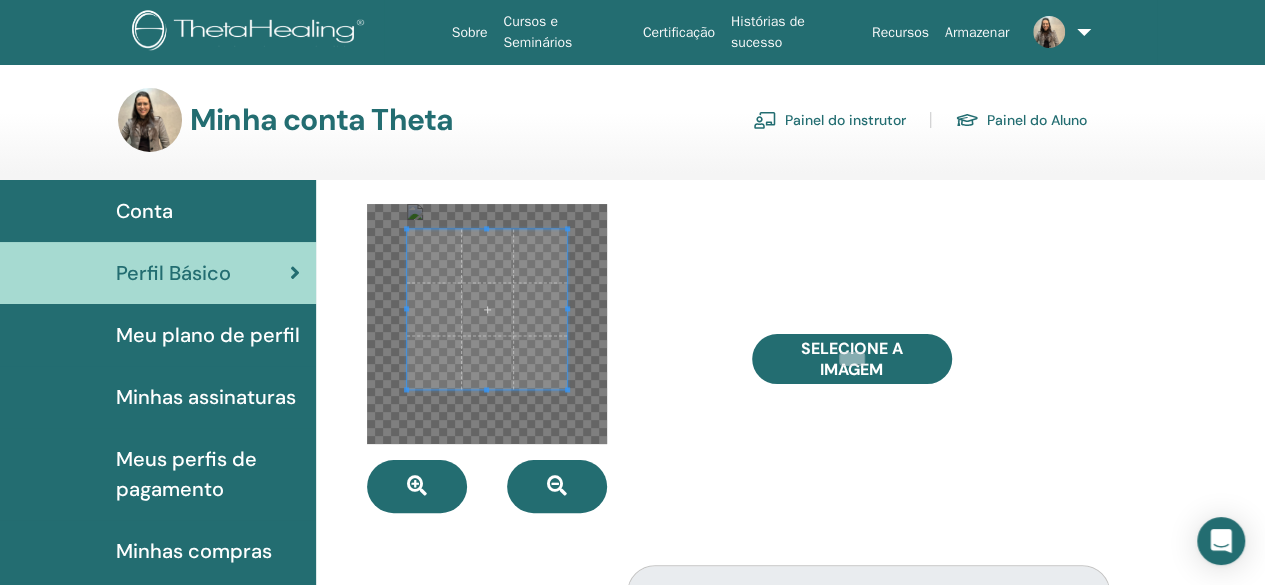 click at bounding box center [487, 309] 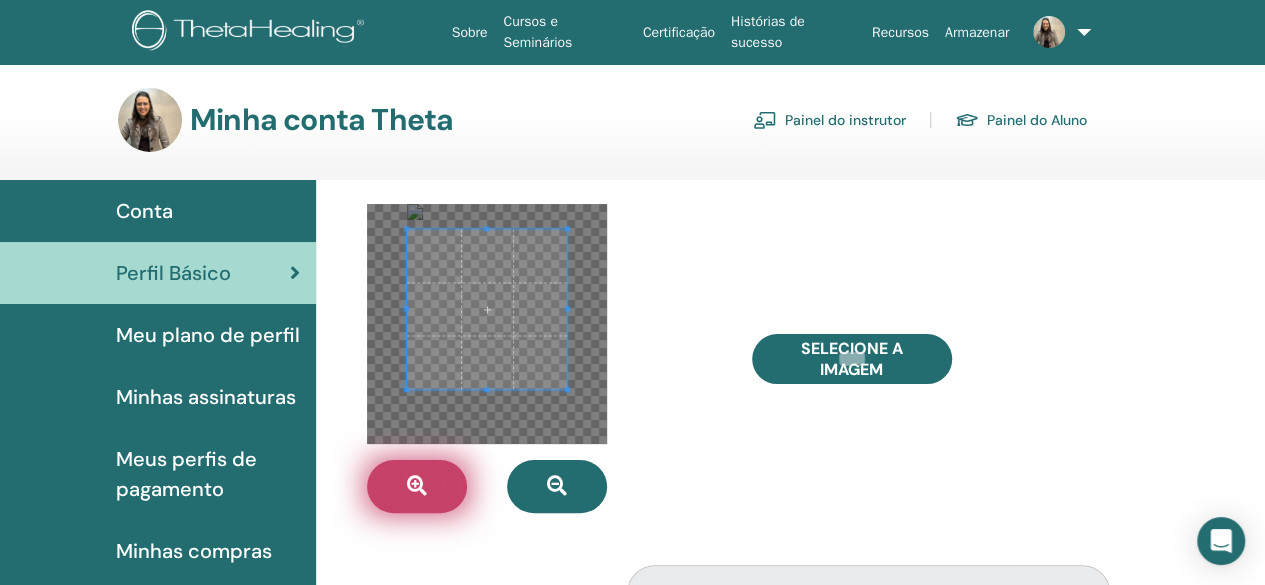 click at bounding box center (417, 486) 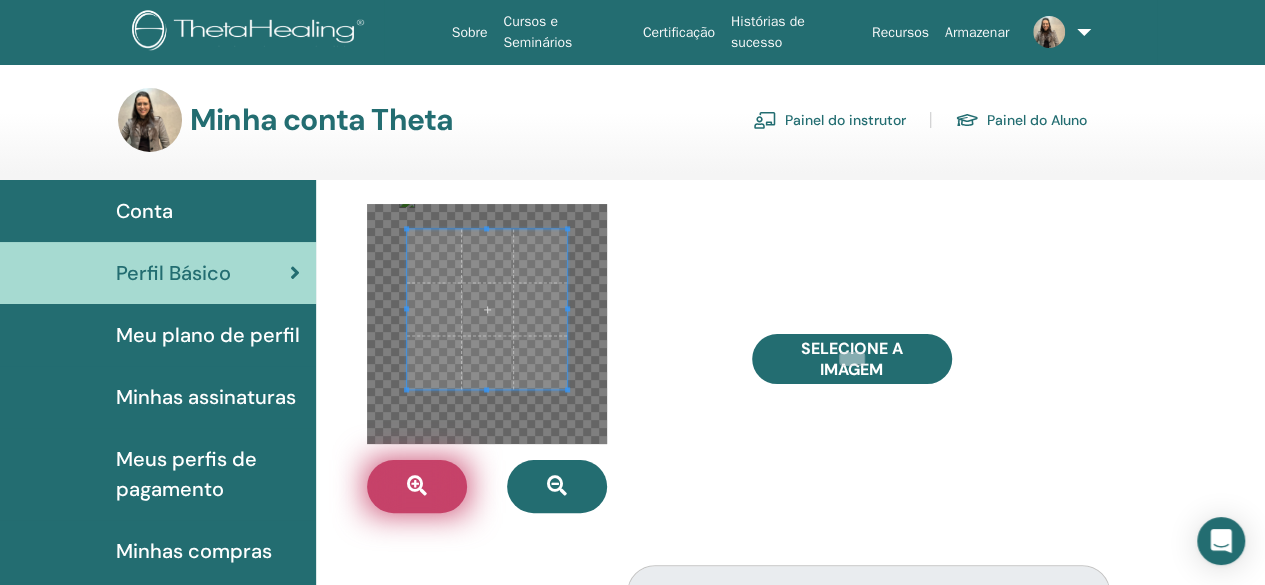 click at bounding box center (417, 486) 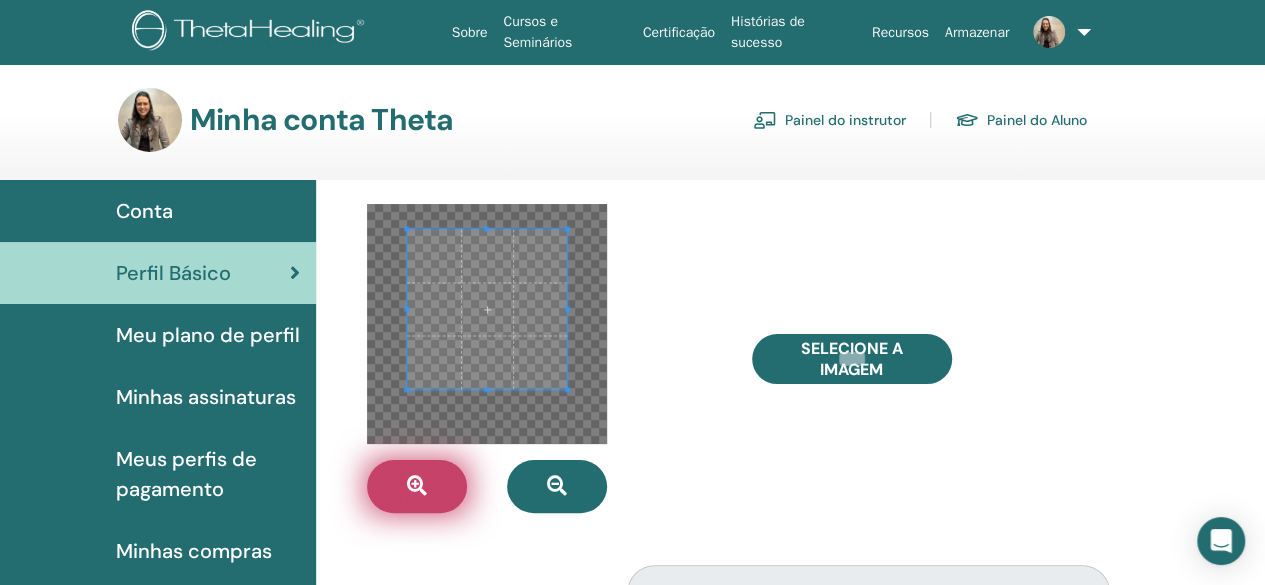 click at bounding box center [417, 486] 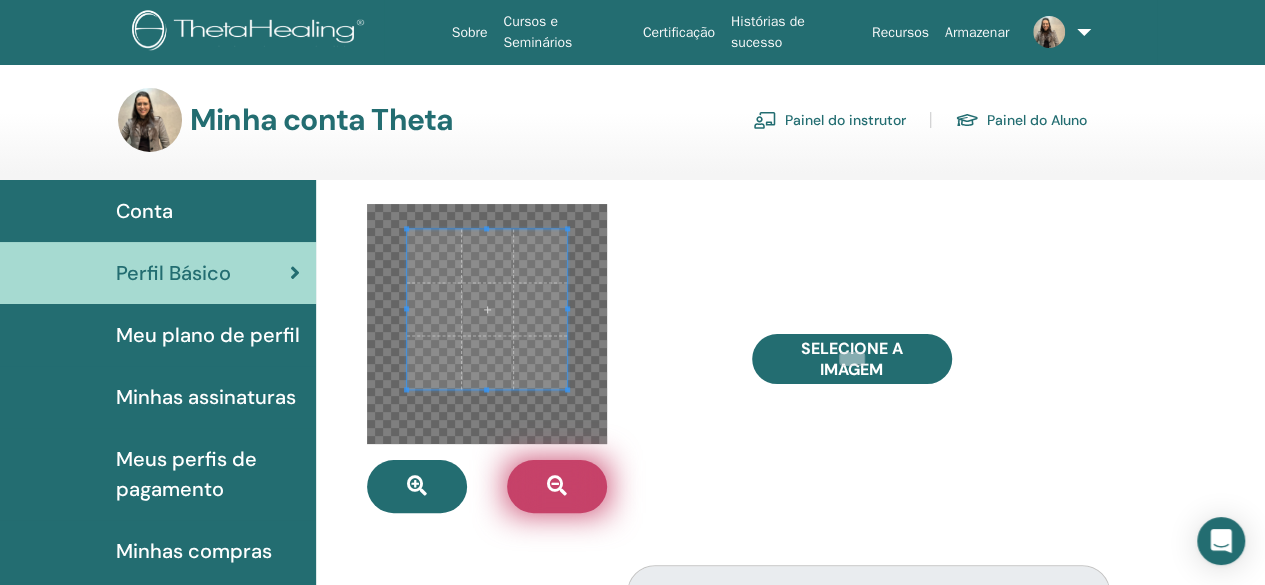 click at bounding box center (557, 486) 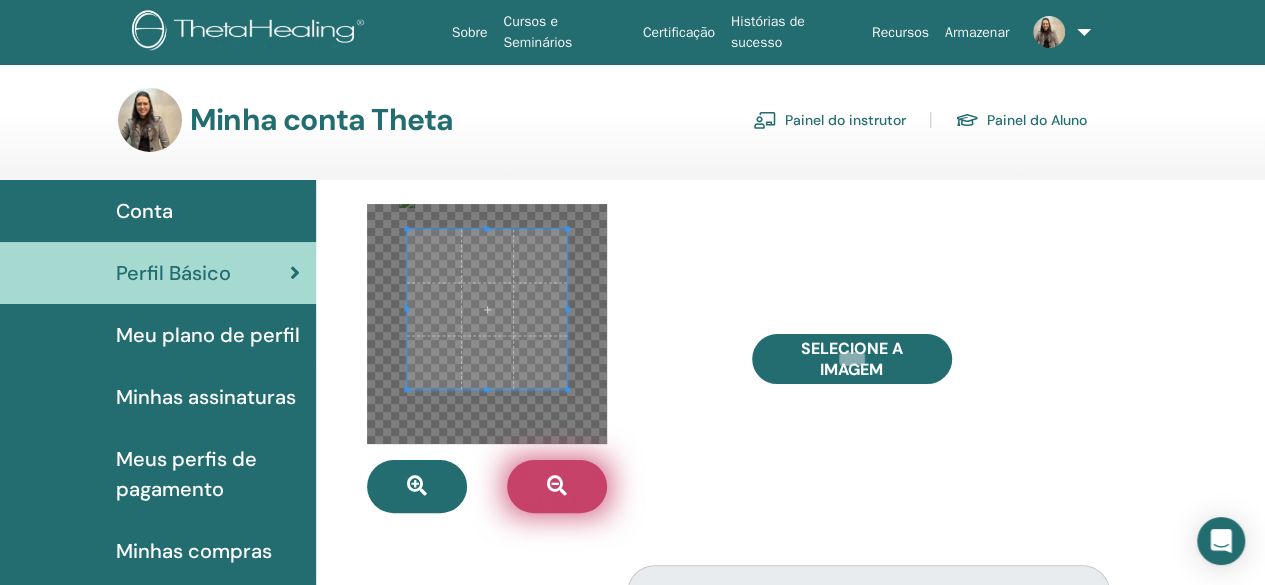 click at bounding box center (557, 486) 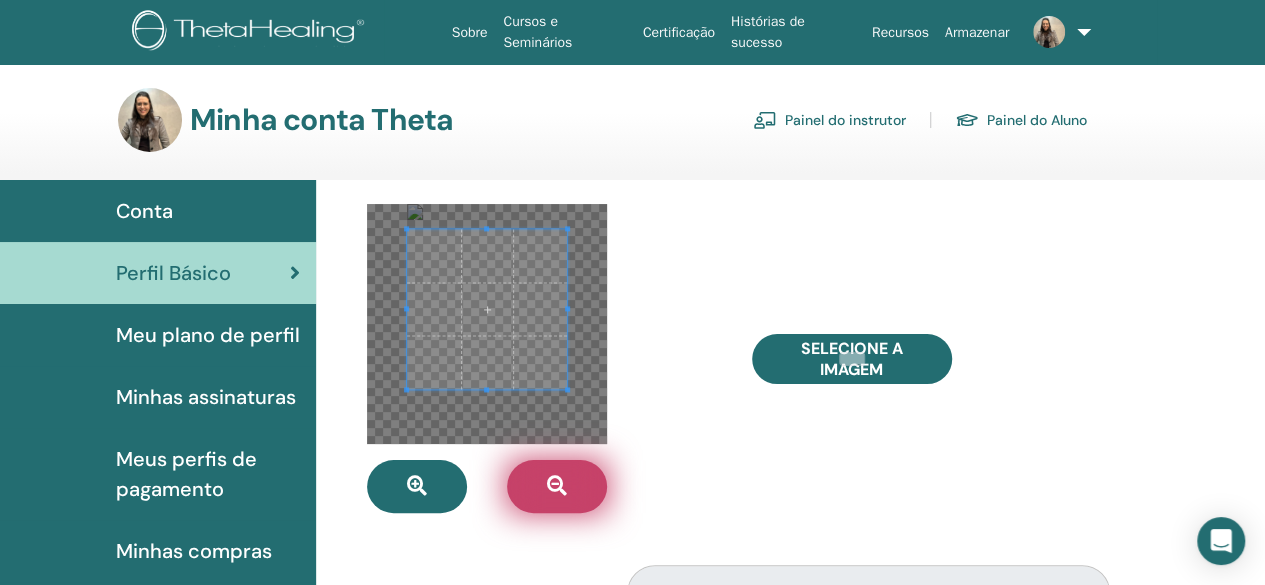 click at bounding box center (557, 486) 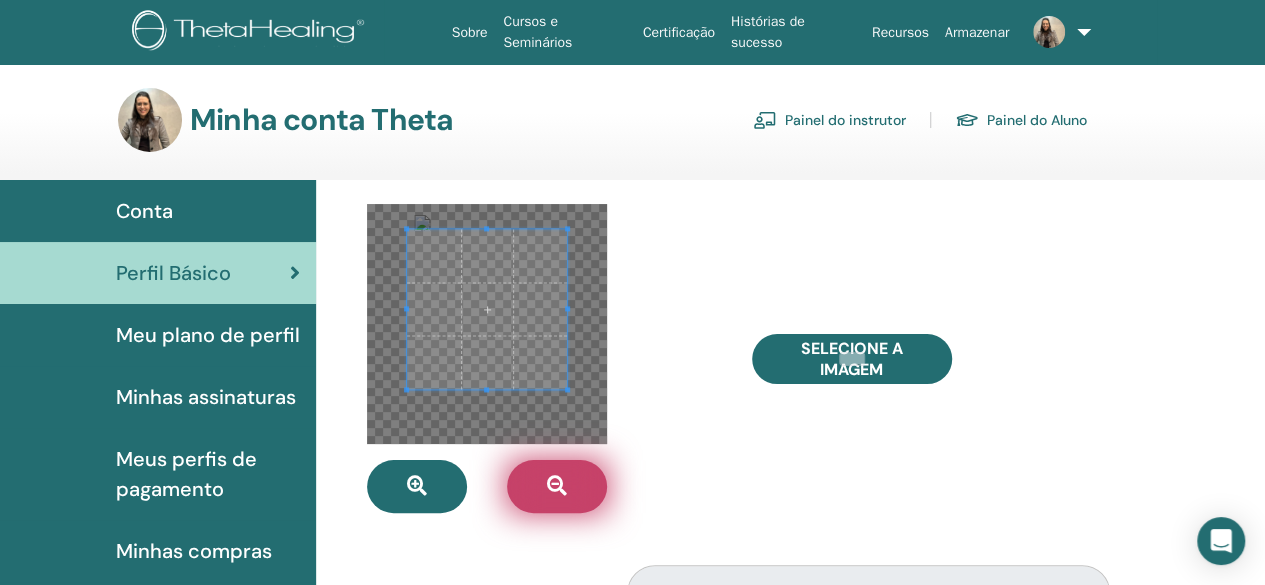 click at bounding box center [557, 486] 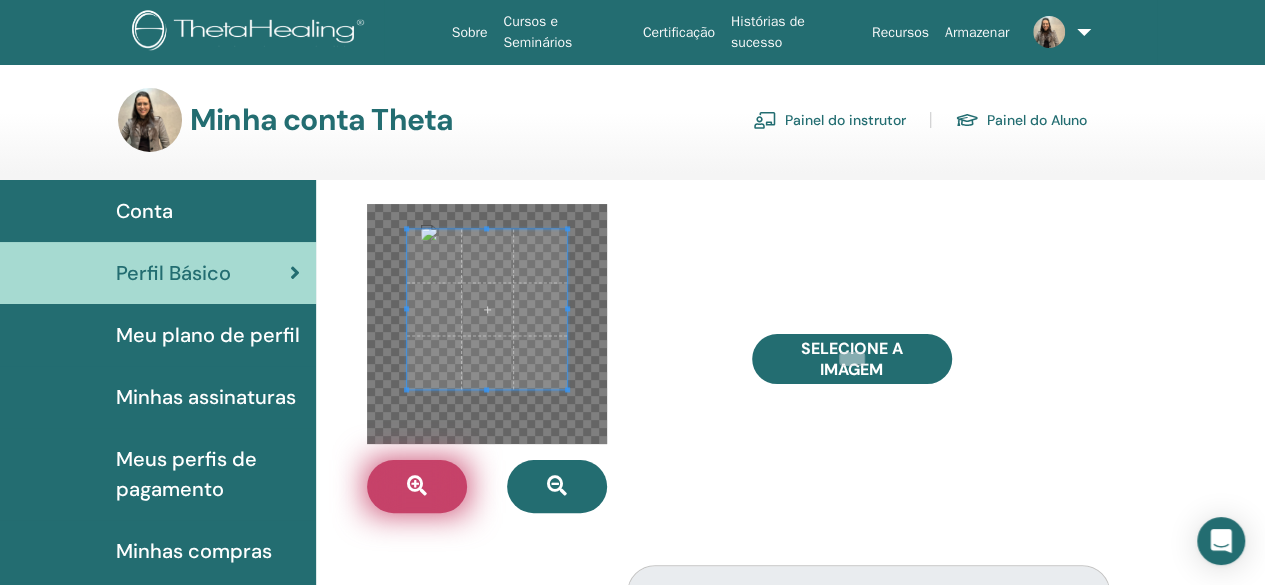 click at bounding box center [417, 487] 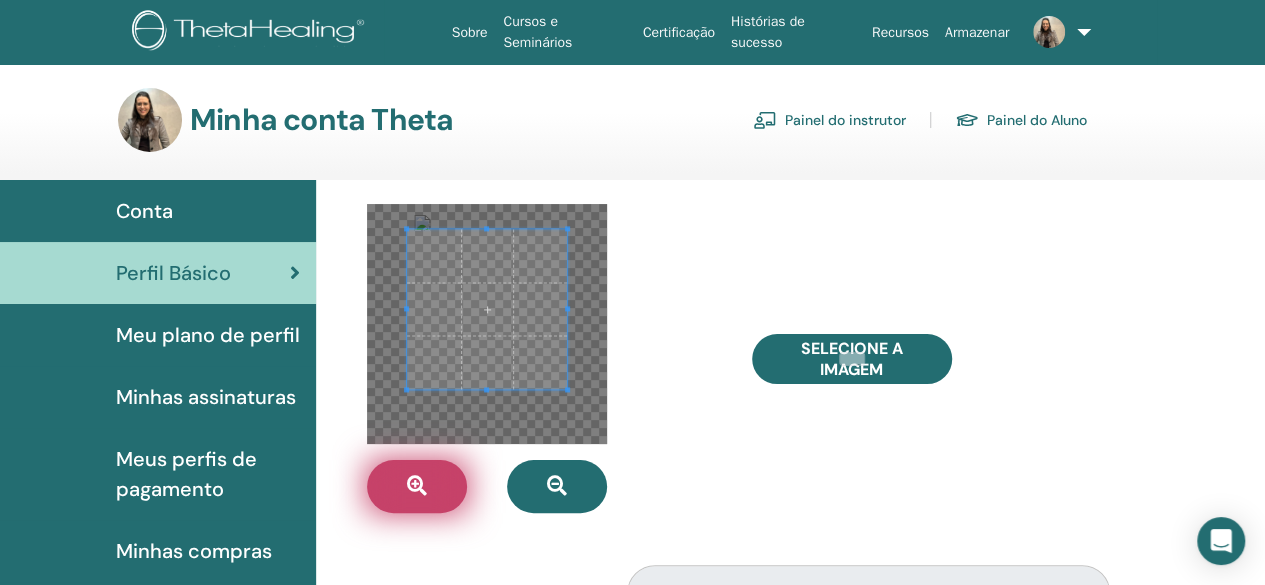 click at bounding box center [417, 487] 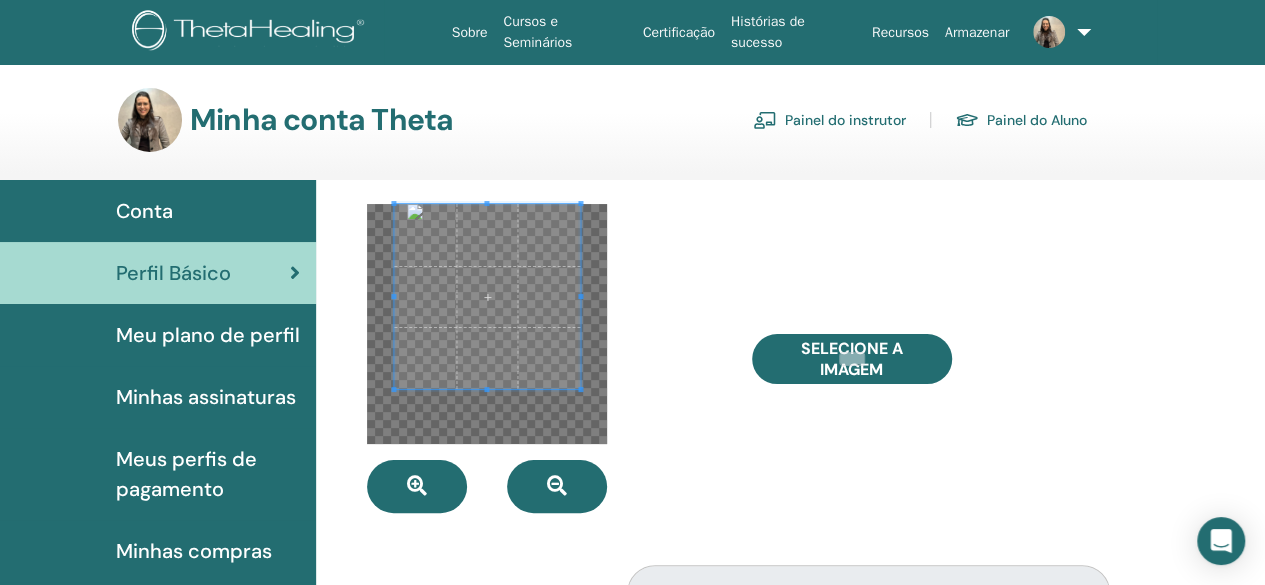 click on "**********" at bounding box center [736, 799] 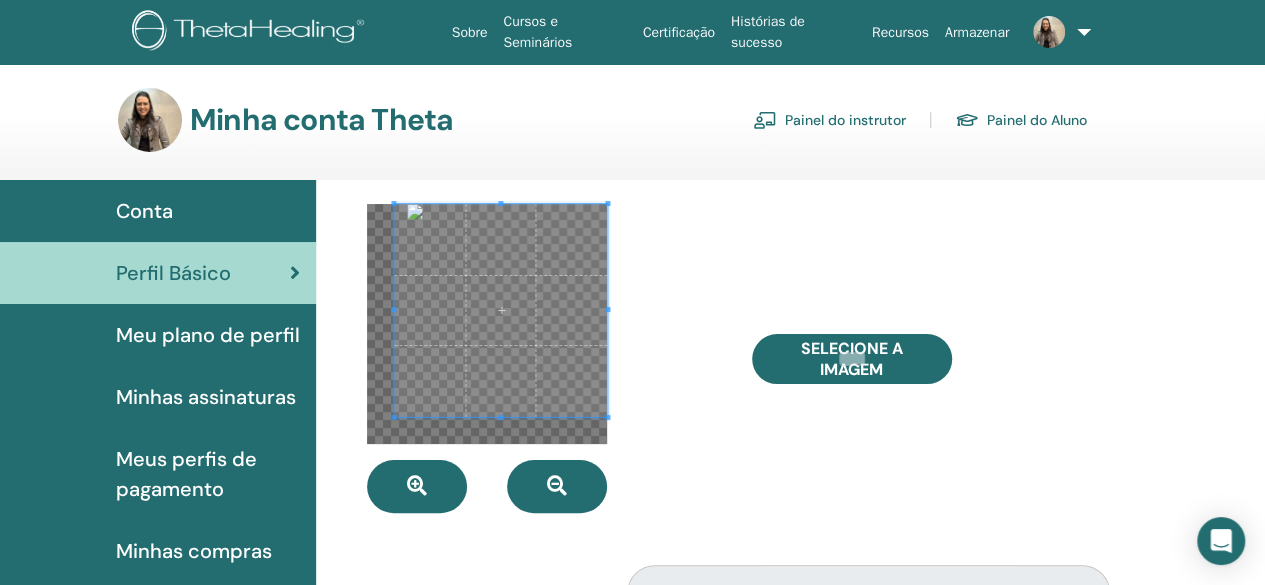 click at bounding box center (544, 358) 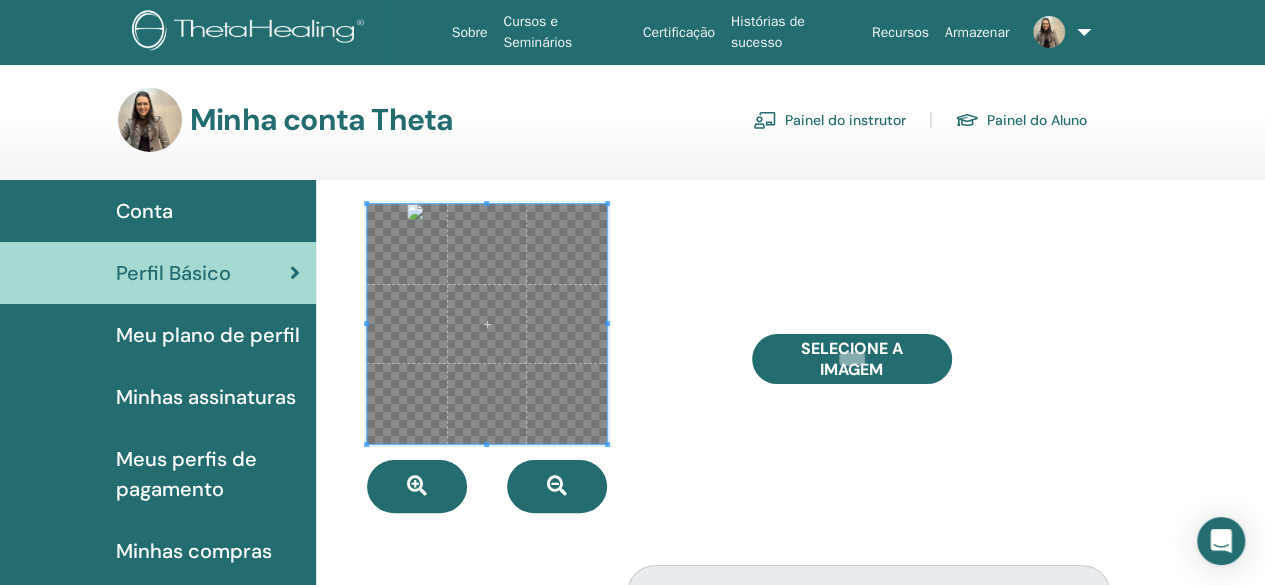 click on "**********" at bounding box center [736, 799] 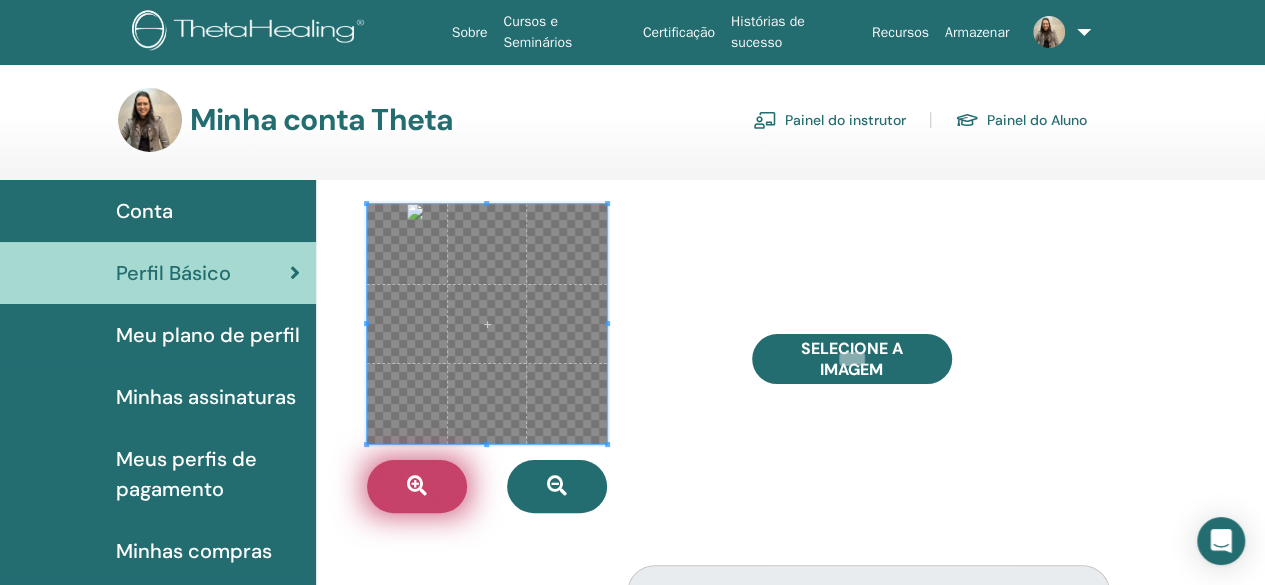 click at bounding box center (417, 486) 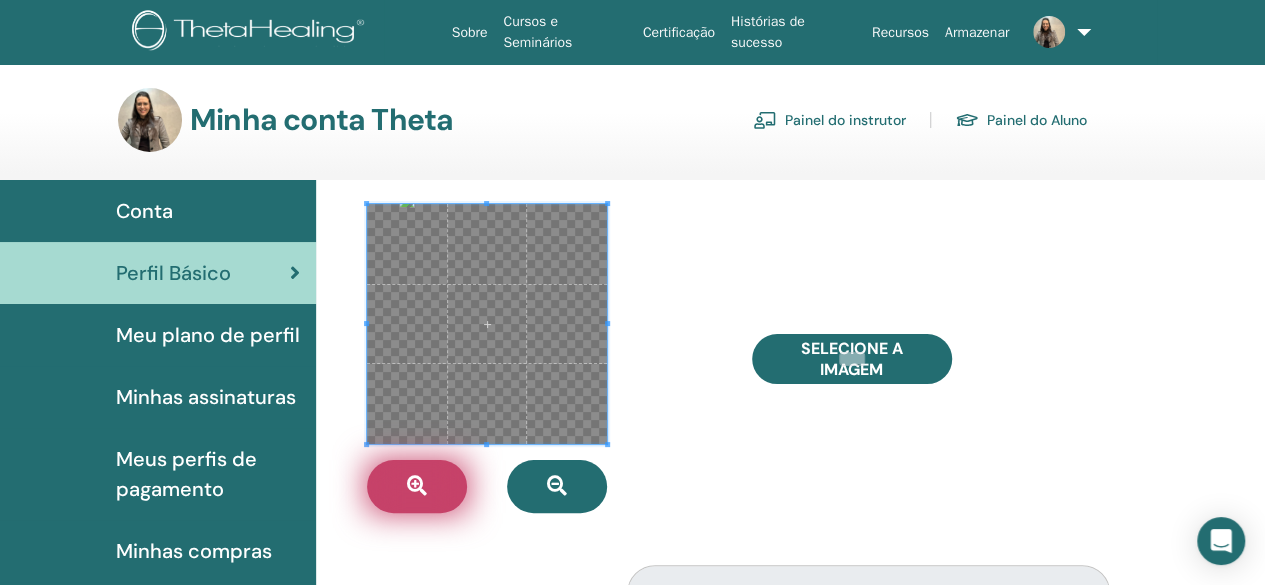 click at bounding box center [417, 486] 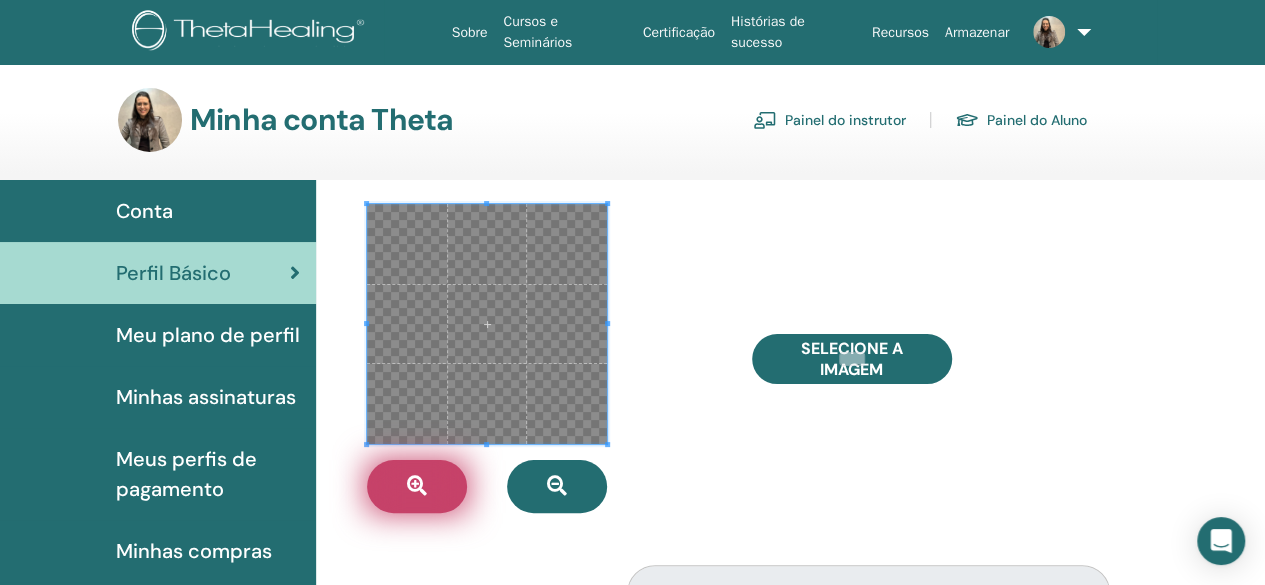 click at bounding box center (417, 486) 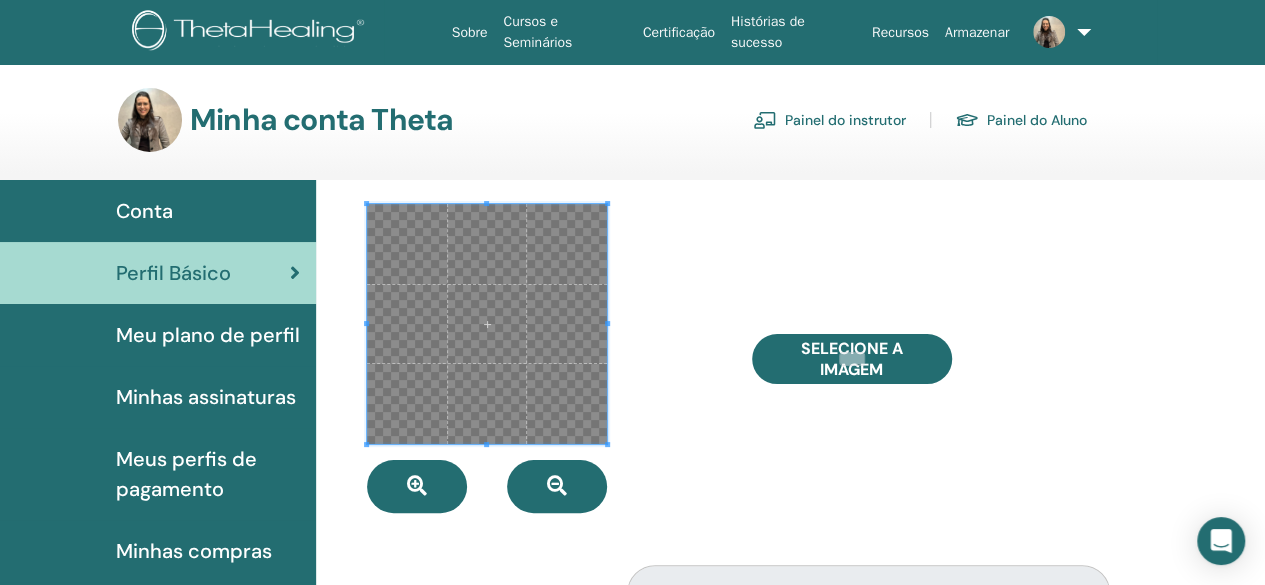 click at bounding box center [487, 324] 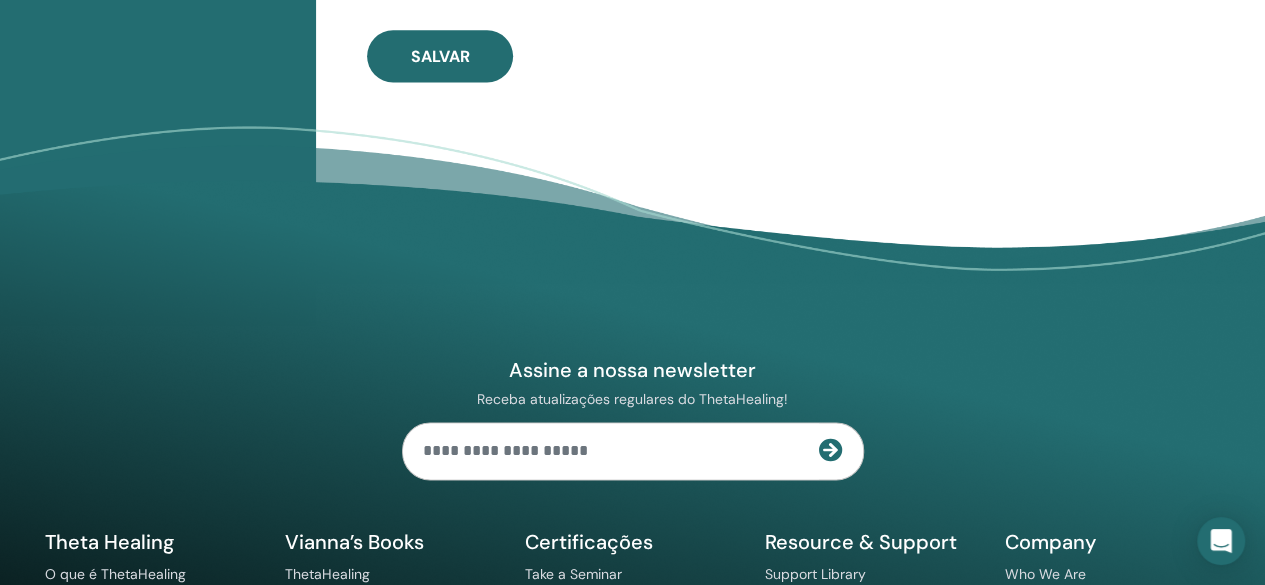 scroll, scrollTop: 1348, scrollLeft: 0, axis: vertical 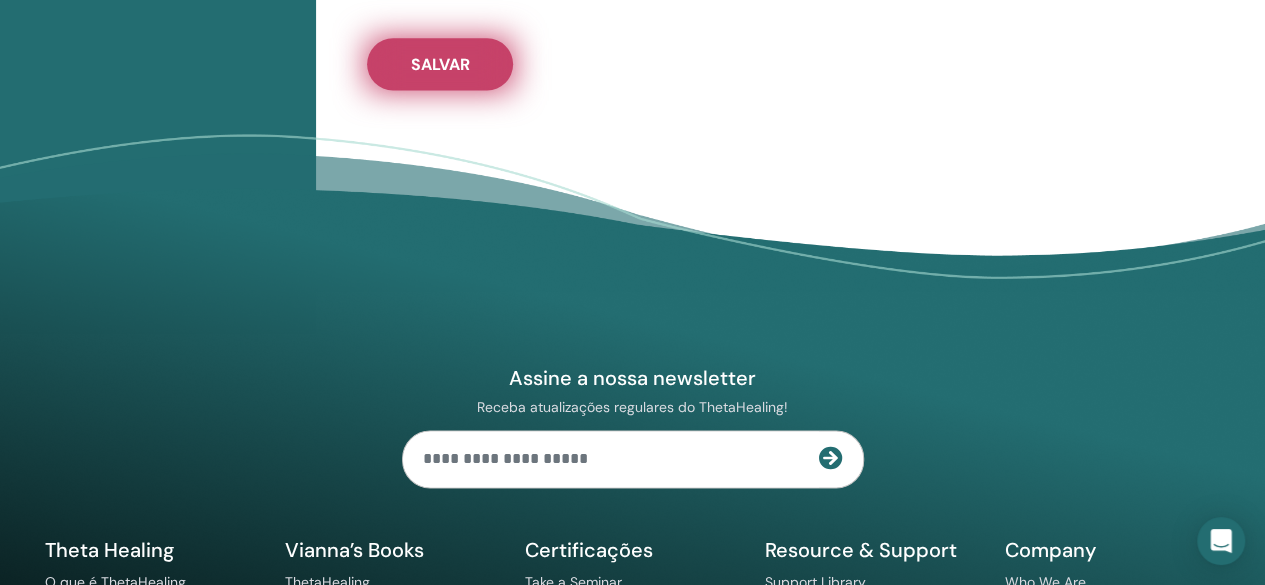 click on "Salvar" at bounding box center [440, 64] 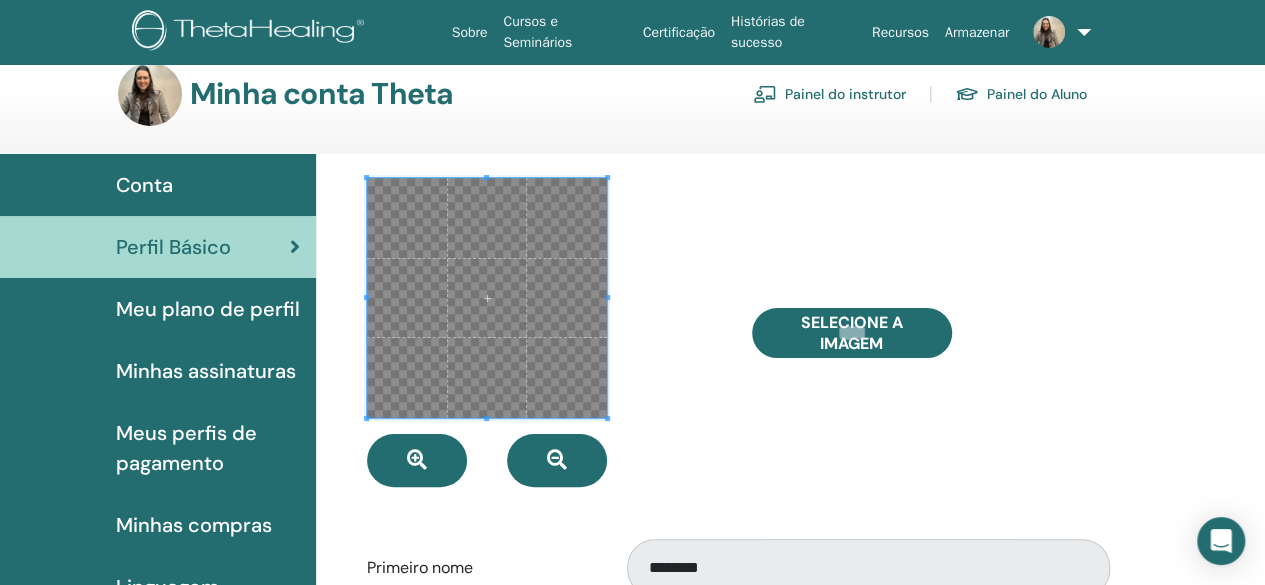 scroll, scrollTop: 0, scrollLeft: 0, axis: both 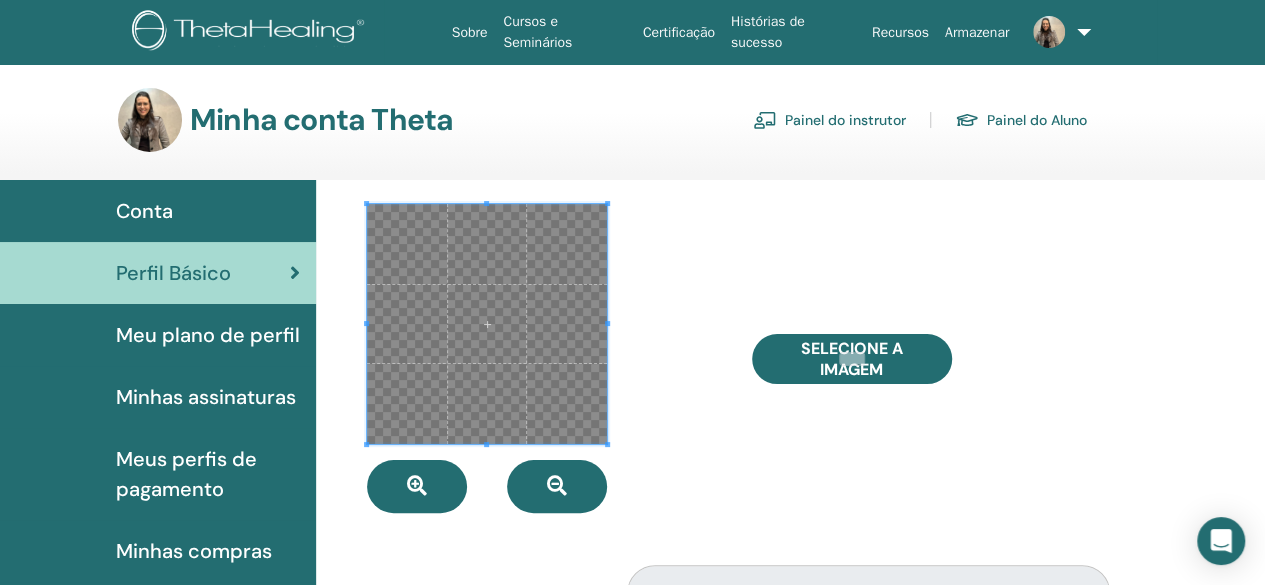 click at bounding box center [544, 358] 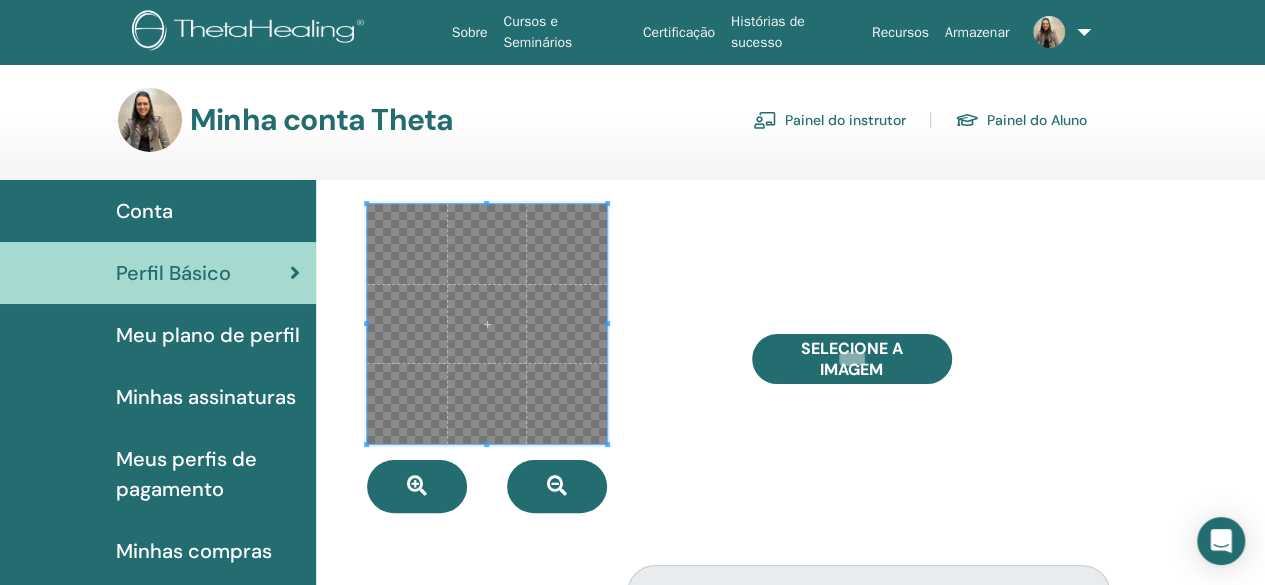 click at bounding box center [544, 358] 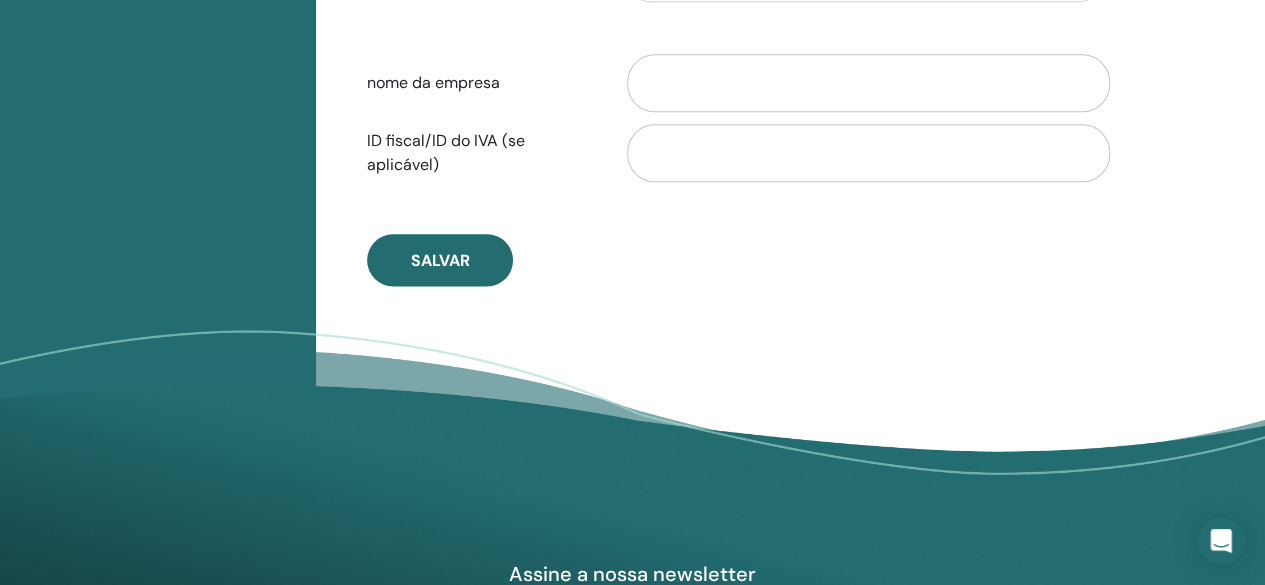 scroll, scrollTop: 1170, scrollLeft: 0, axis: vertical 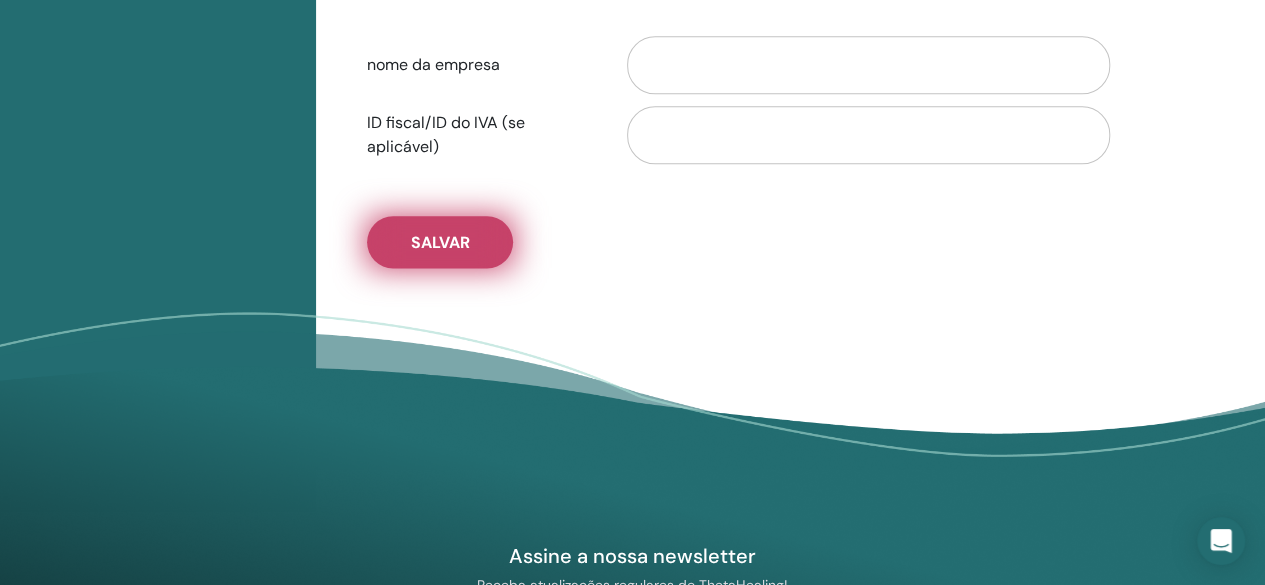 click on "Salvar" at bounding box center (440, 242) 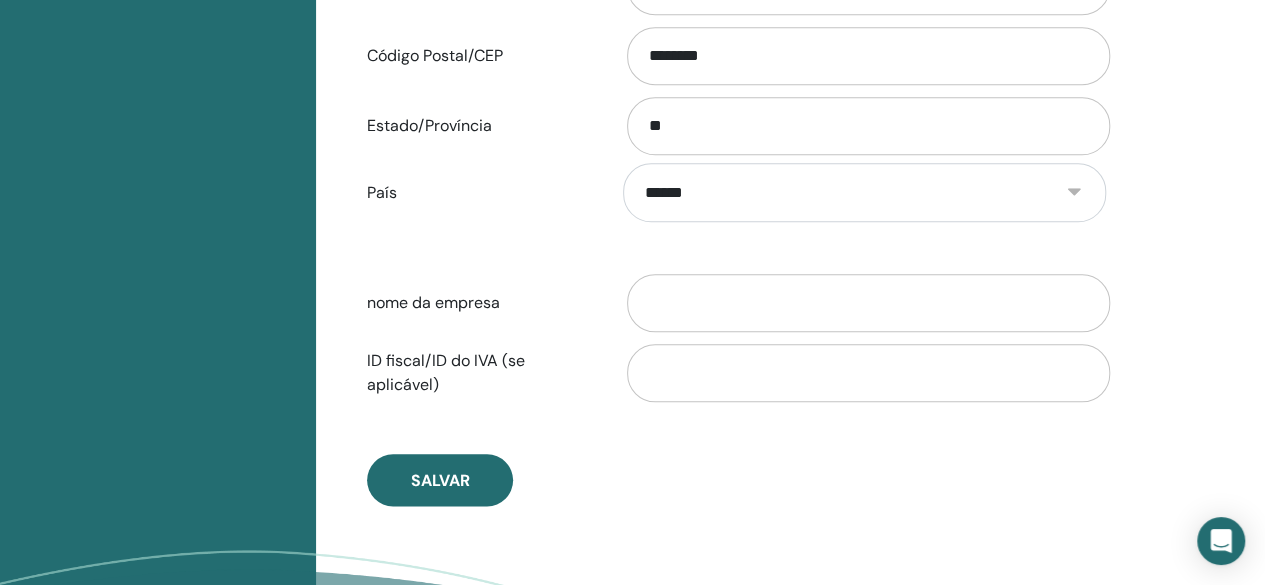 scroll, scrollTop: 940, scrollLeft: 0, axis: vertical 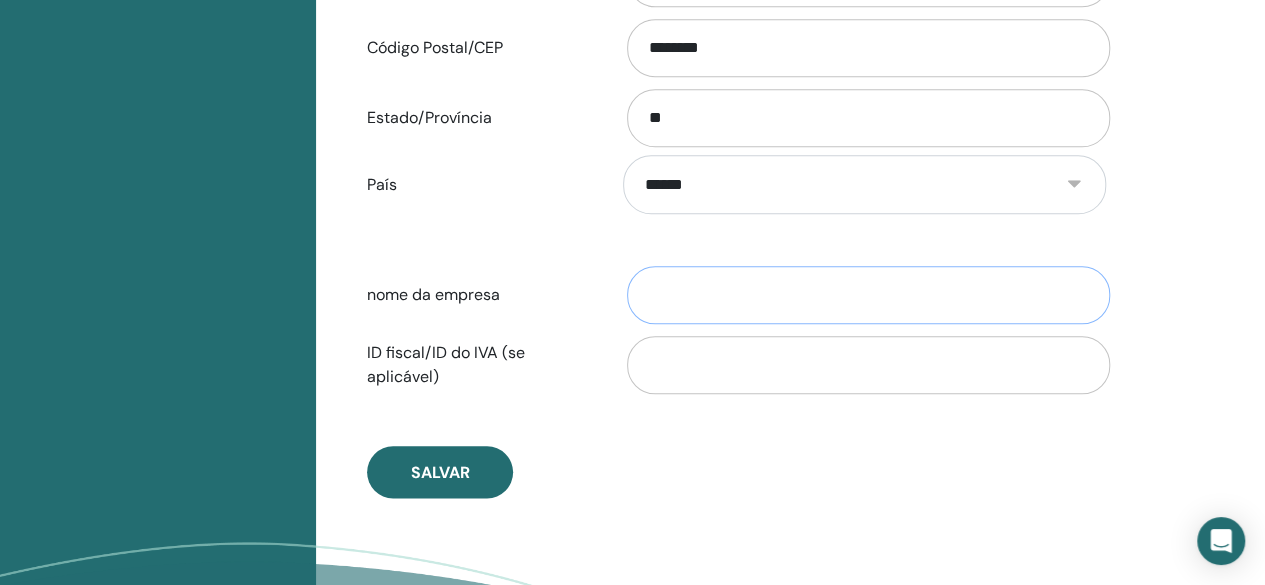 click on "nome da empresa" at bounding box center [868, 295] 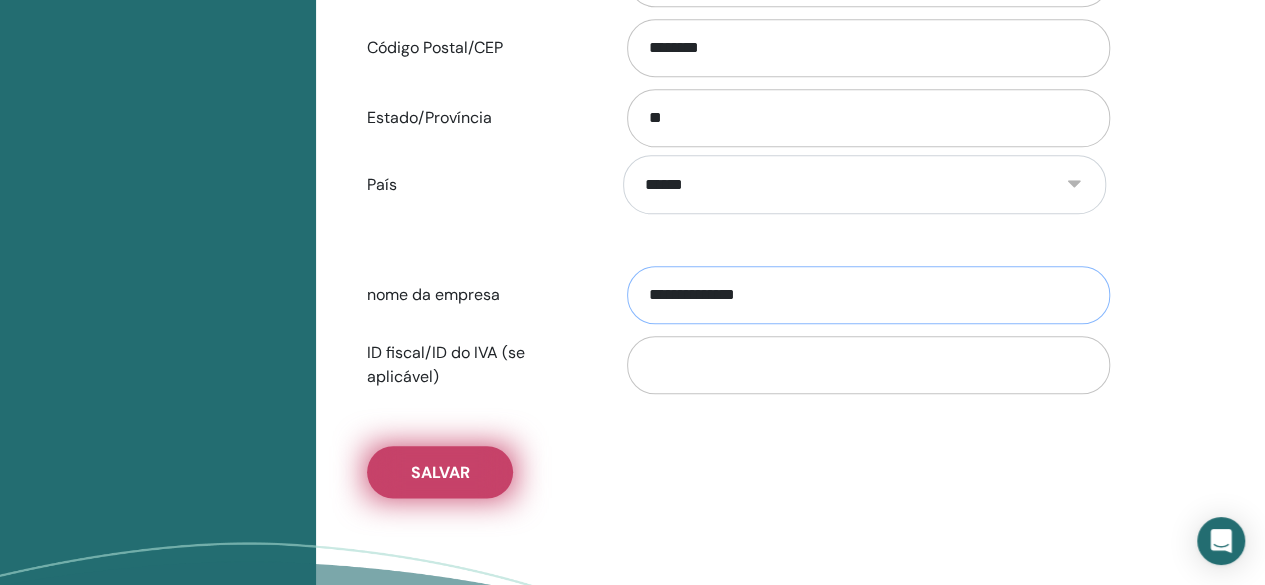 type on "**********" 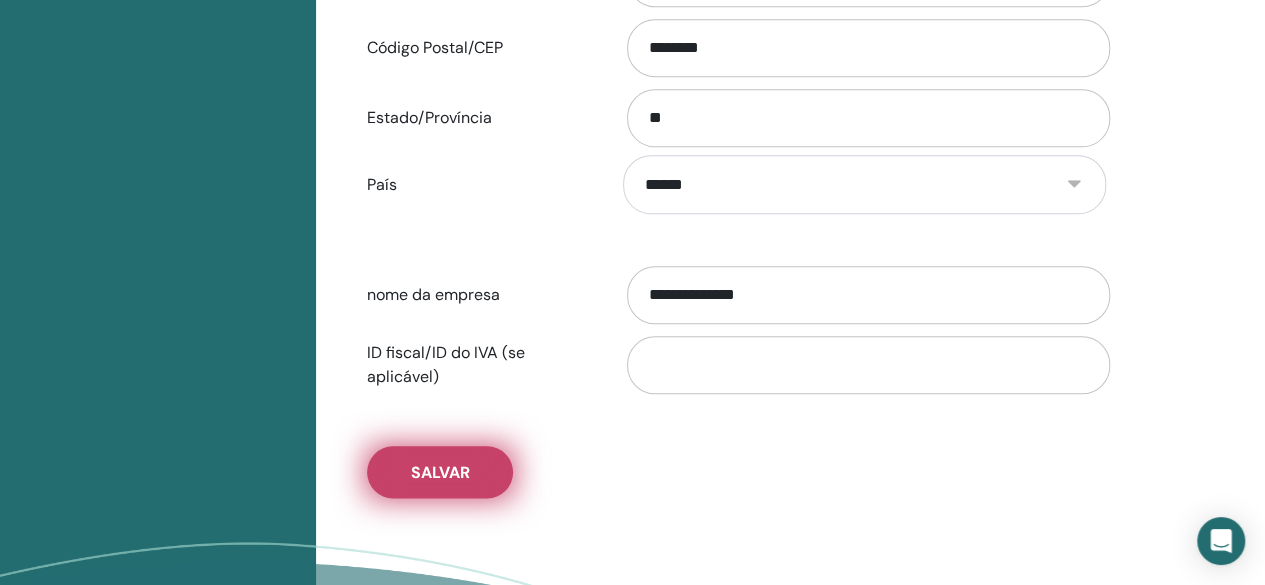 click on "Salvar" at bounding box center [440, 472] 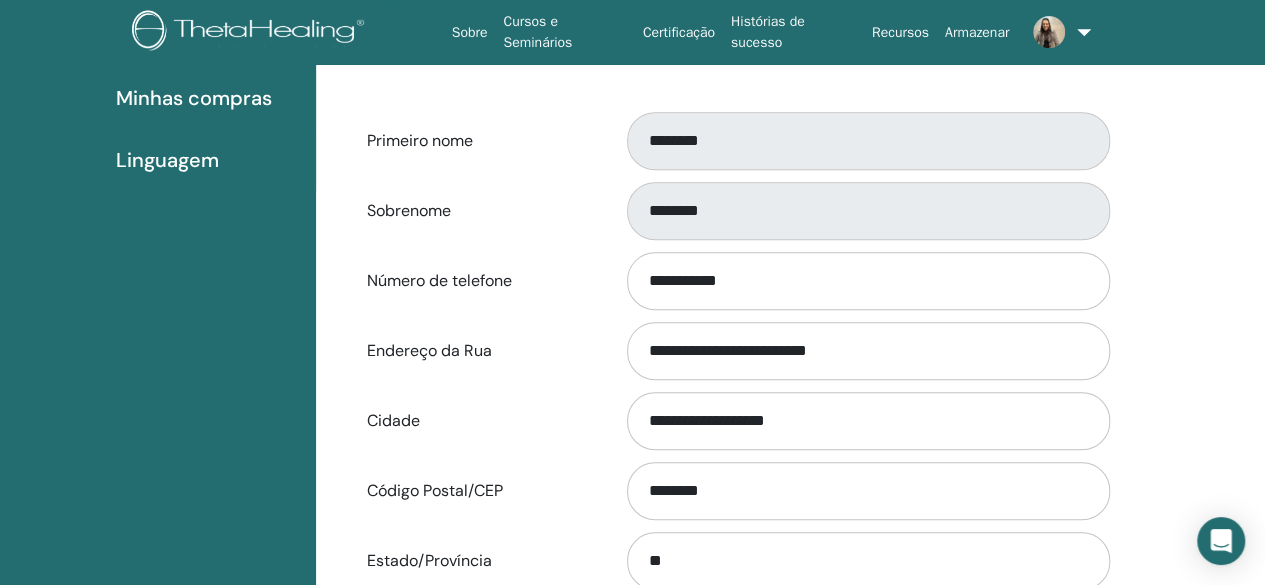 scroll, scrollTop: 0, scrollLeft: 0, axis: both 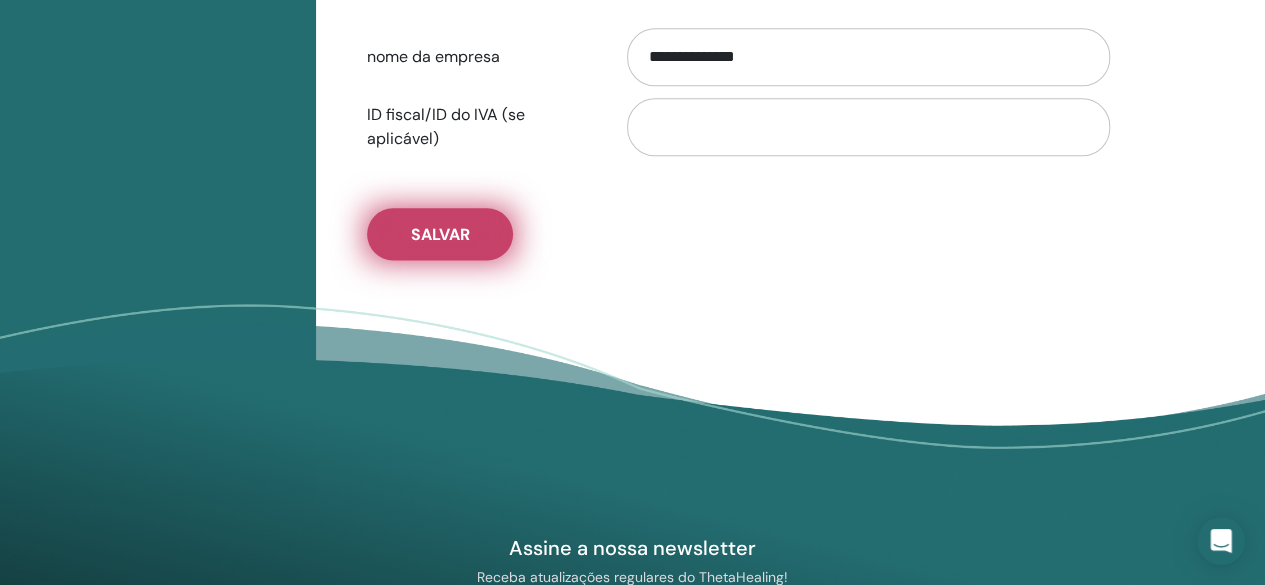 click on "Salvar" at bounding box center [440, 234] 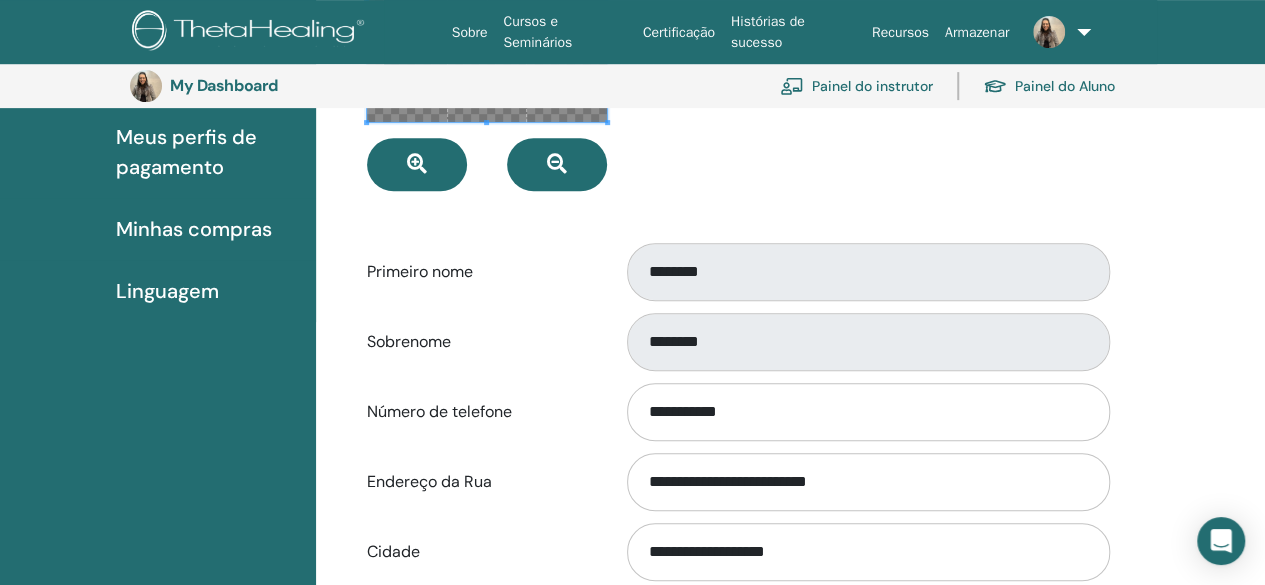scroll, scrollTop: 0, scrollLeft: 0, axis: both 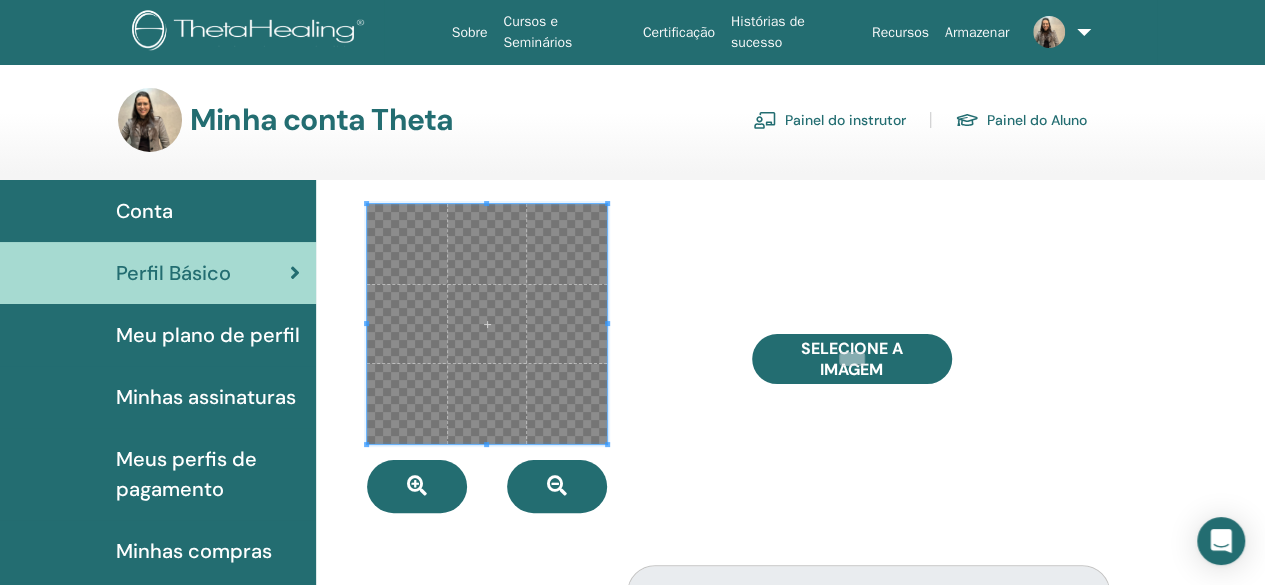 click on "Conta" at bounding box center (144, 211) 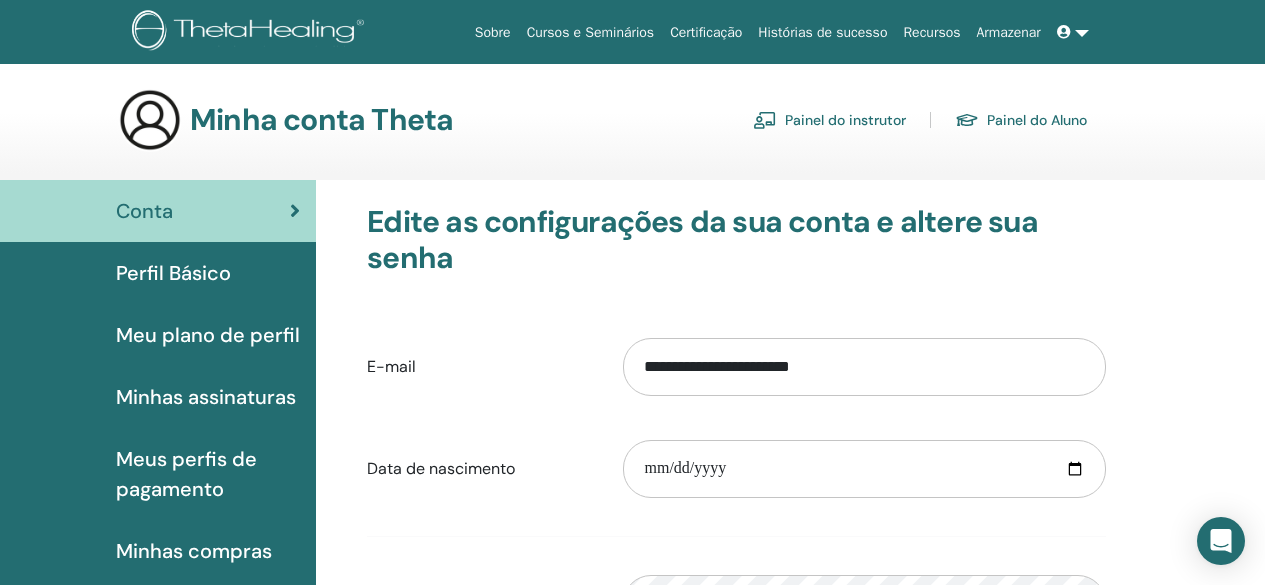 scroll, scrollTop: 0, scrollLeft: 0, axis: both 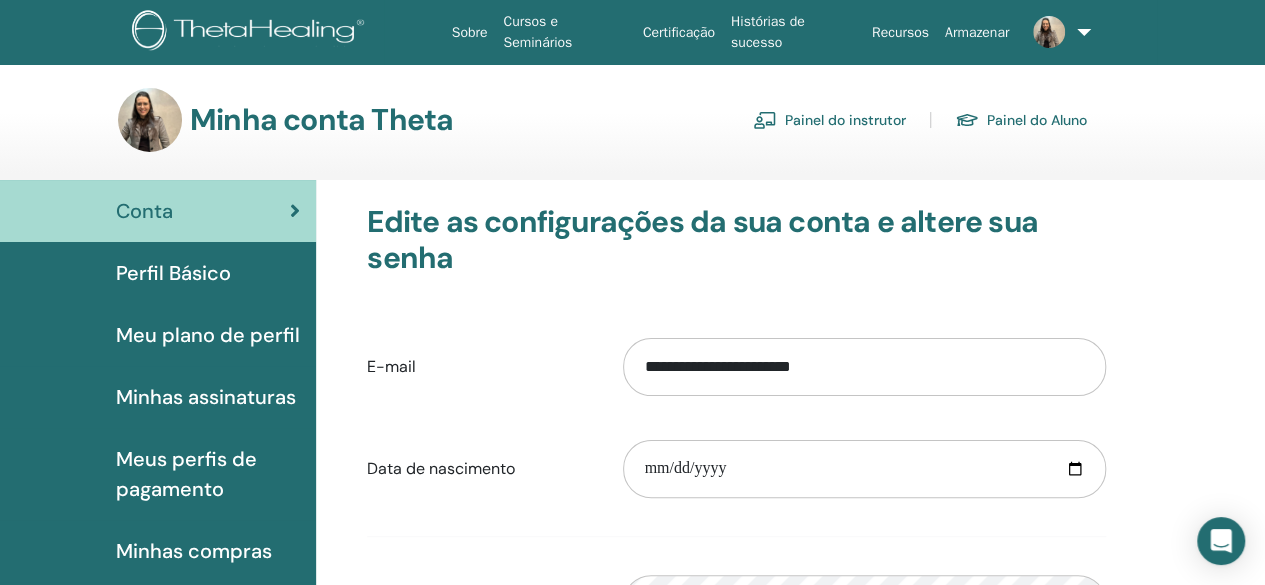 click on "Perfil Básico" at bounding box center (173, 273) 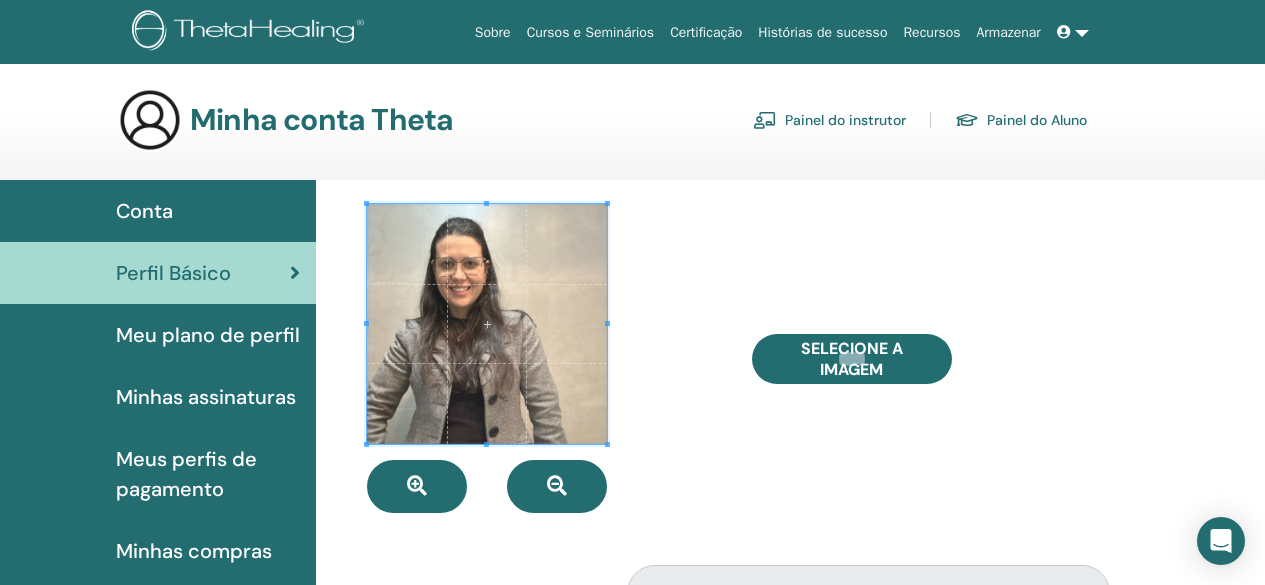 scroll, scrollTop: 0, scrollLeft: 0, axis: both 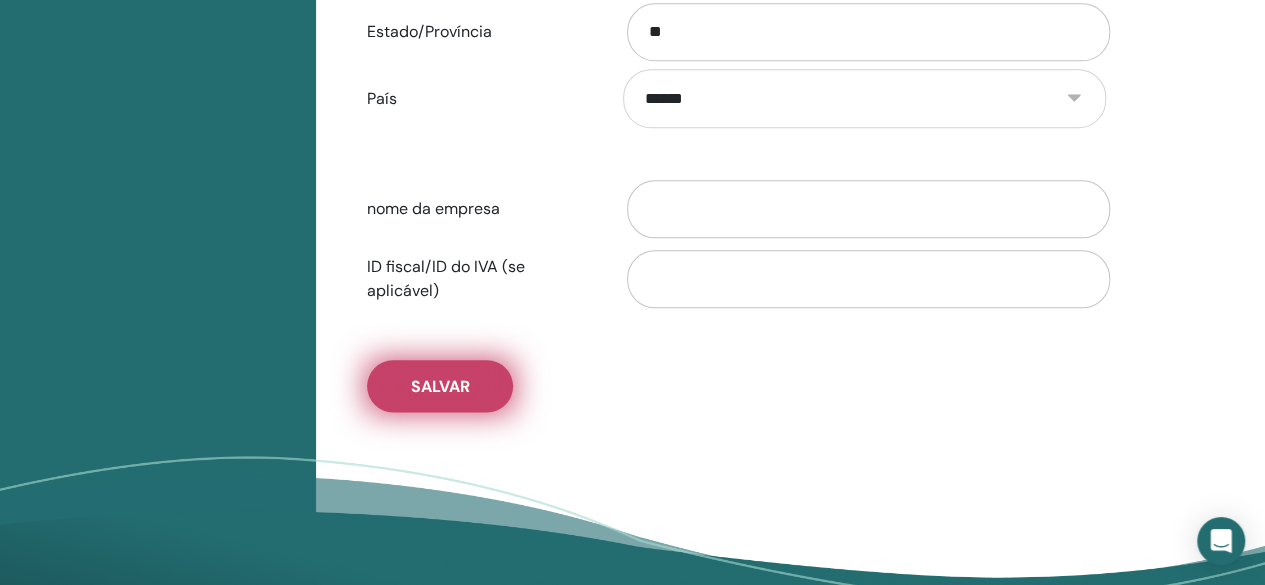 click on "Salvar" at bounding box center [440, 386] 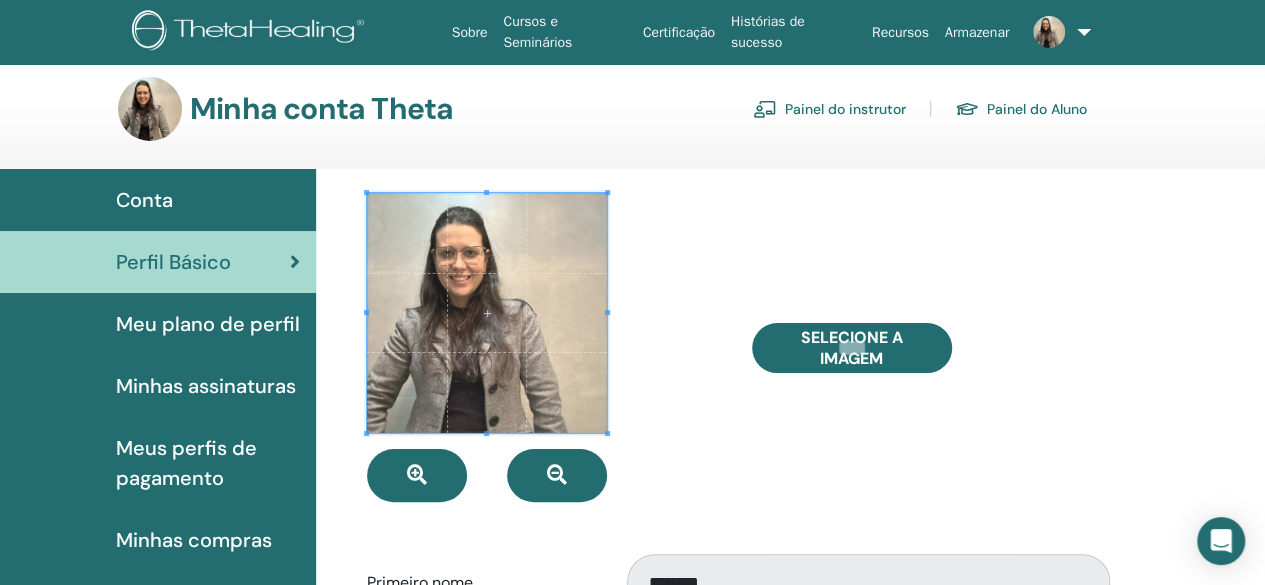 scroll, scrollTop: 0, scrollLeft: 0, axis: both 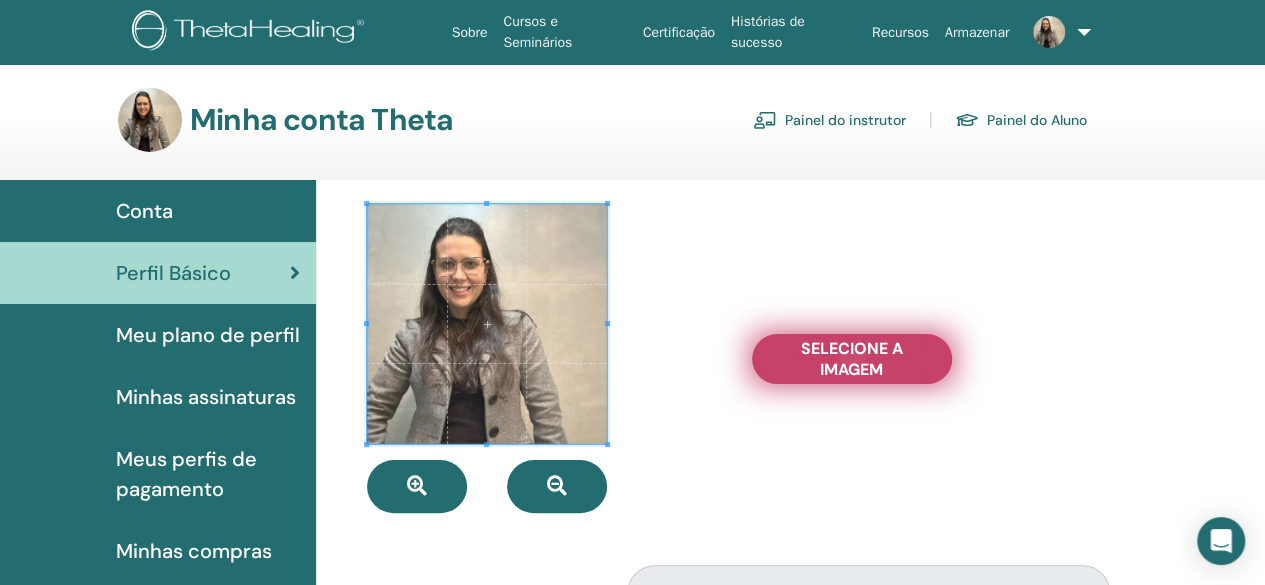 click on "Selecione a imagem" at bounding box center [852, 359] 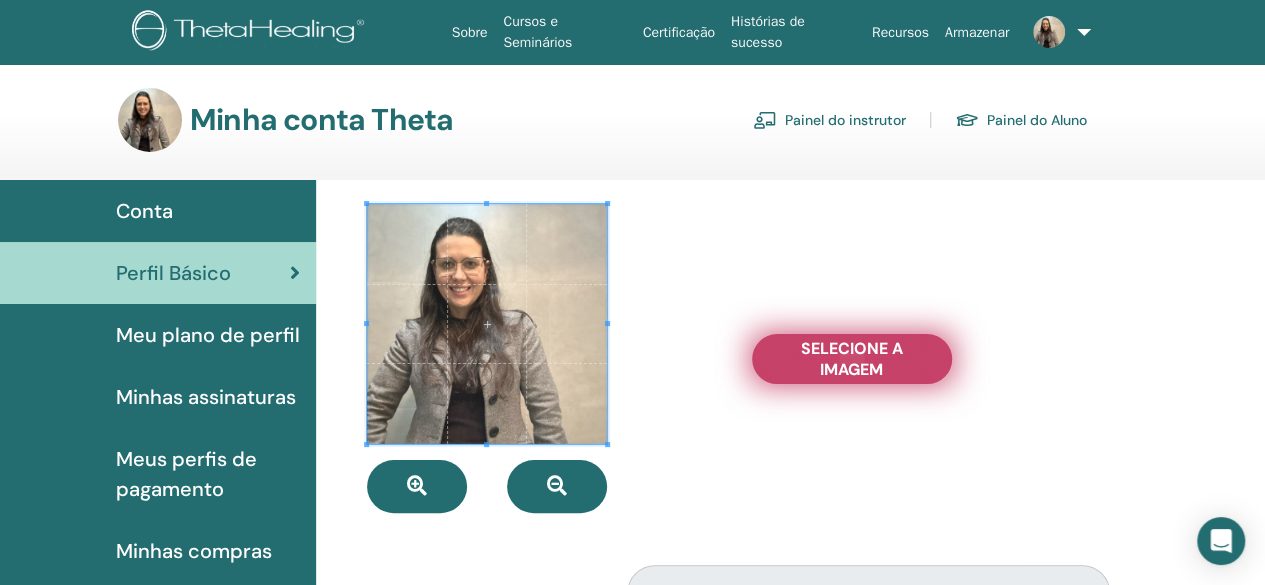 type on "**********" 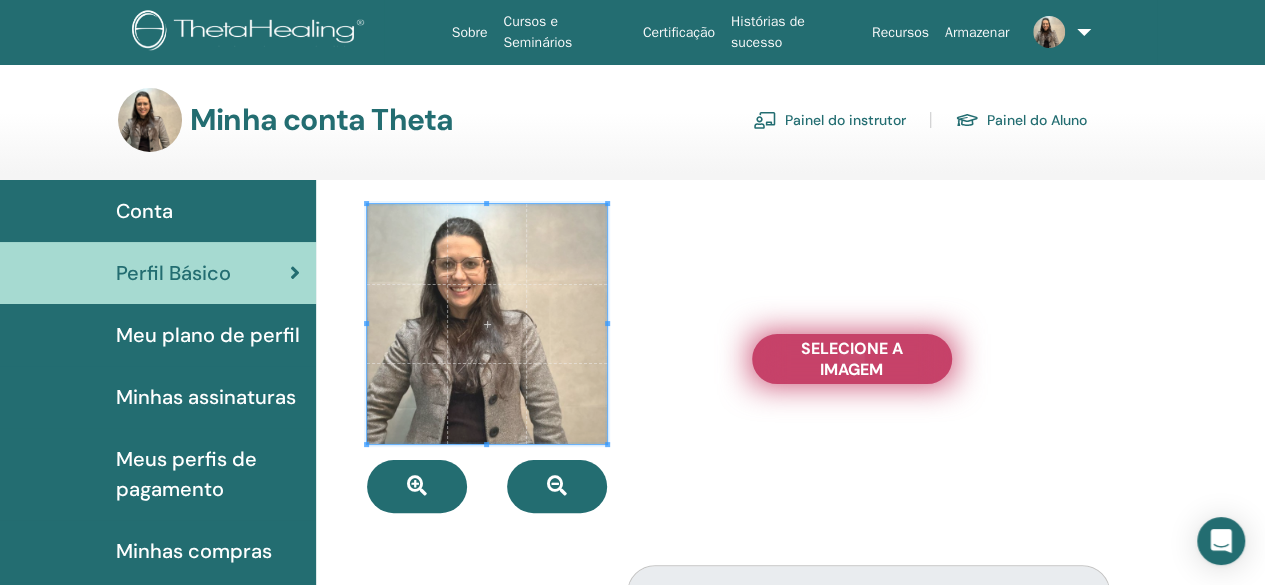 type 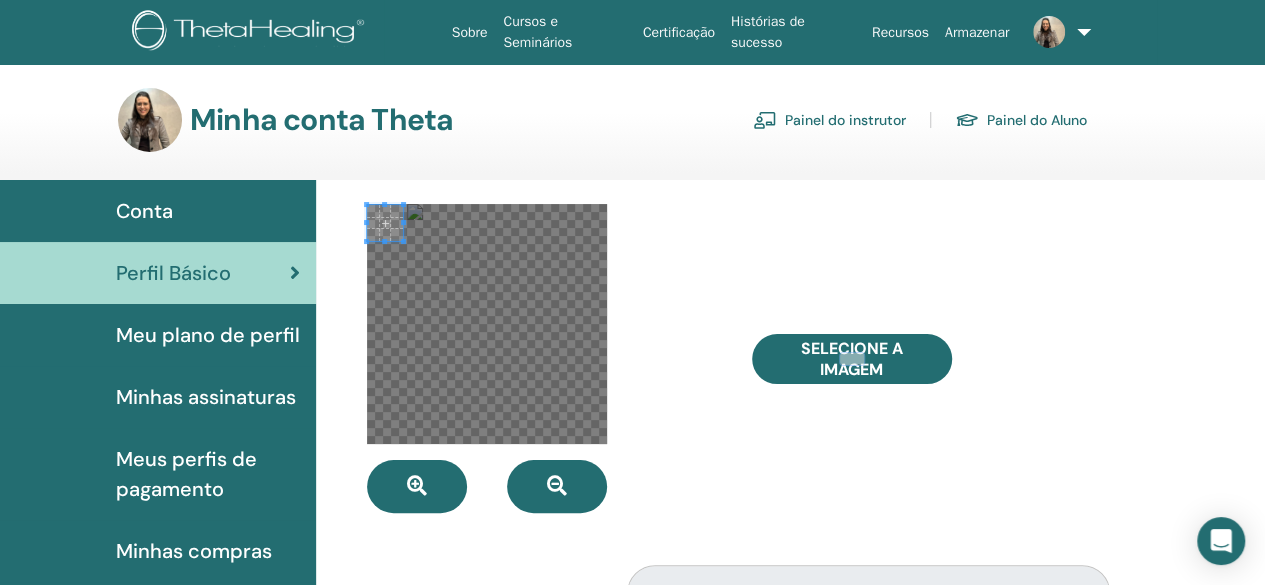click on "Conta
Perfil Básico
Meu plano de perfil
Minhas assinaturas
Meus perfis de pagamento
Minhas compras" at bounding box center [632, 909] 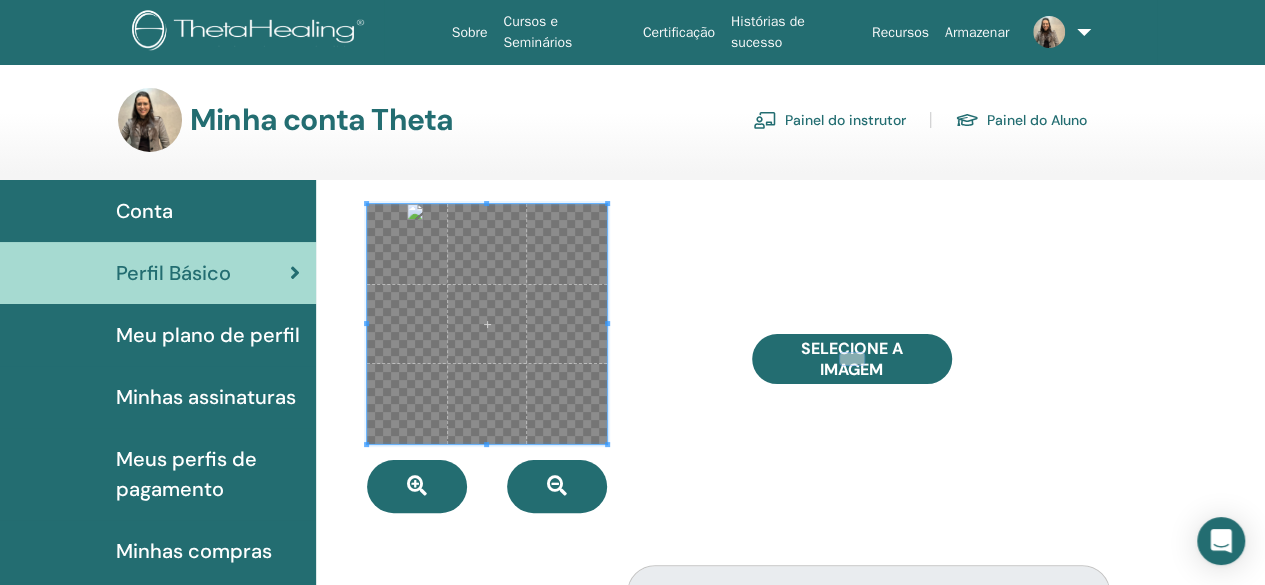 click at bounding box center (544, 358) 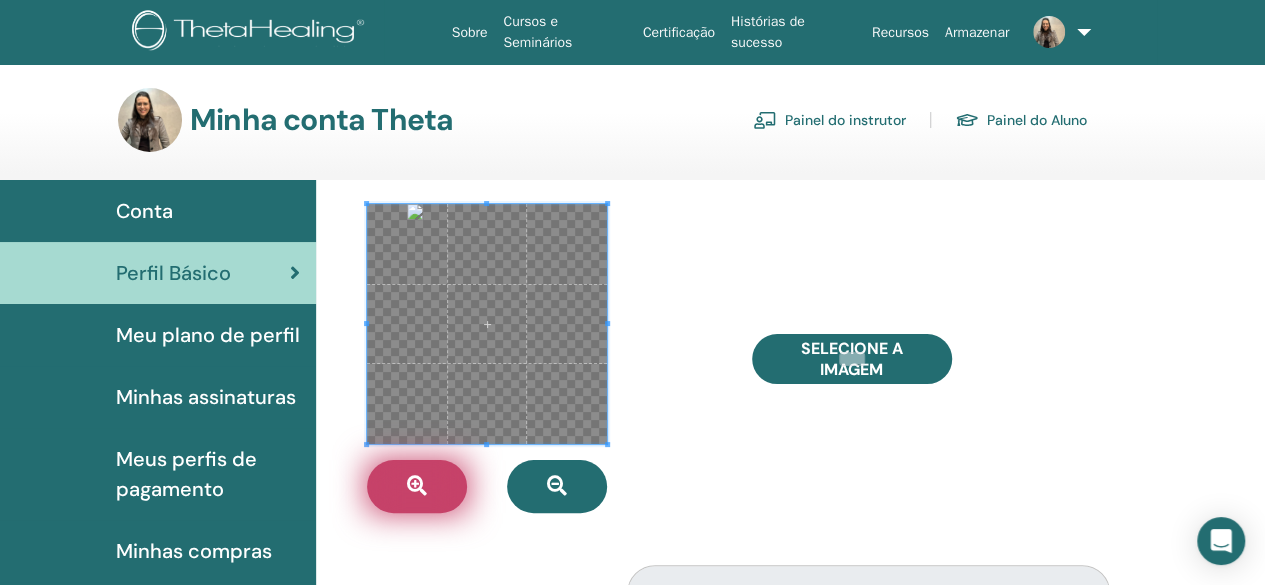 click at bounding box center [417, 486] 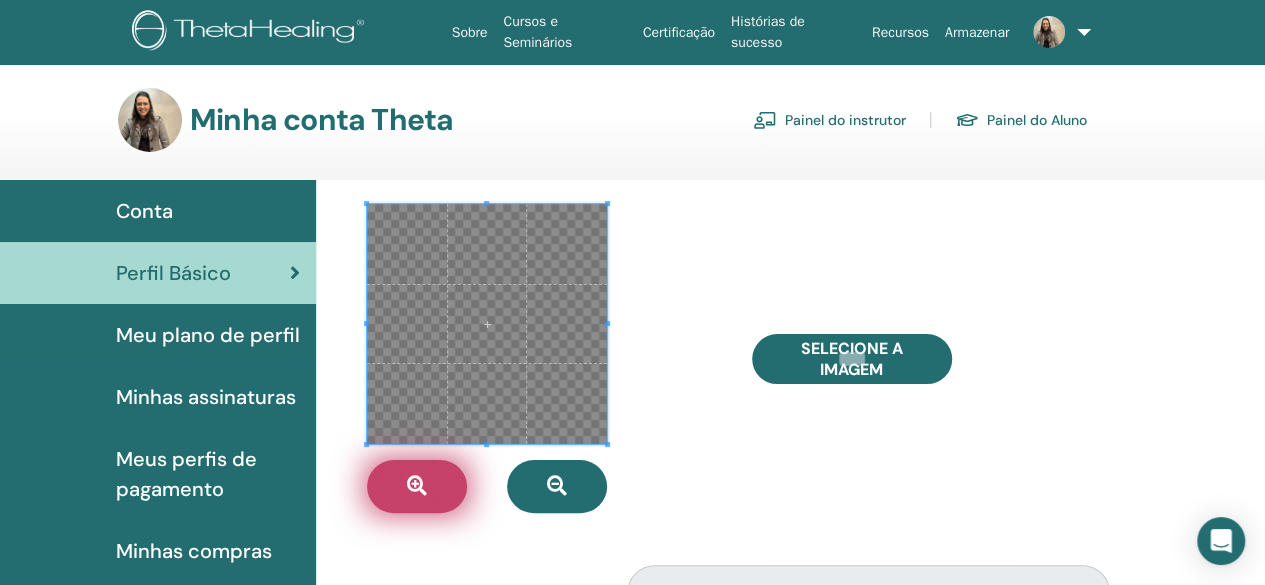 click at bounding box center (417, 486) 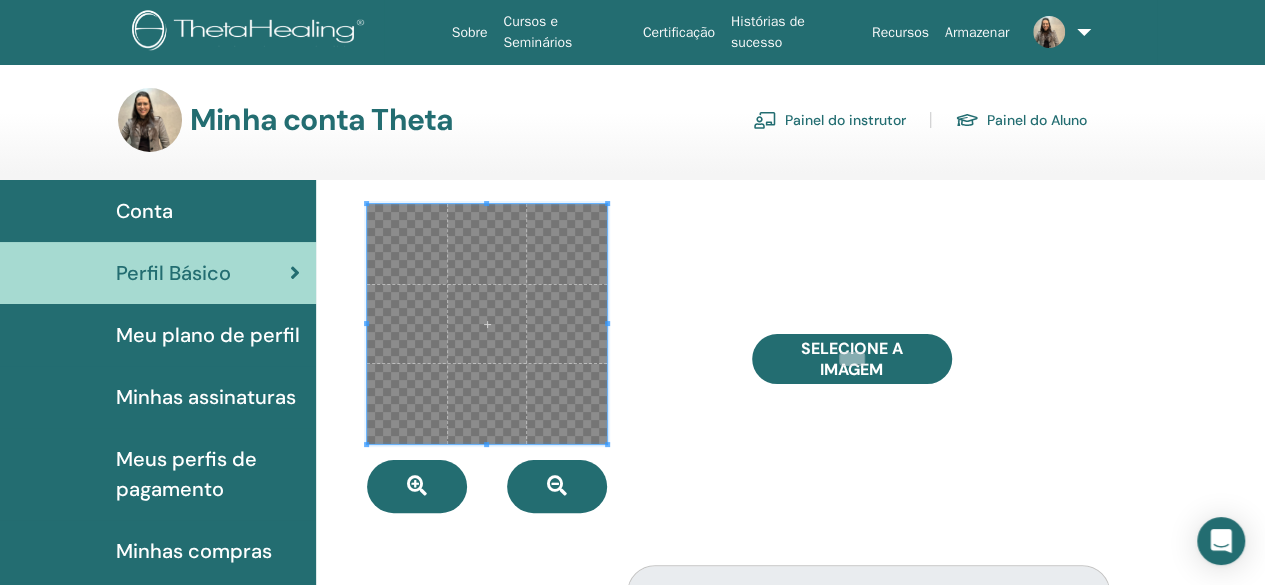 click at bounding box center (487, 324) 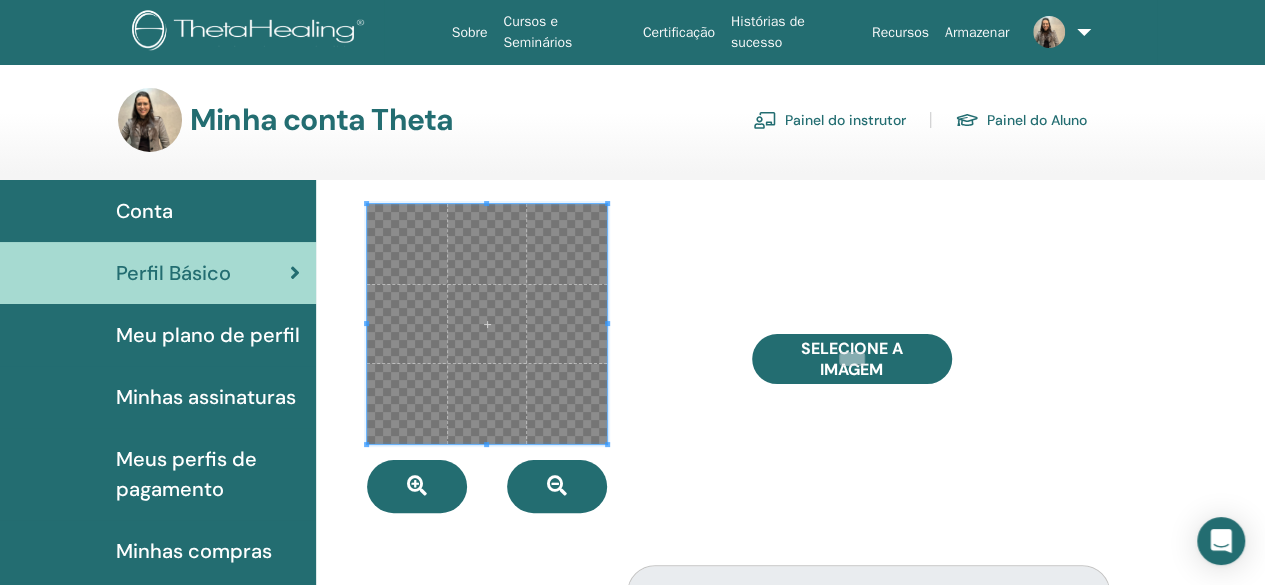 click on "Selecione a imagem" at bounding box center [929, 358] 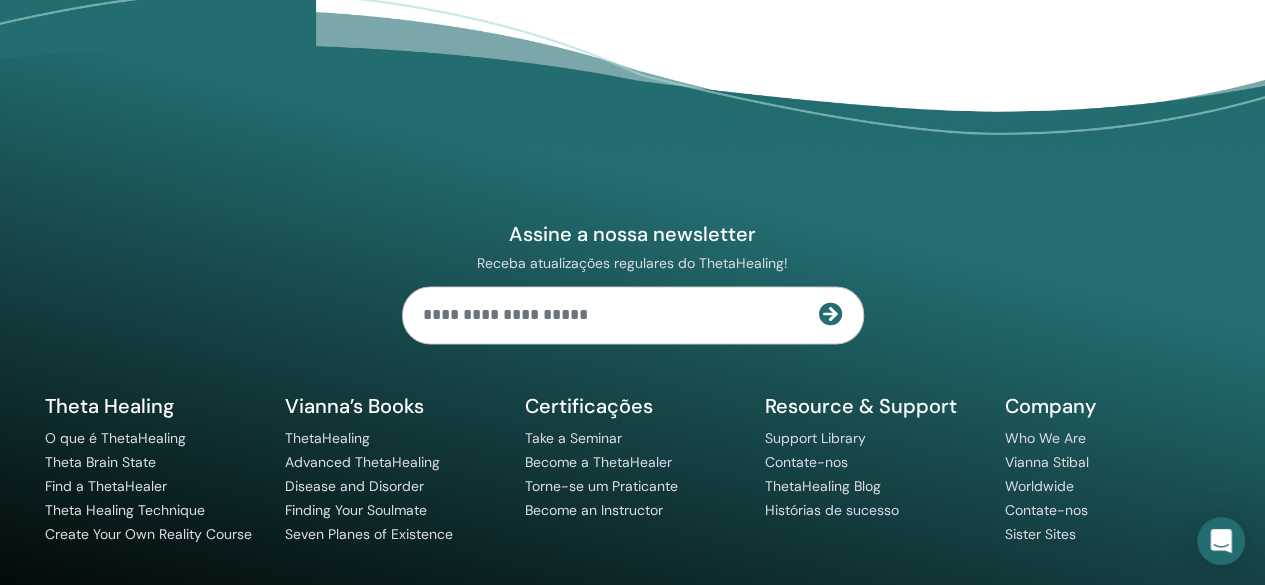scroll, scrollTop: 1510, scrollLeft: 0, axis: vertical 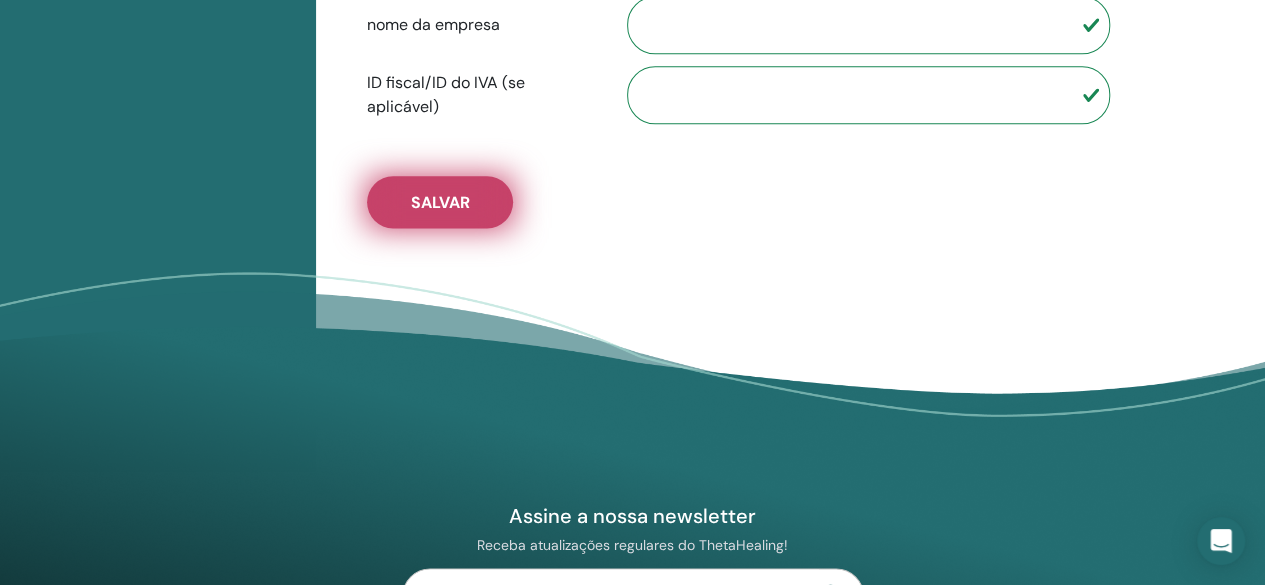 click on "Salvar" at bounding box center [440, 202] 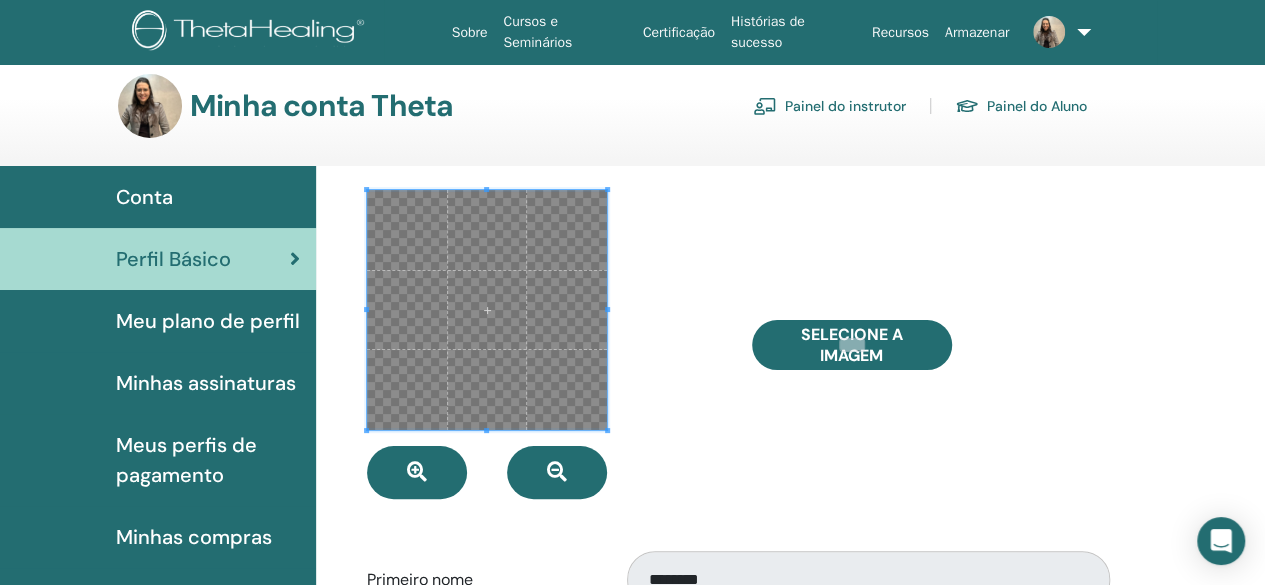 scroll, scrollTop: 0, scrollLeft: 0, axis: both 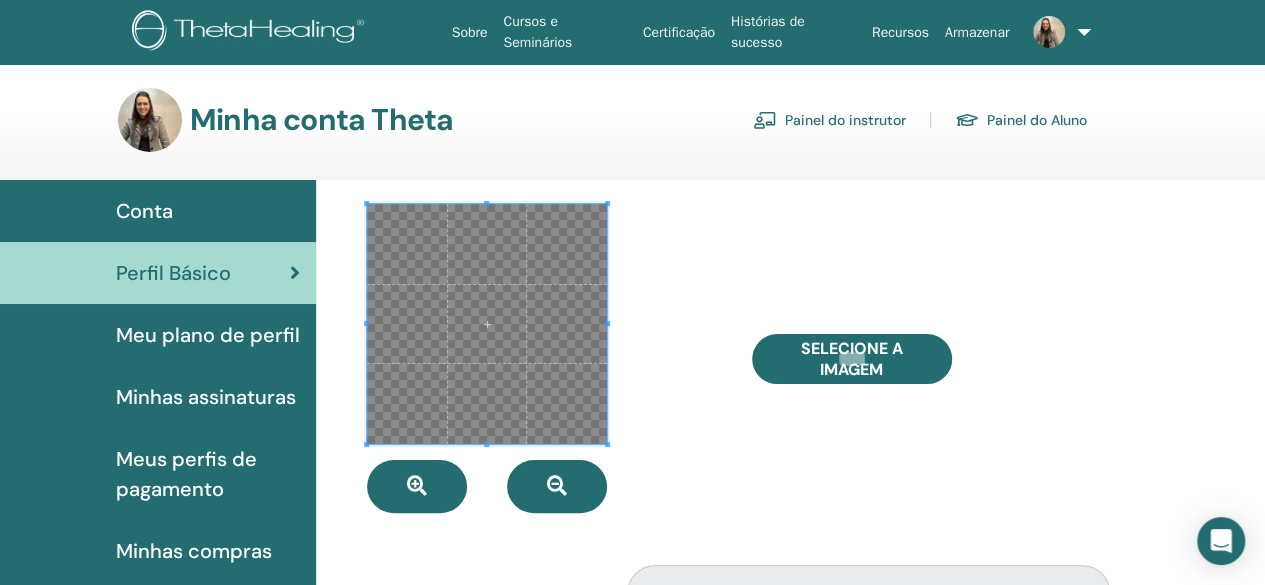 click at bounding box center [544, 358] 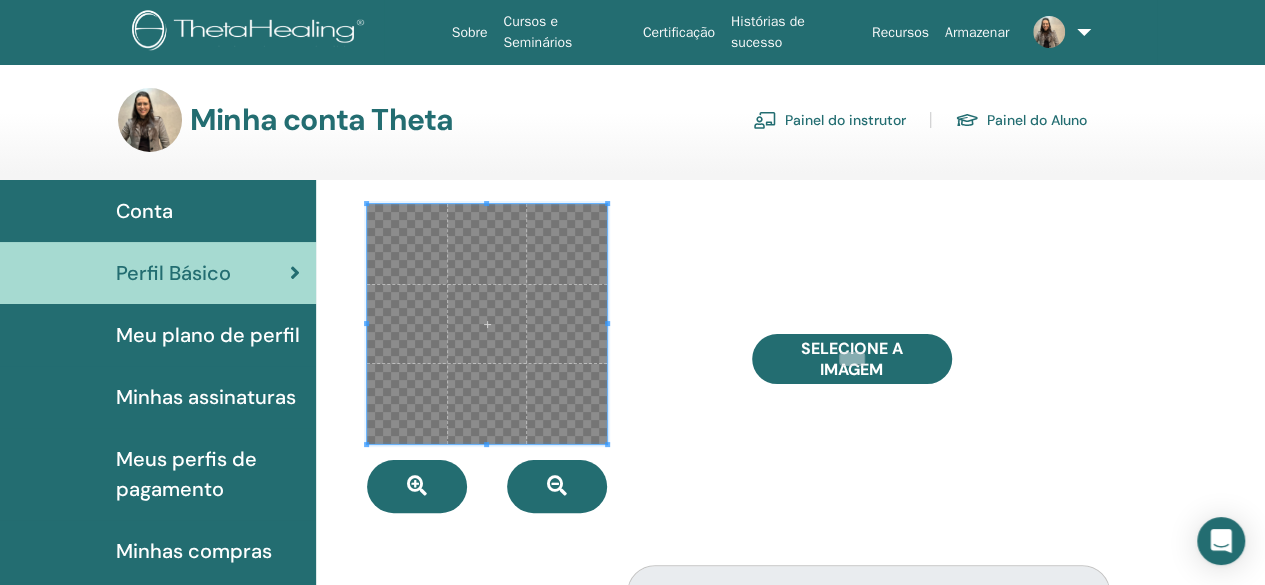 click on "Meu plano de perfil" at bounding box center (158, 335) 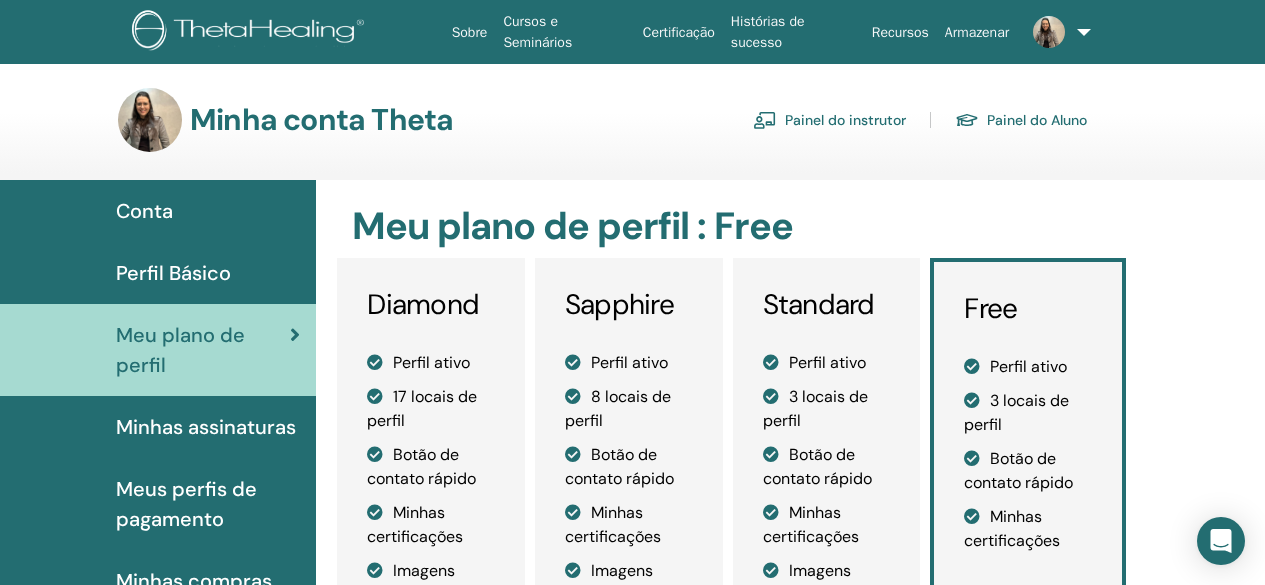 scroll, scrollTop: 0, scrollLeft: 0, axis: both 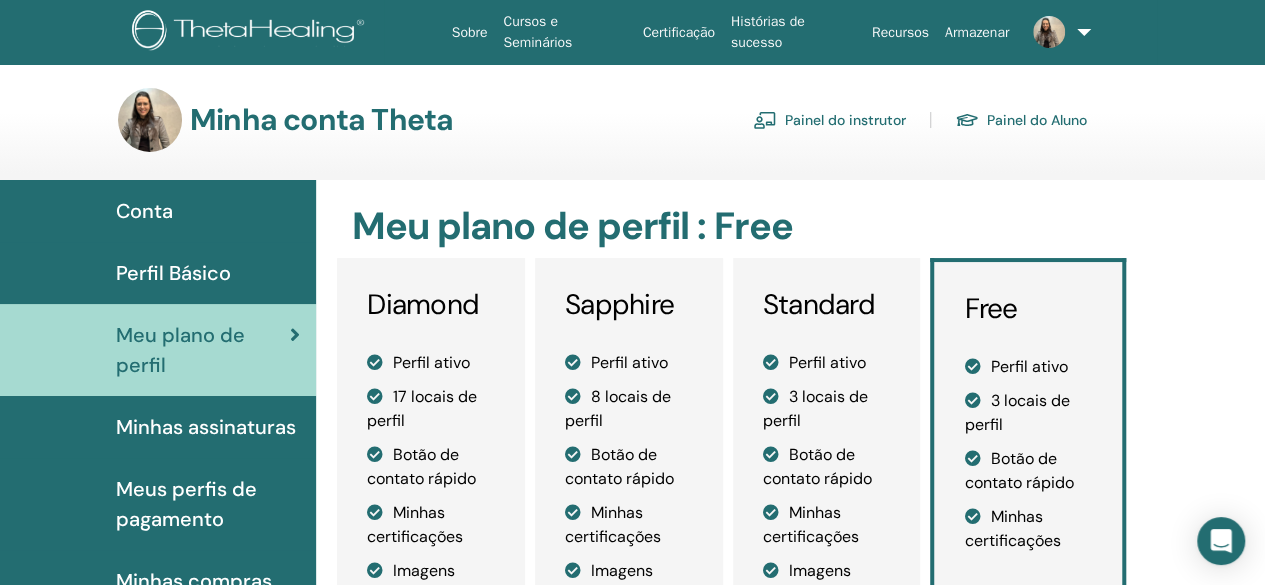 click on "Minhas assinaturas" at bounding box center (206, 427) 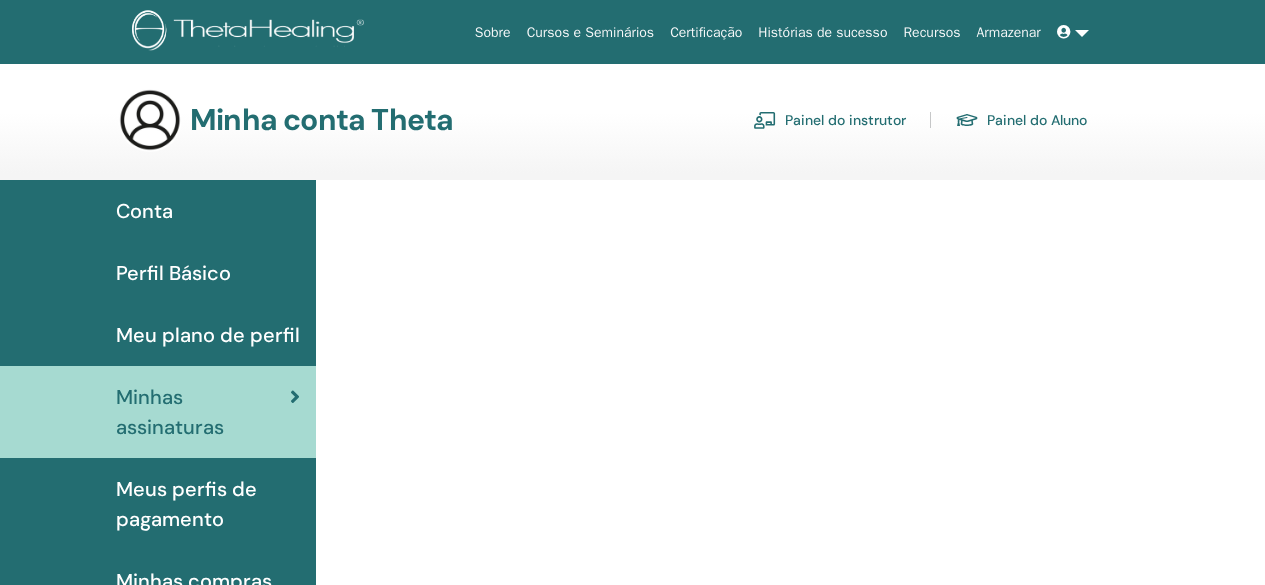 scroll, scrollTop: 0, scrollLeft: 0, axis: both 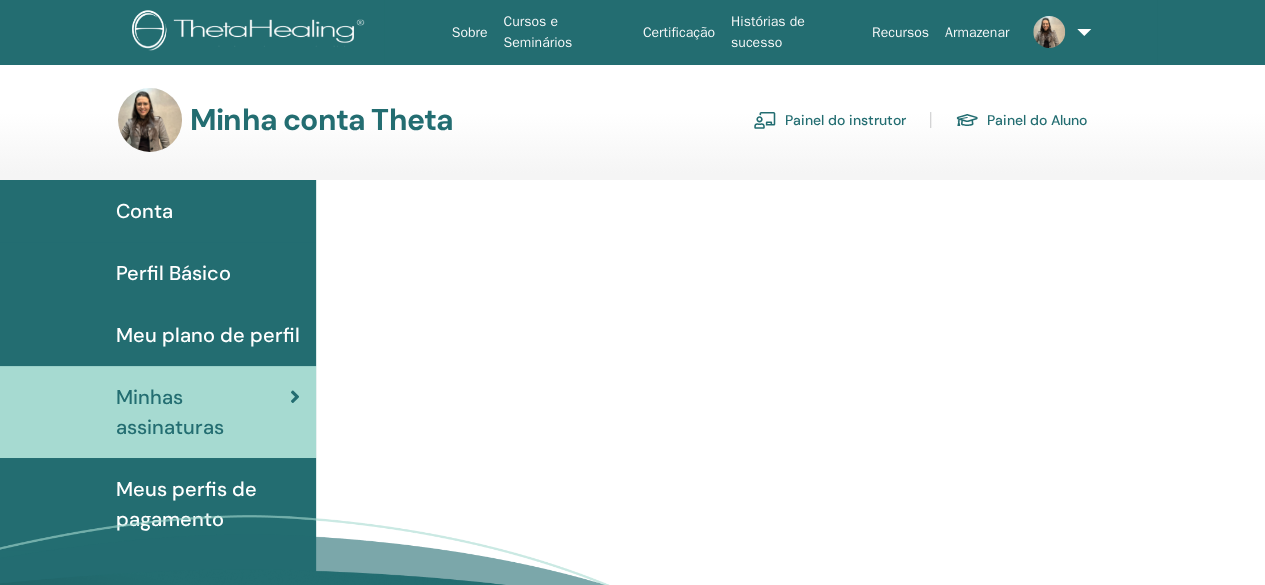 click on "Conta" at bounding box center (158, 211) 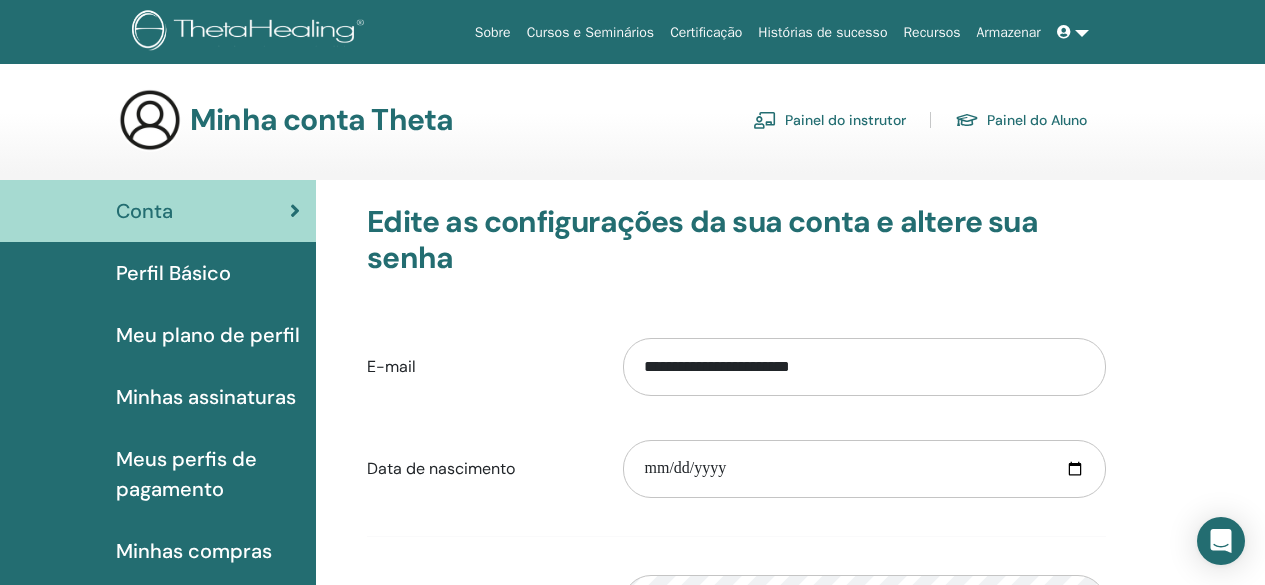 scroll, scrollTop: 0, scrollLeft: 0, axis: both 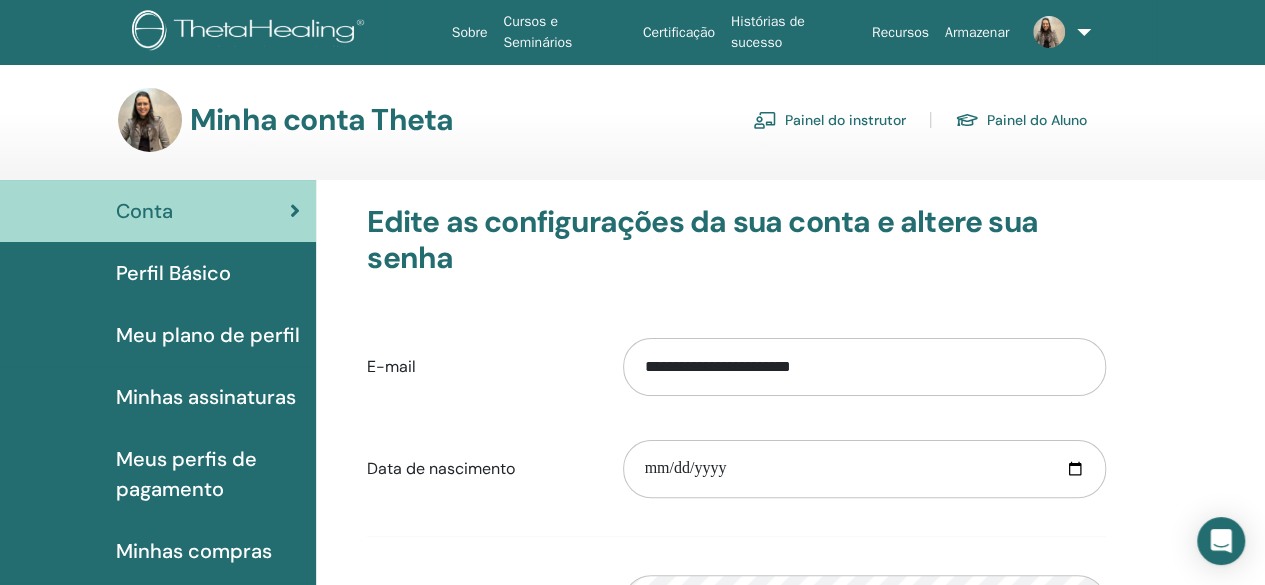 click on "Meu plano de perfil" at bounding box center [158, 335] 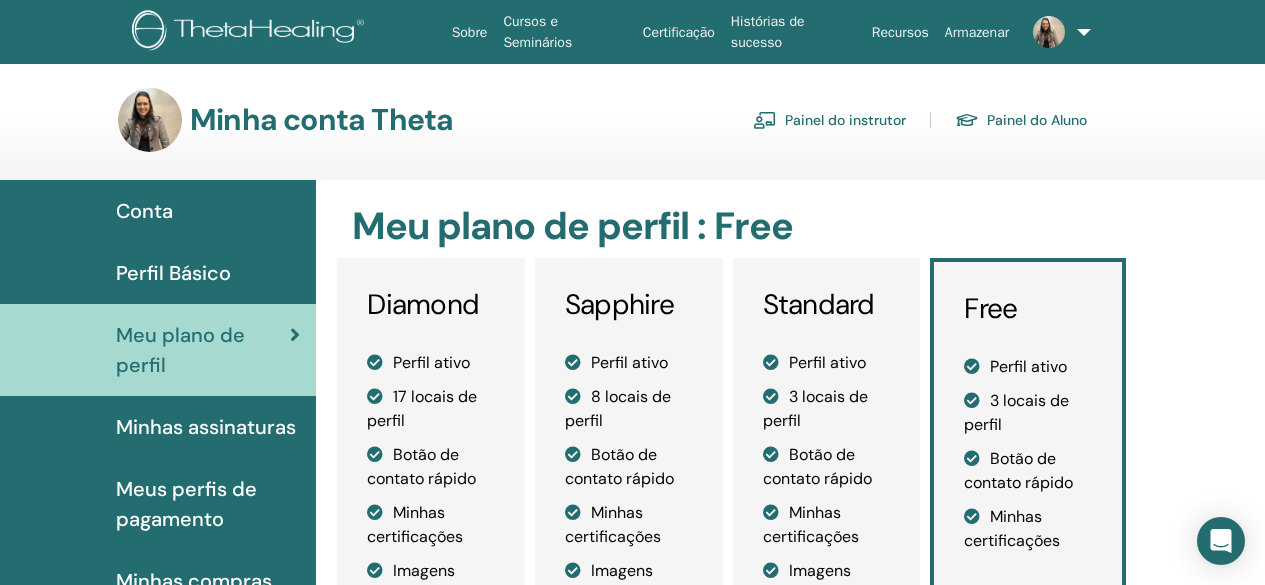 scroll, scrollTop: 0, scrollLeft: 0, axis: both 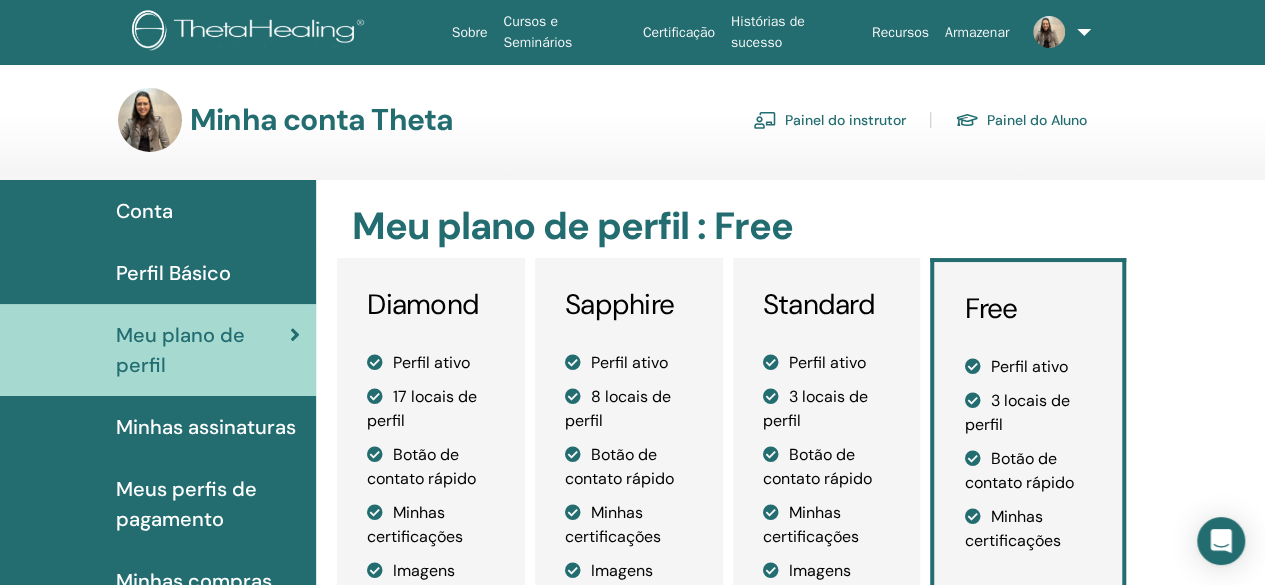 click on "Conta" at bounding box center [158, 211] 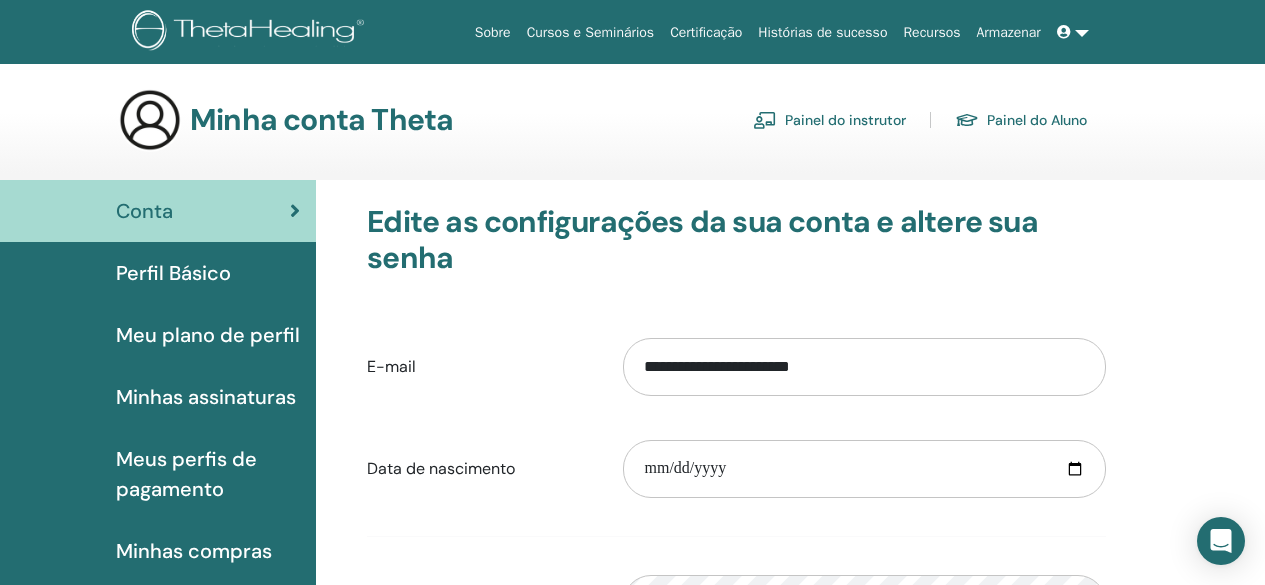 scroll, scrollTop: 0, scrollLeft: 0, axis: both 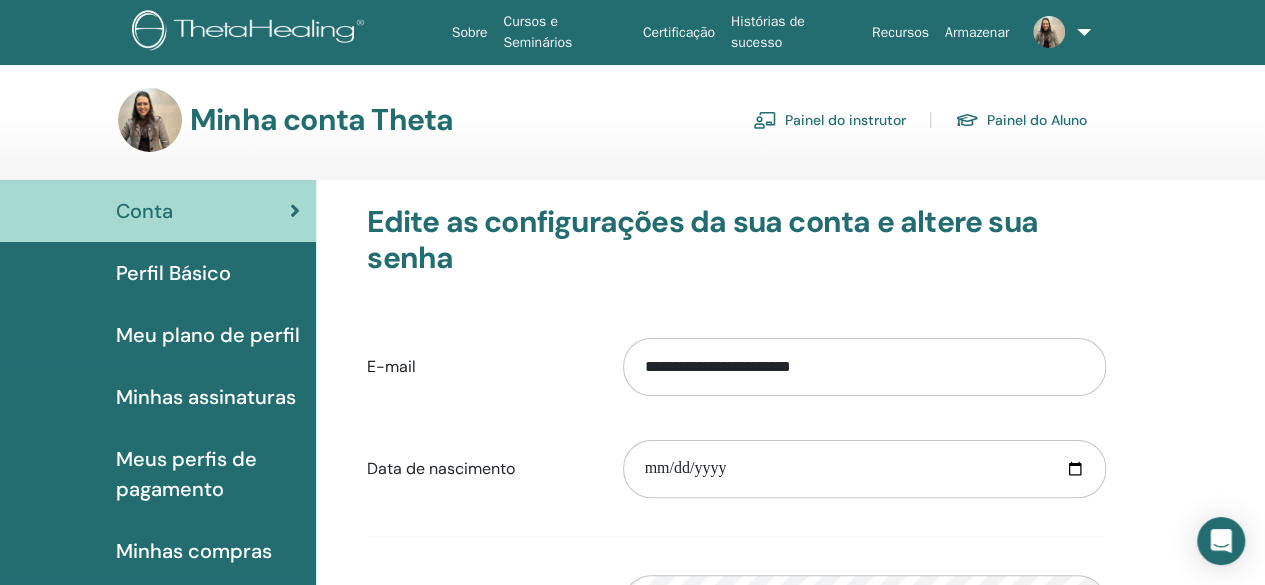click on "Perfil Básico" at bounding box center (173, 273) 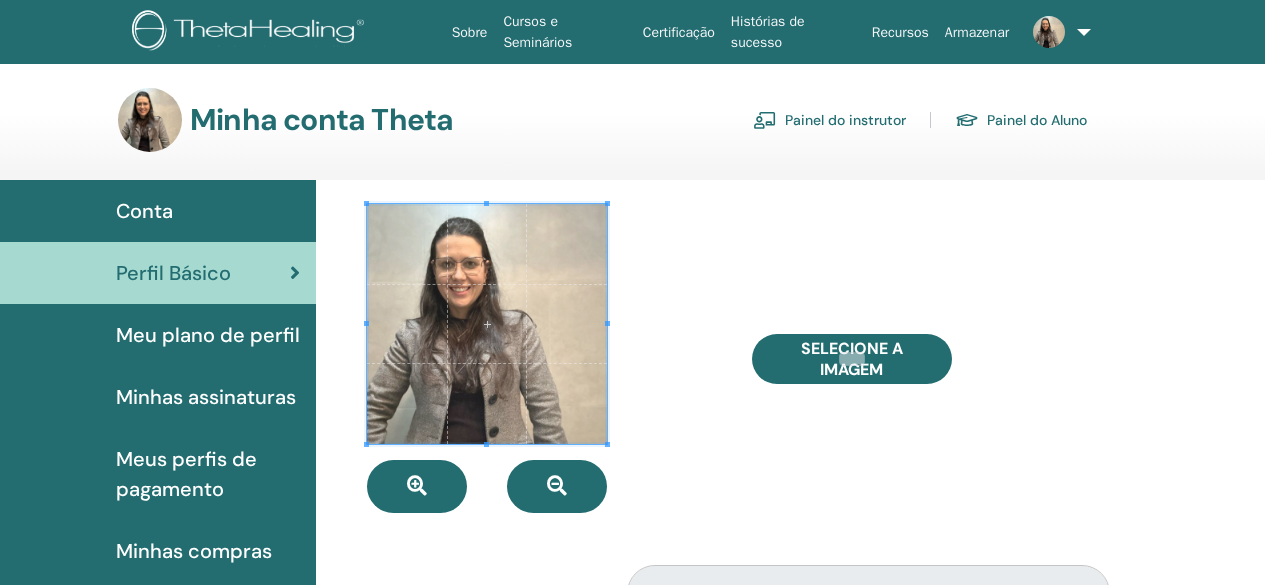scroll, scrollTop: 0, scrollLeft: 0, axis: both 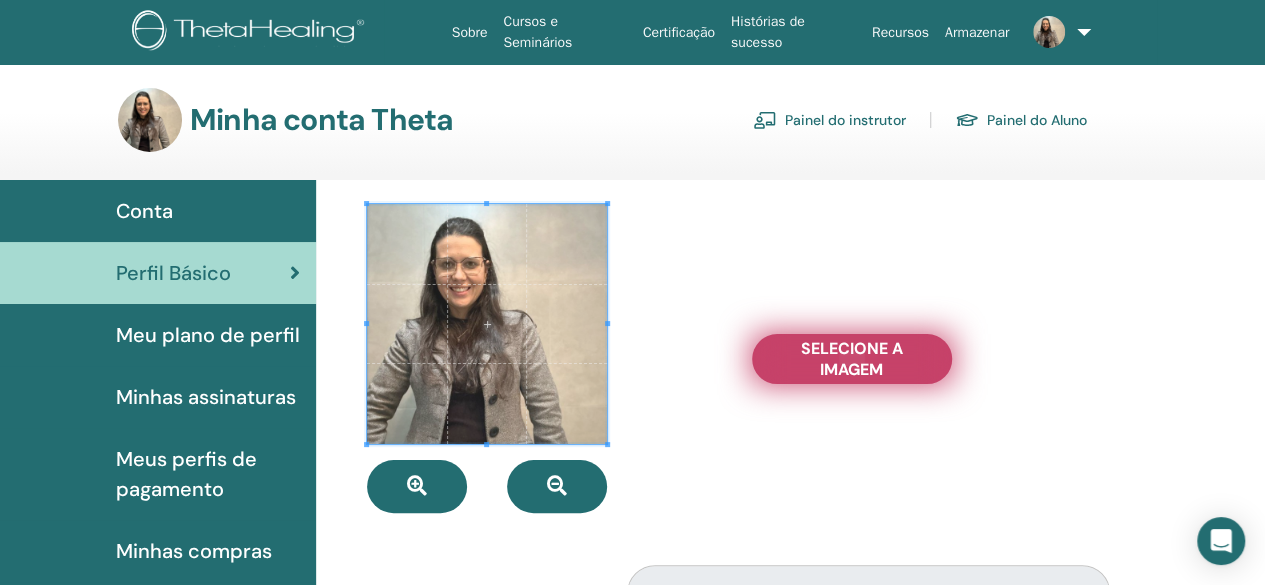 click on "Selecione a imagem" at bounding box center (852, 359) 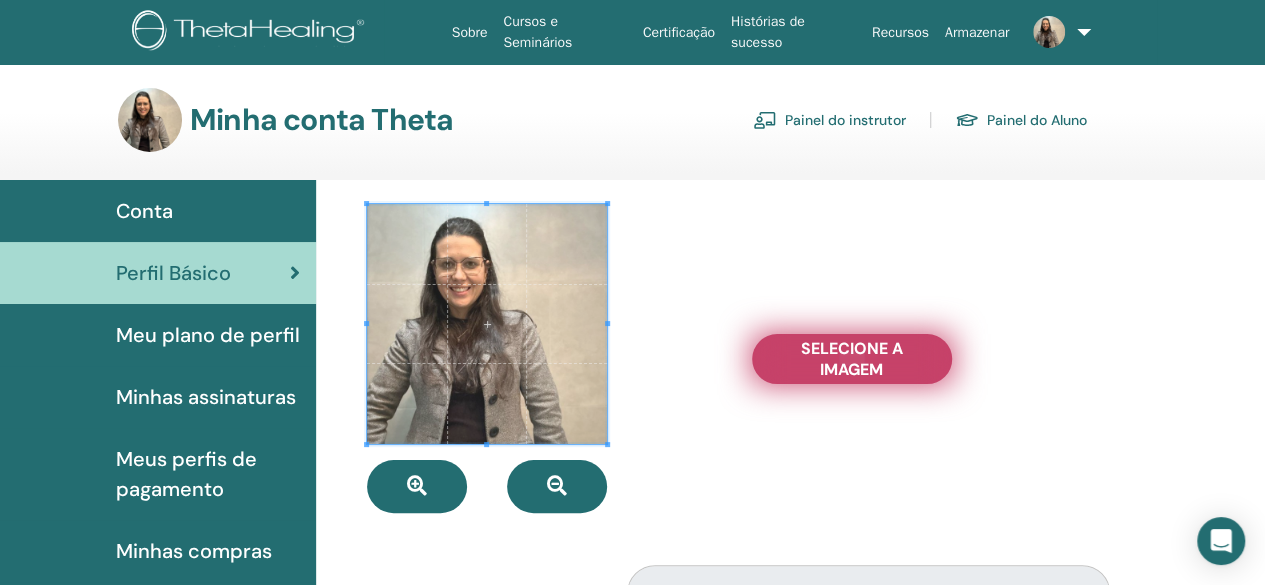 click on "Selecione a imagem" at bounding box center [852, 359] 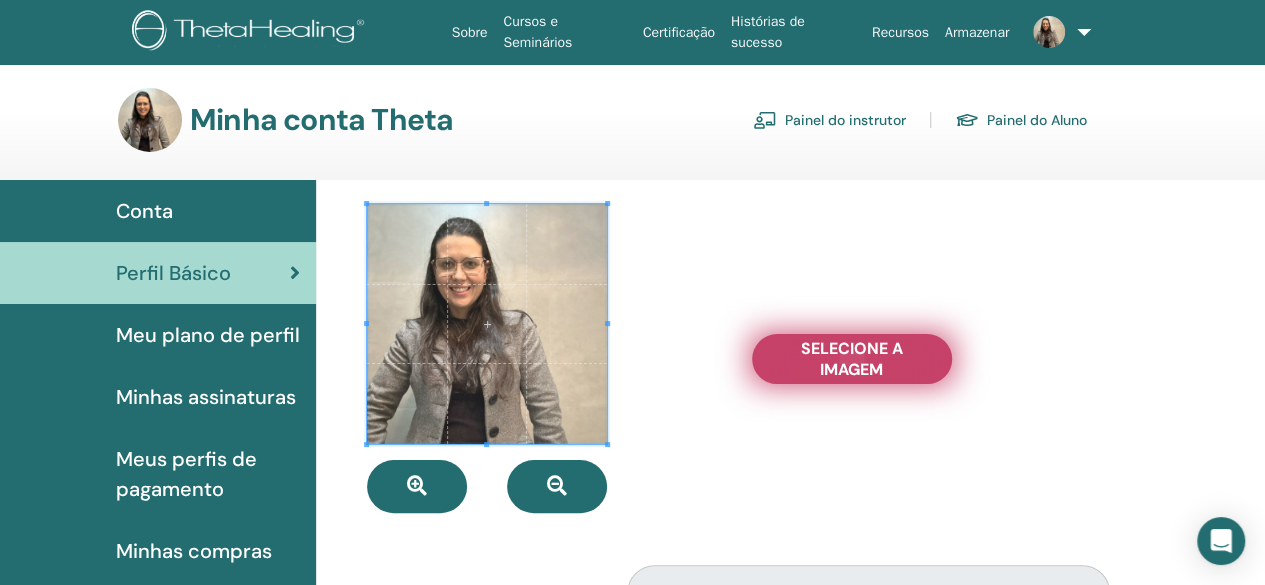 type on "**********" 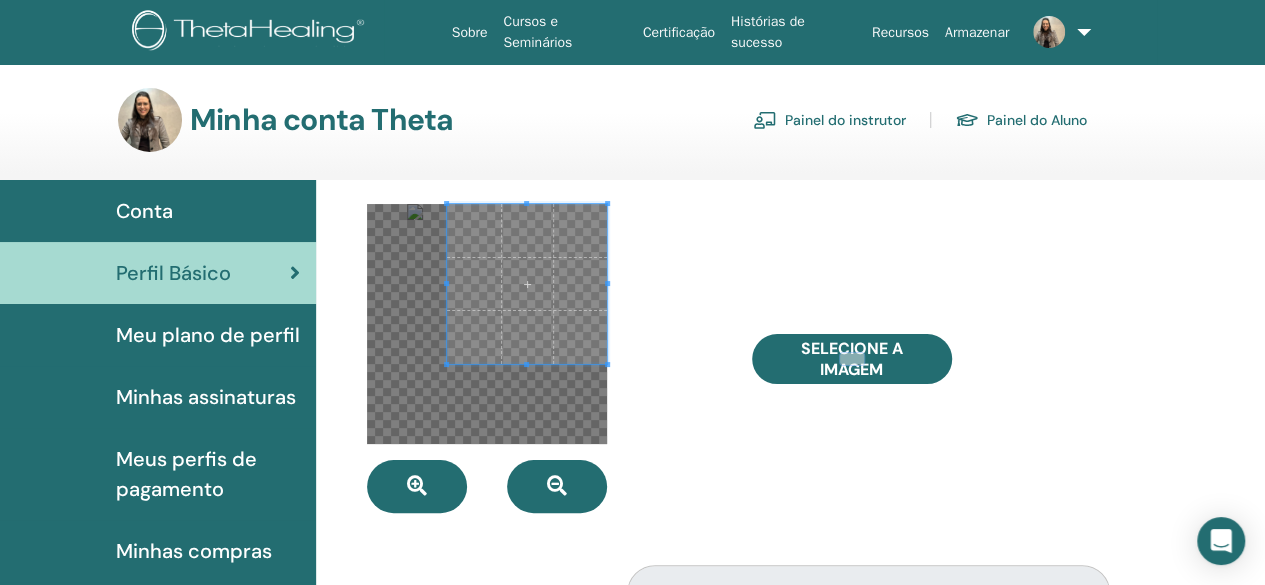 click on "**********" at bounding box center [736, 799] 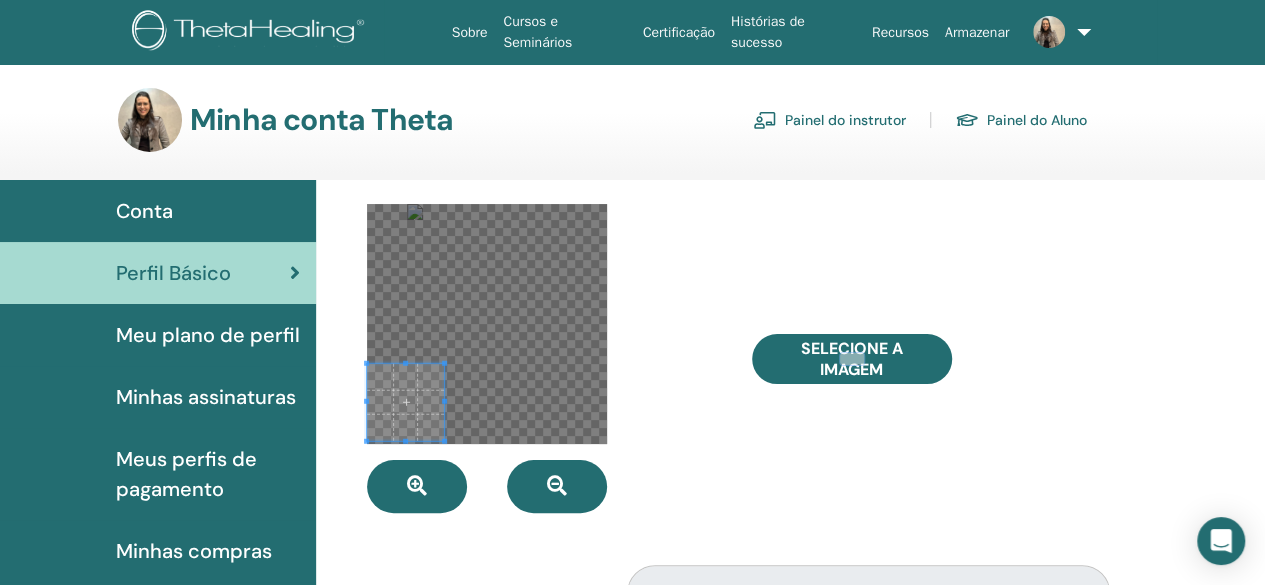 click on "**********" at bounding box center [736, 799] 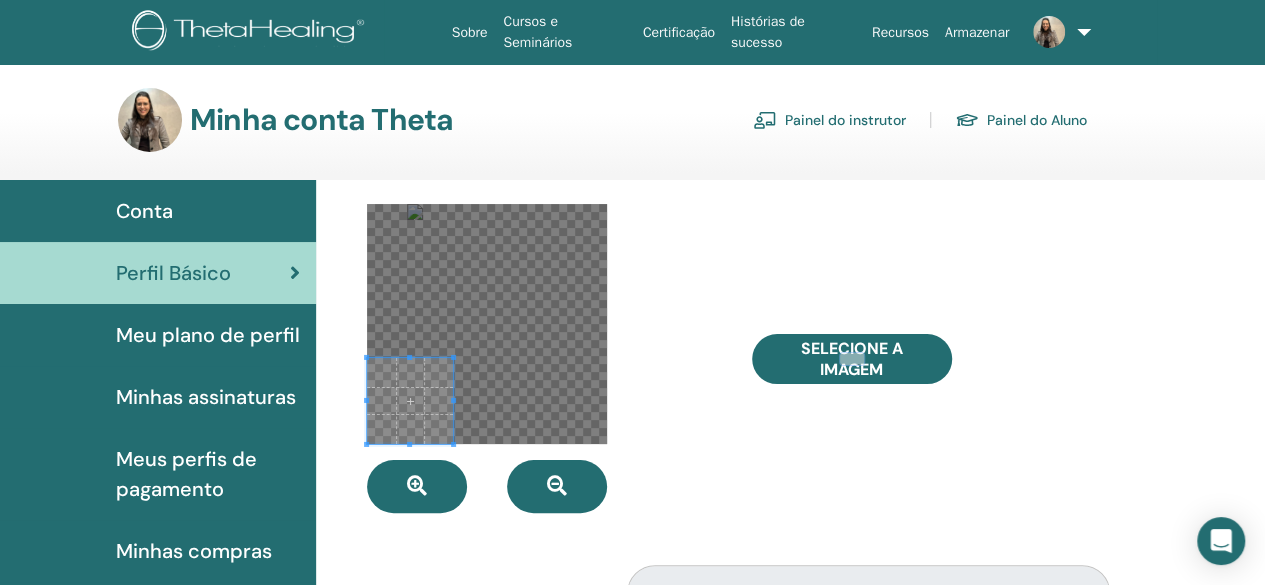 click at bounding box center (487, 324) 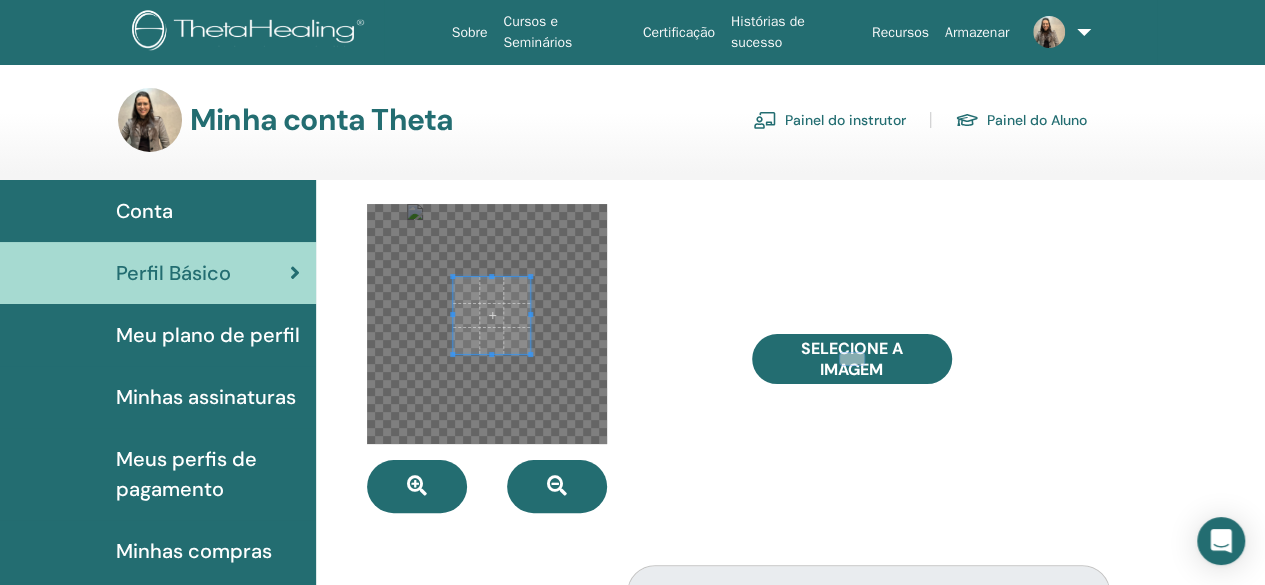 click at bounding box center (487, 324) 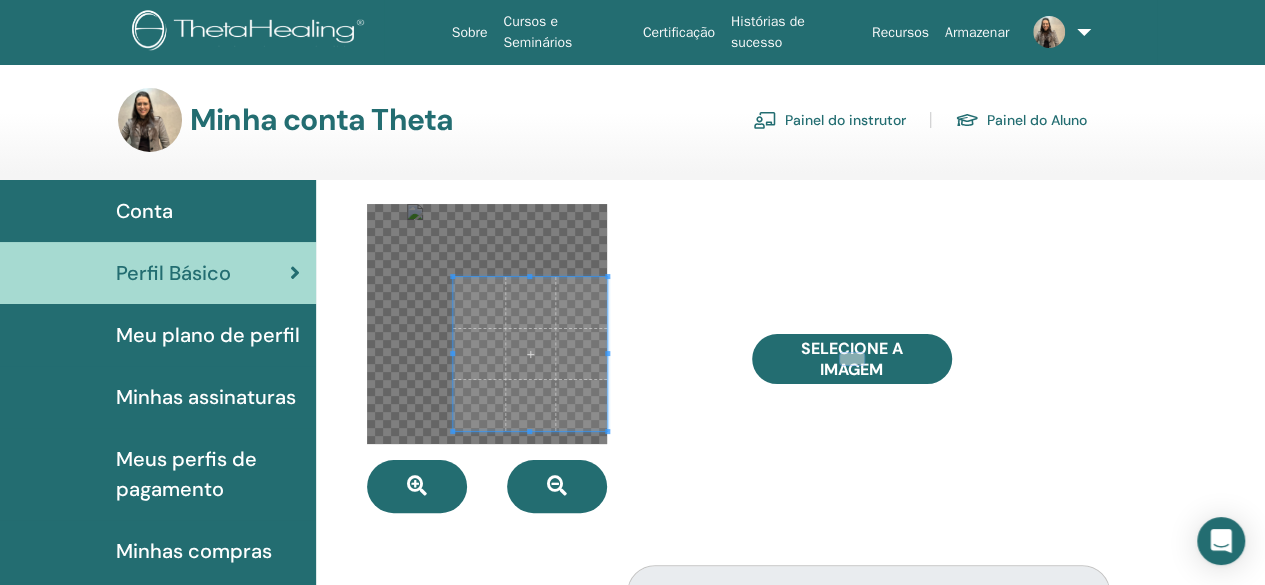 click at bounding box center [544, 358] 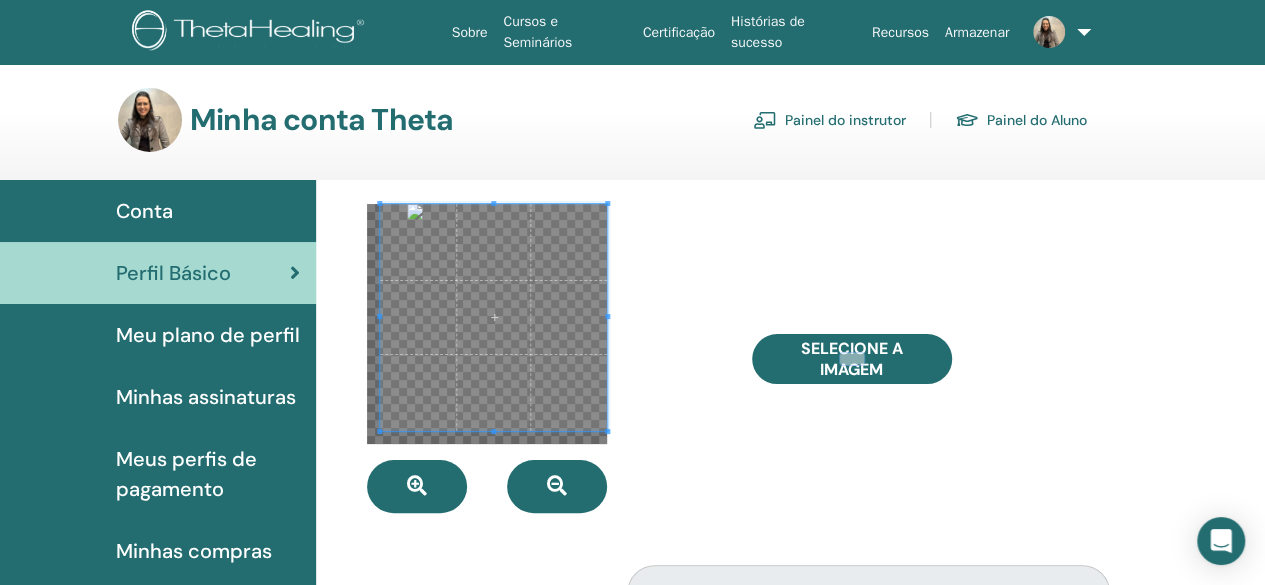 click on "**********" at bounding box center (736, 799) 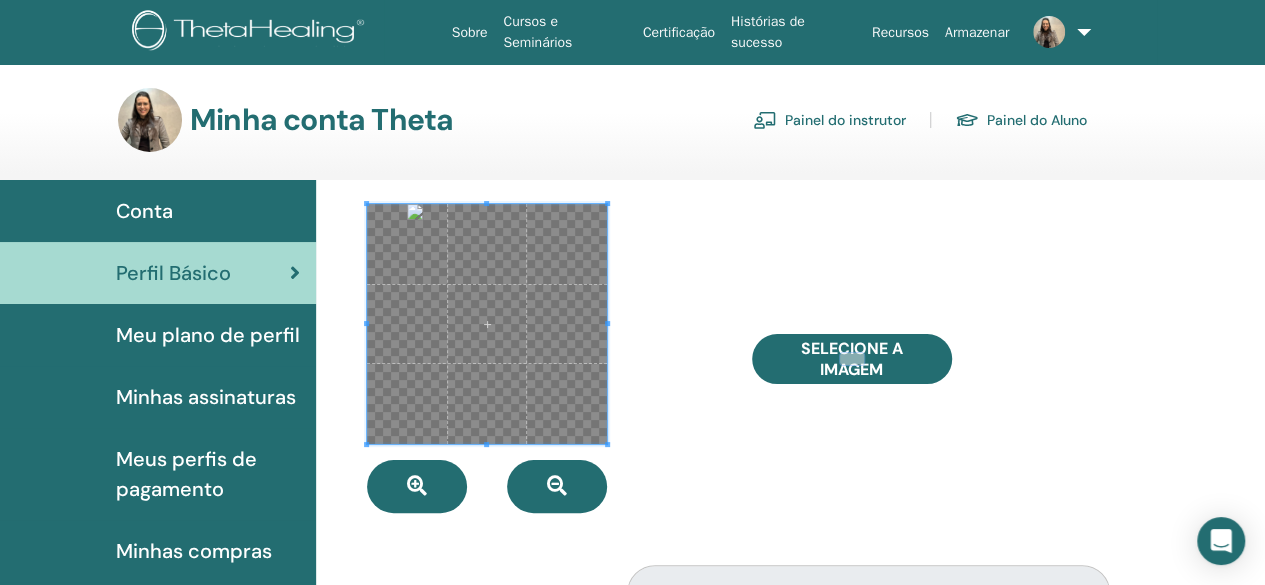 click at bounding box center (544, 358) 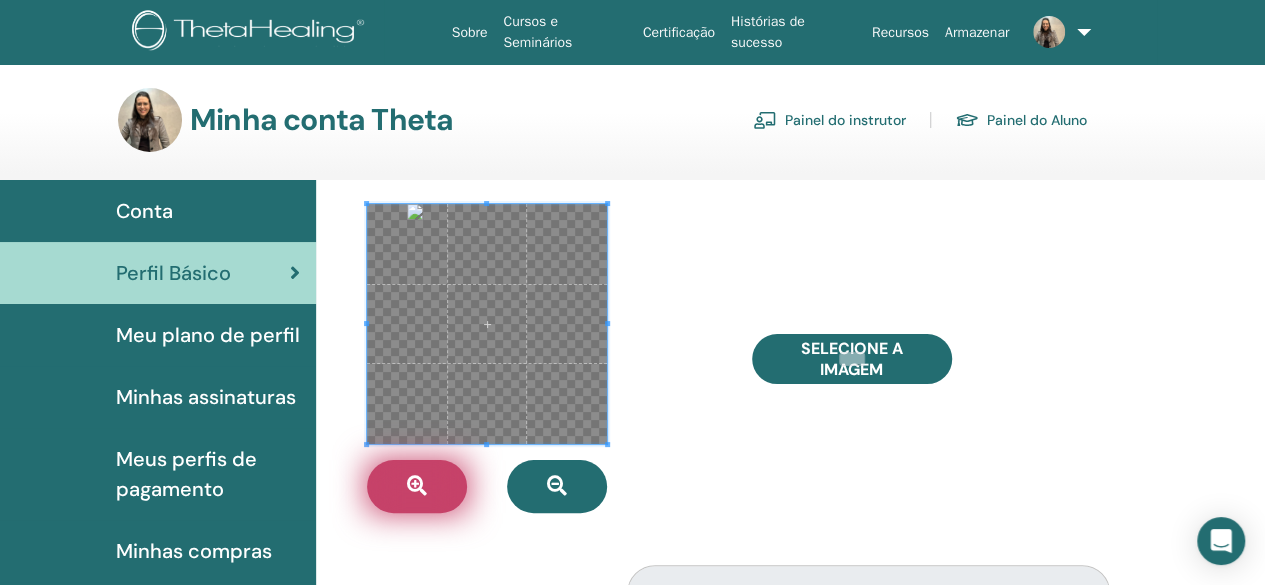 click at bounding box center (417, 486) 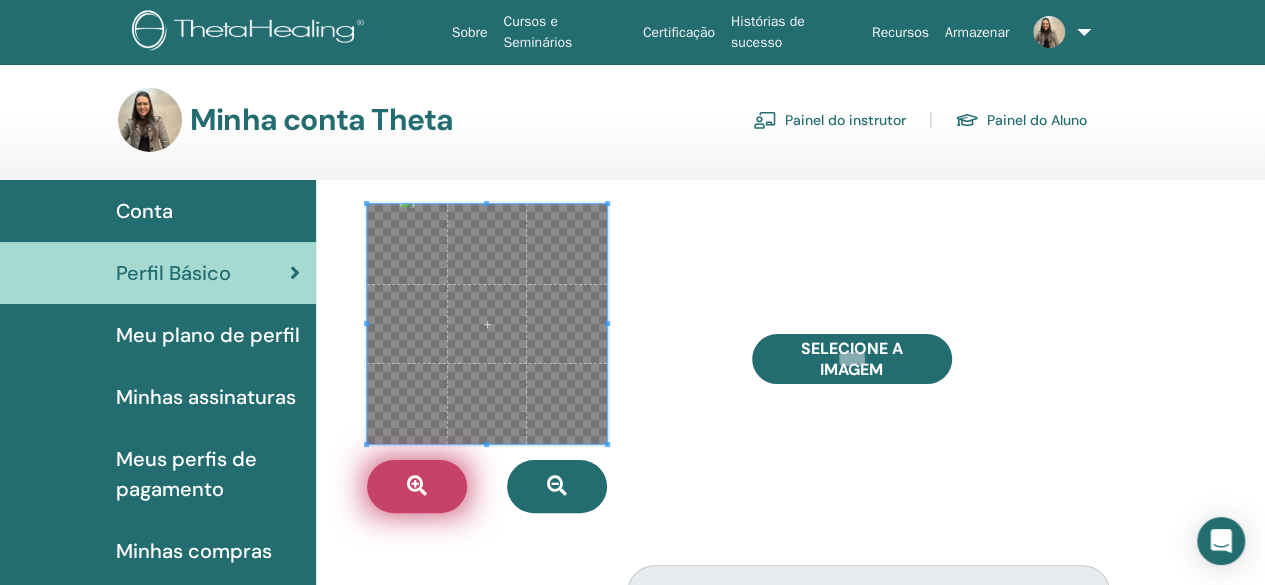 click at bounding box center [417, 486] 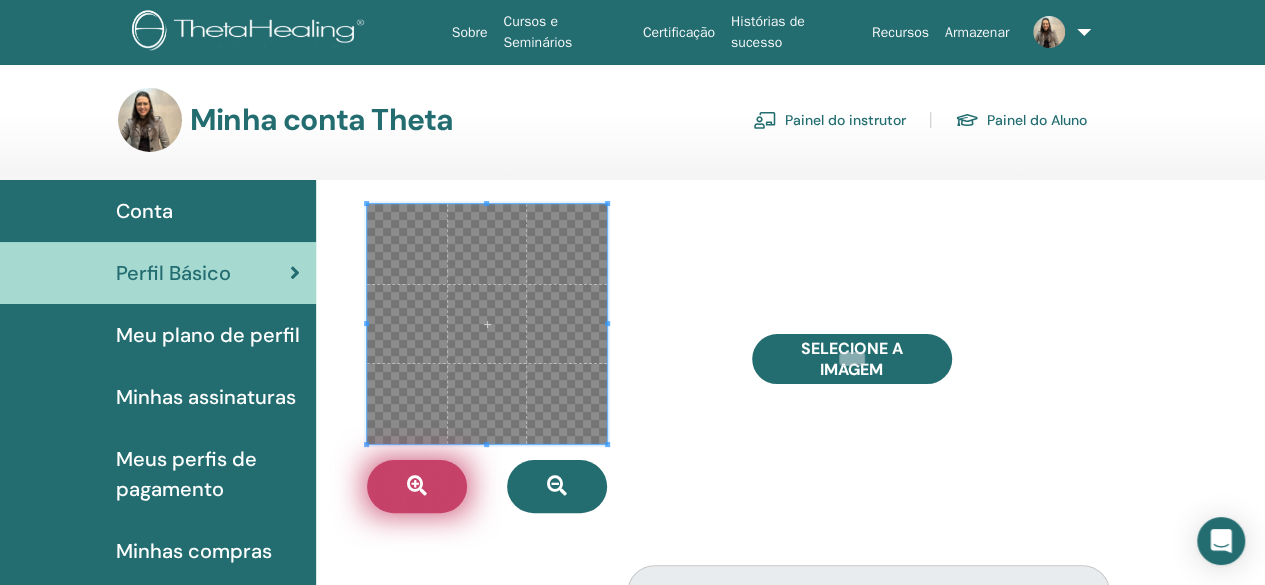 click at bounding box center [417, 486] 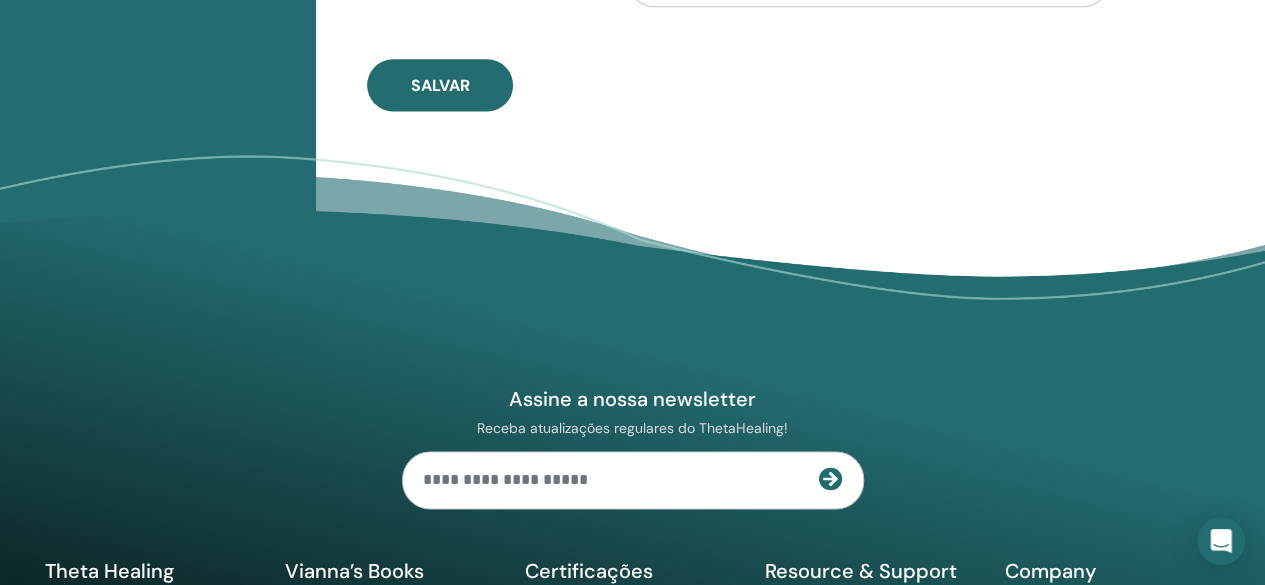 scroll, scrollTop: 1319, scrollLeft: 0, axis: vertical 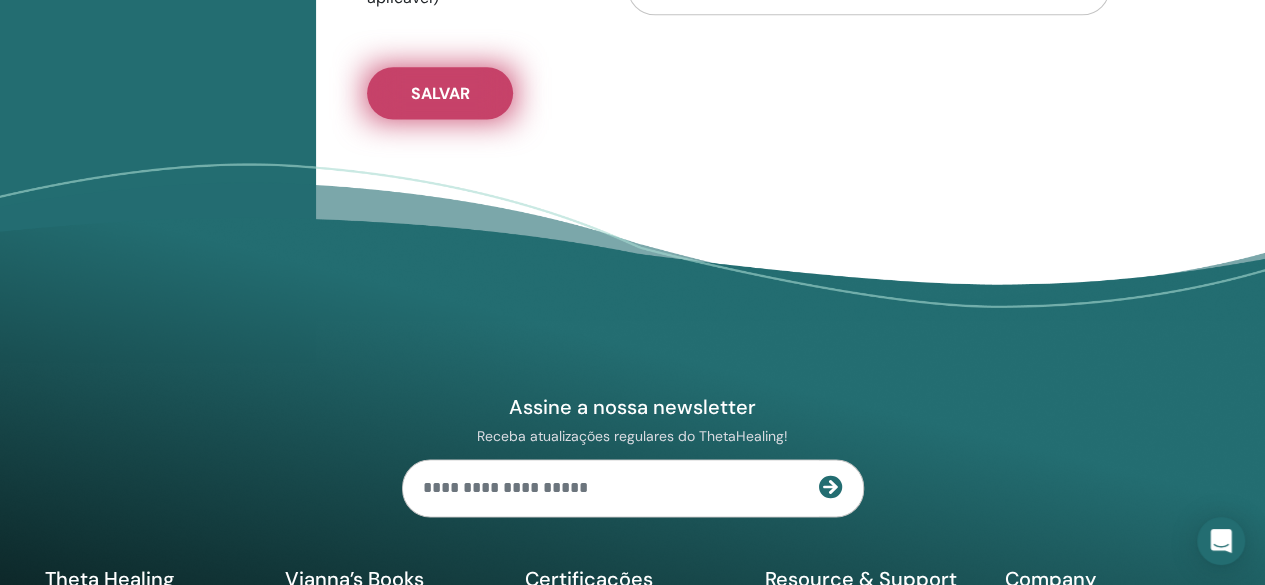 click on "Salvar" at bounding box center [440, 93] 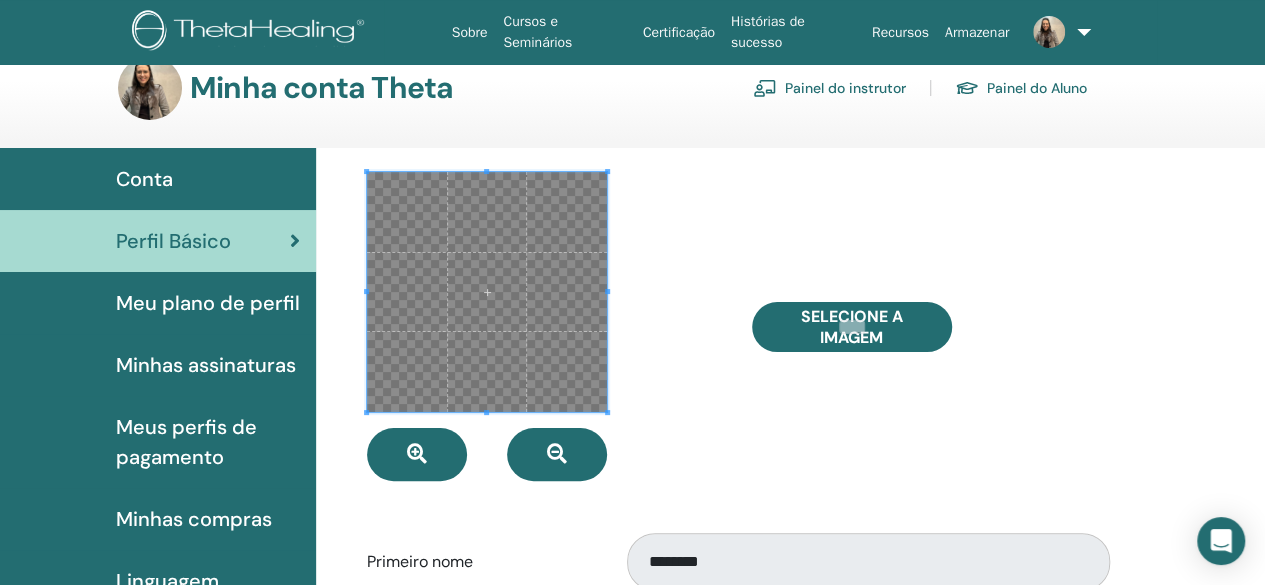 scroll, scrollTop: 30, scrollLeft: 0, axis: vertical 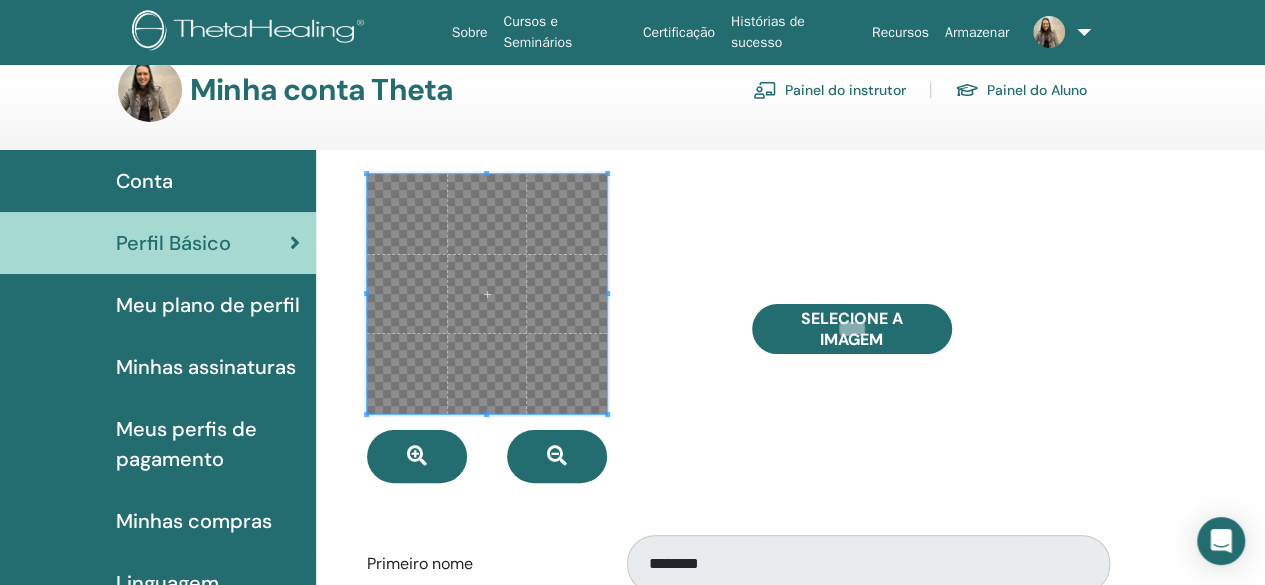 click at bounding box center [487, 294] 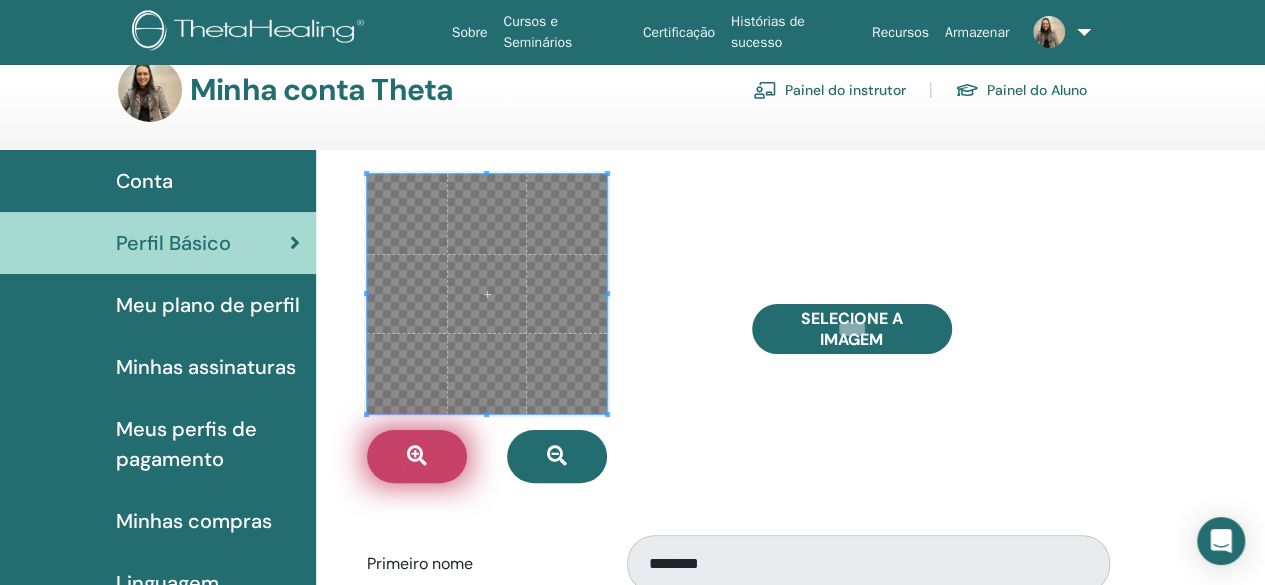 click at bounding box center (417, 456) 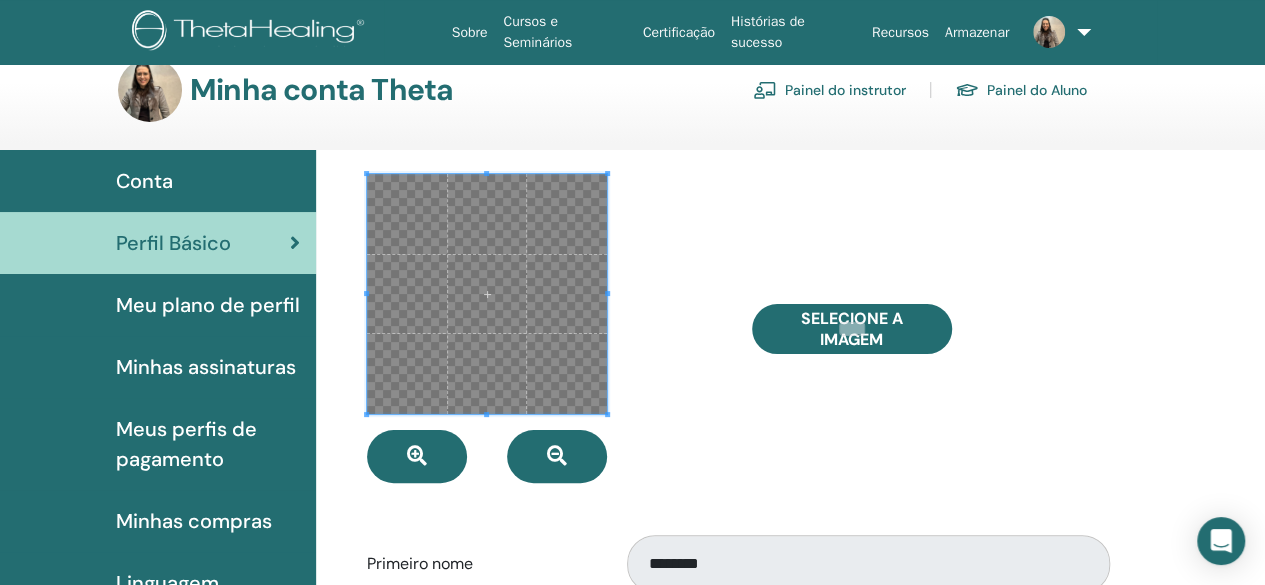 click at bounding box center [544, 328] 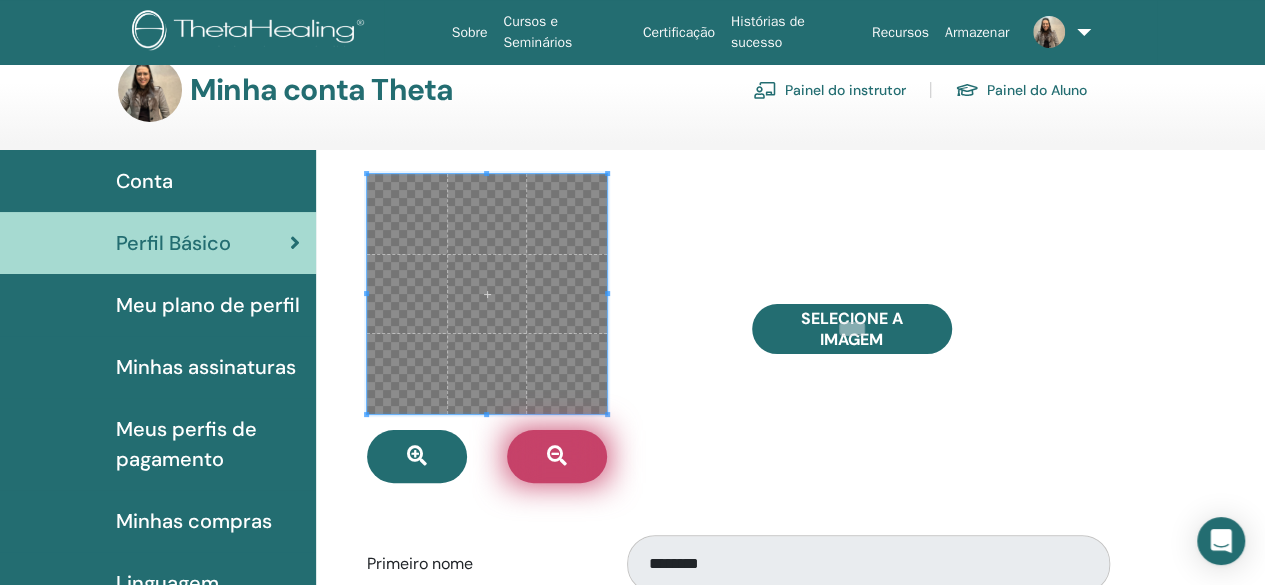 click at bounding box center [557, 456] 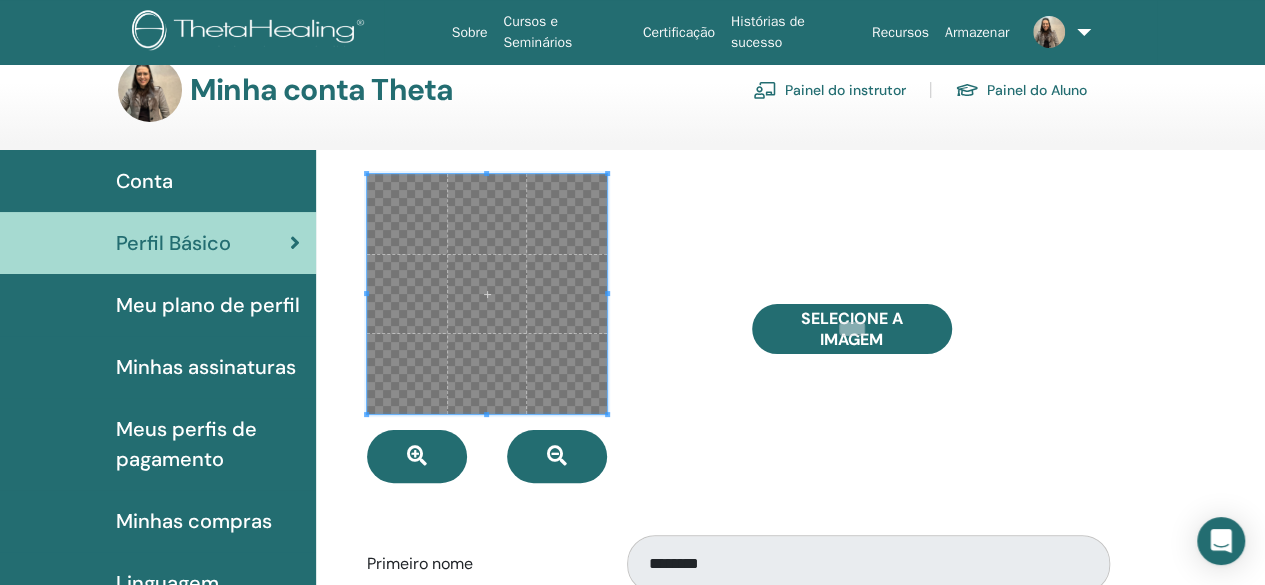 click at bounding box center (487, 294) 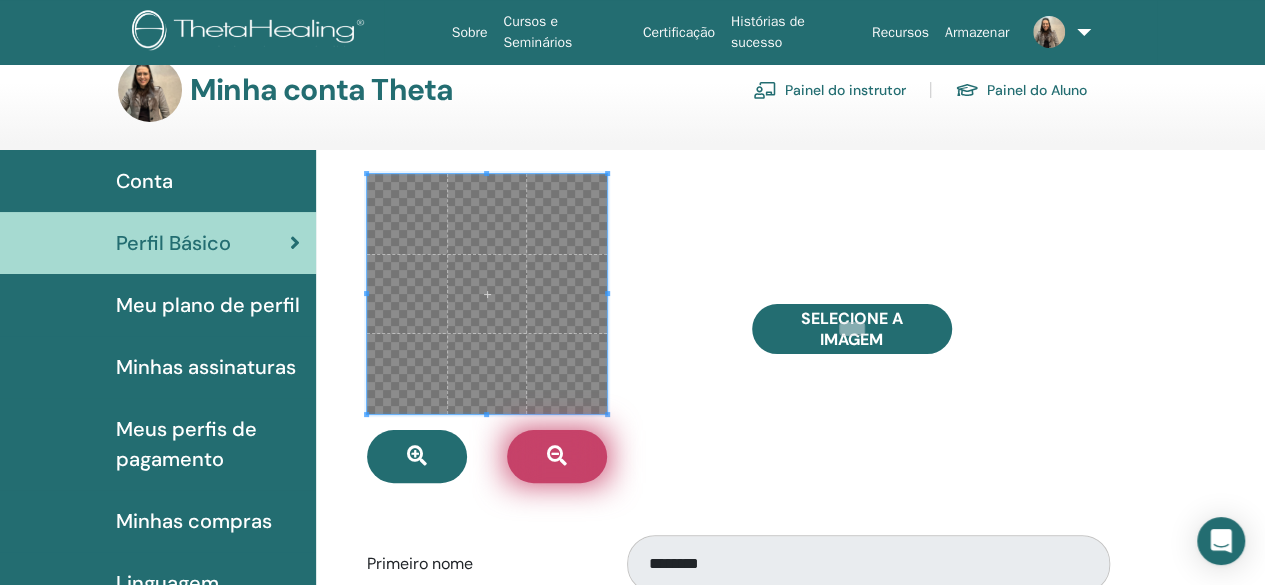 click at bounding box center [557, 456] 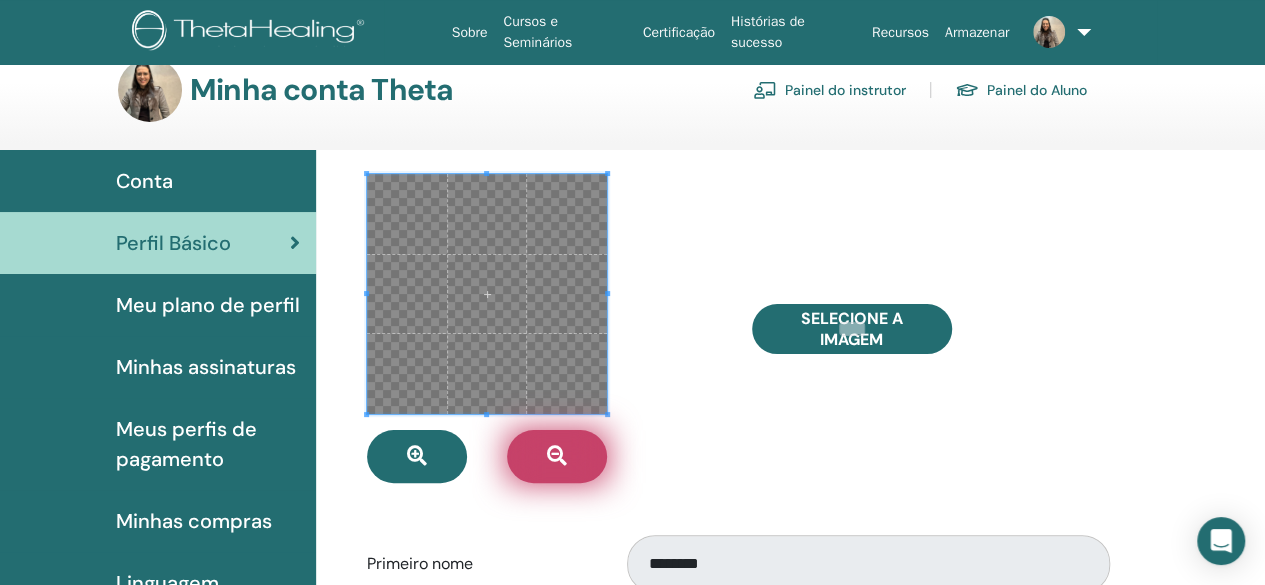 click at bounding box center (557, 456) 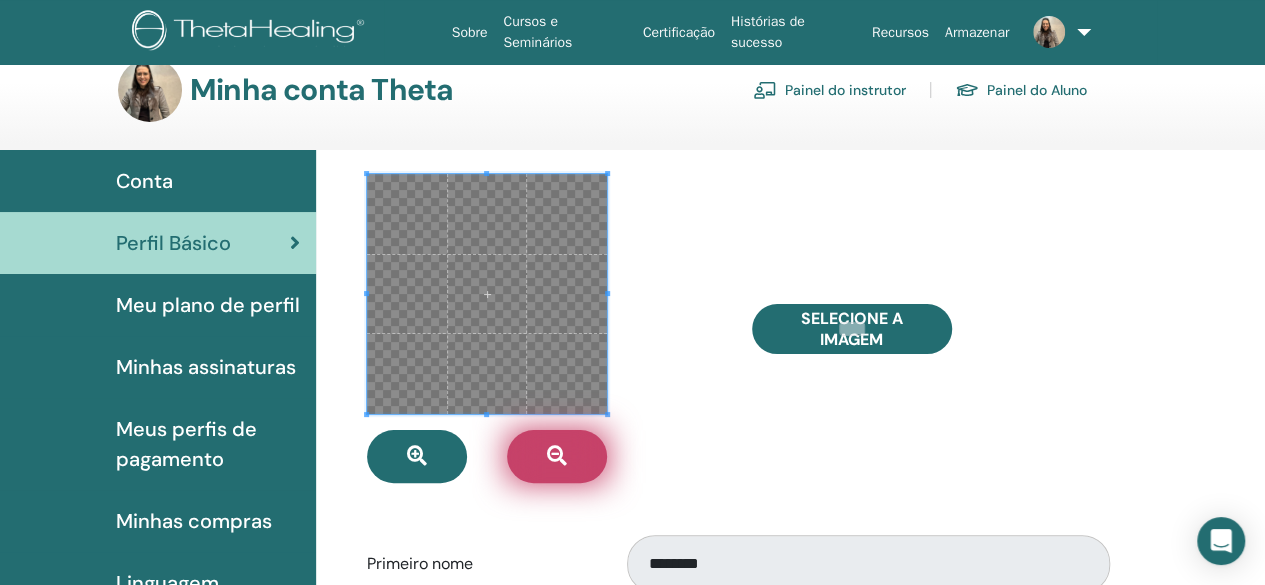 drag, startPoint x: 556, startPoint y: 457, endPoint x: 575, endPoint y: 444, distance: 23.021729 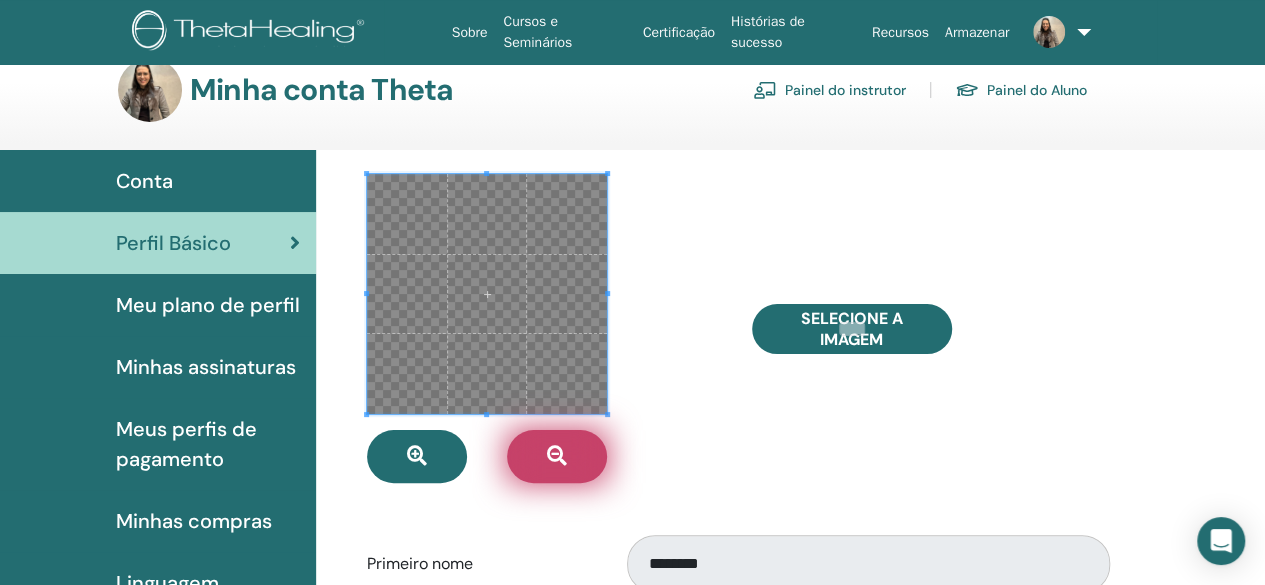 click at bounding box center [557, 456] 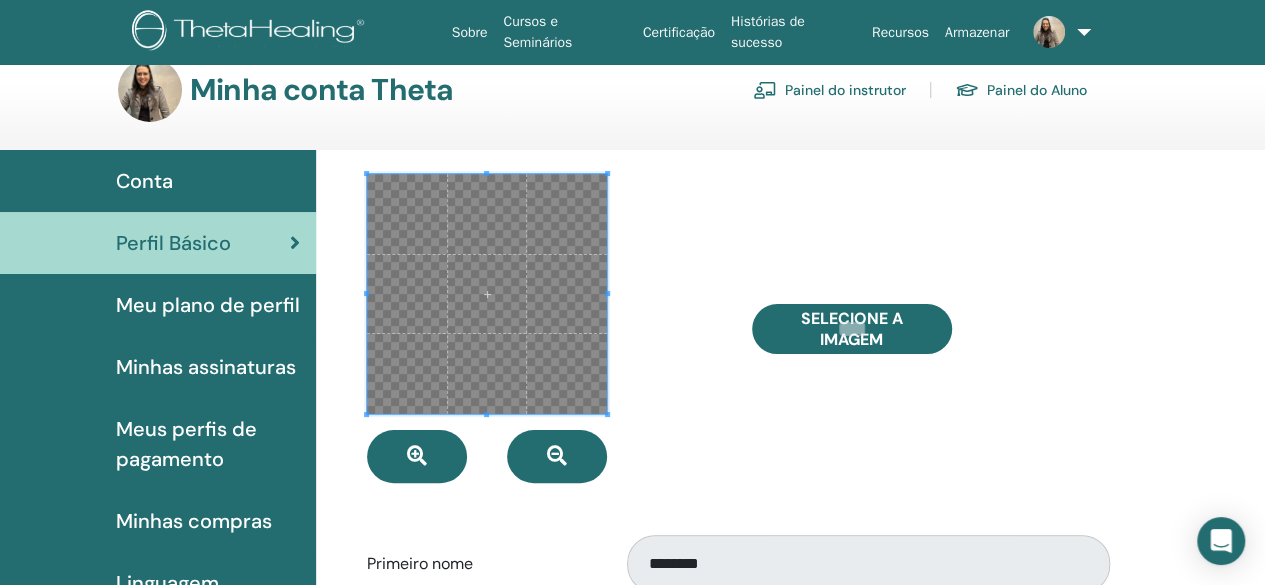 click at bounding box center [487, 294] 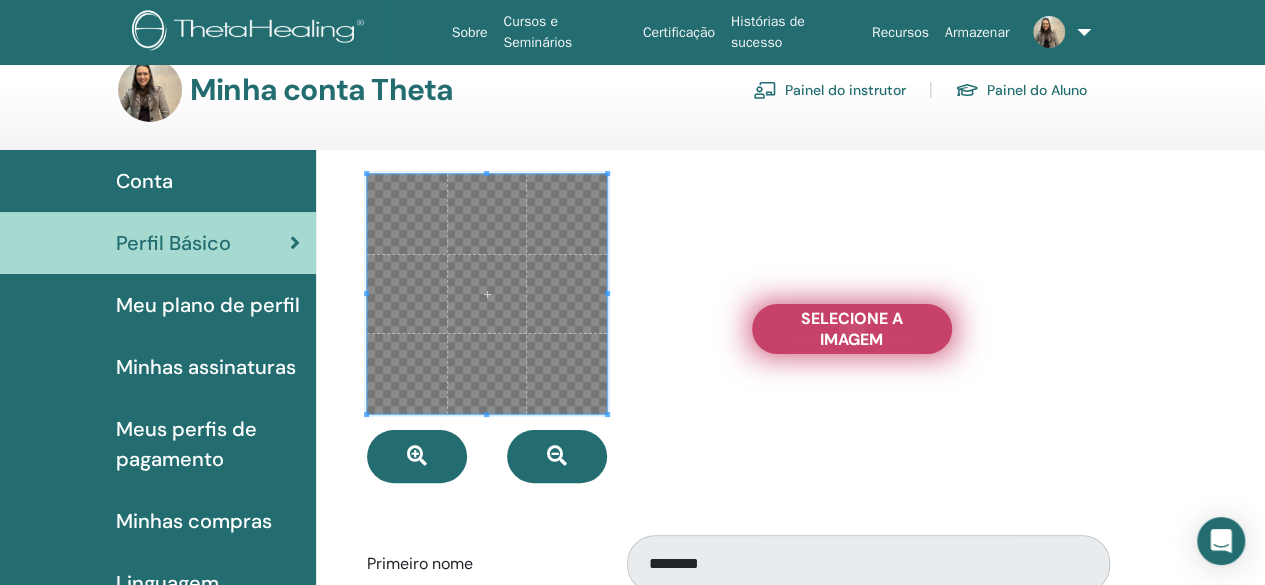 click on "Selecione a imagem" at bounding box center [852, 329] 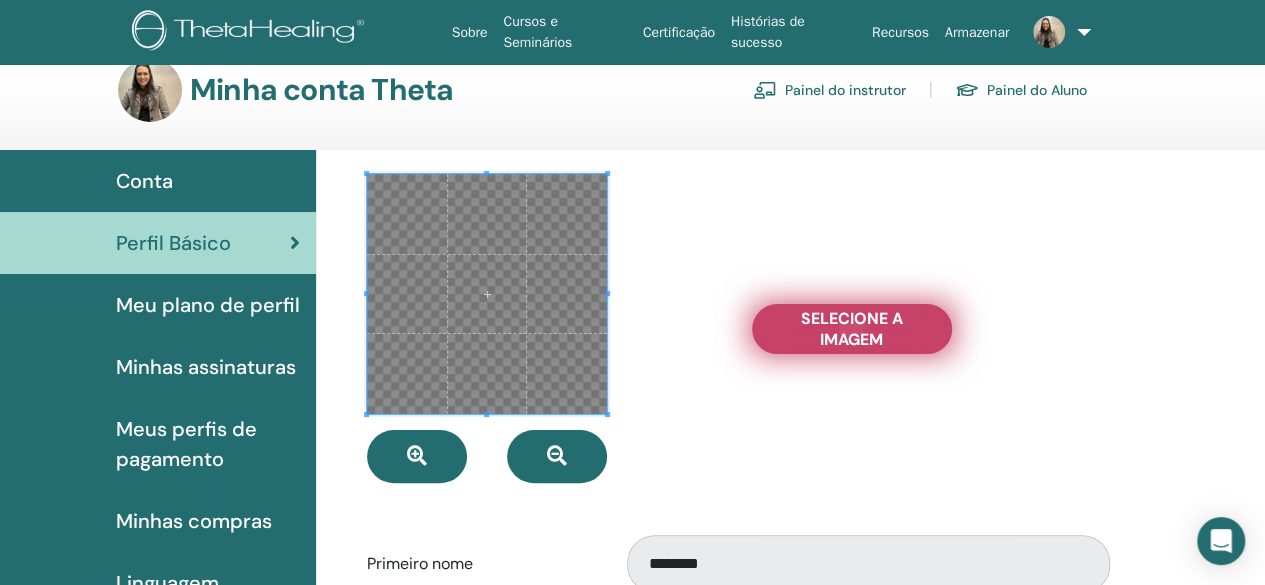 click on "Selecione a imagem" at bounding box center [852, 329] 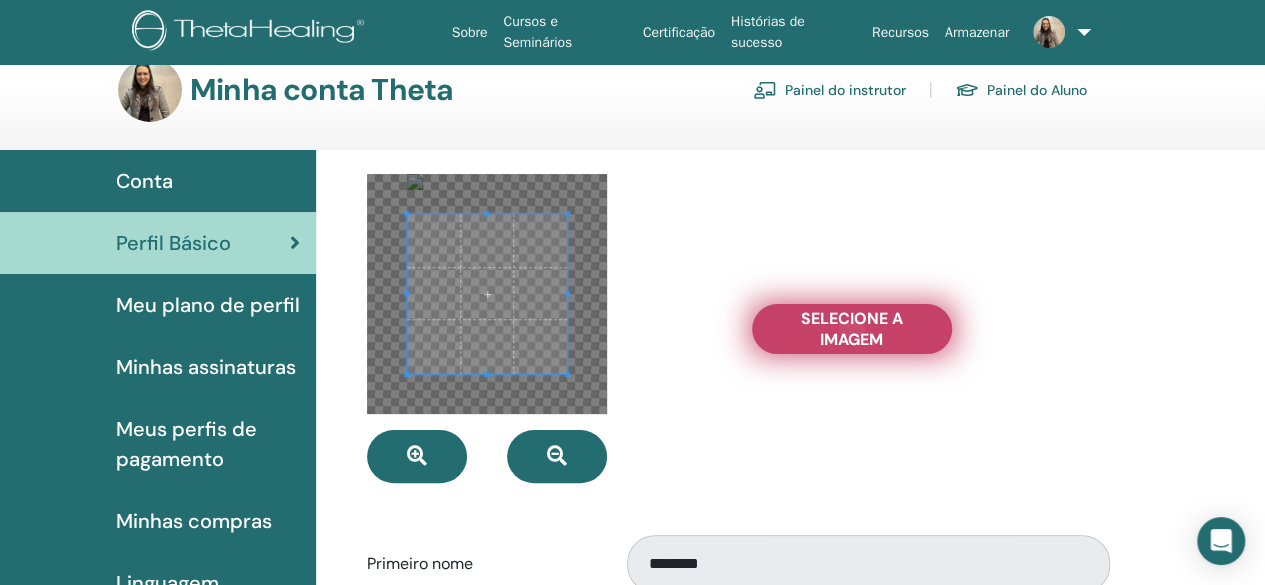 click on "Selecione a imagem" at bounding box center (852, 329) 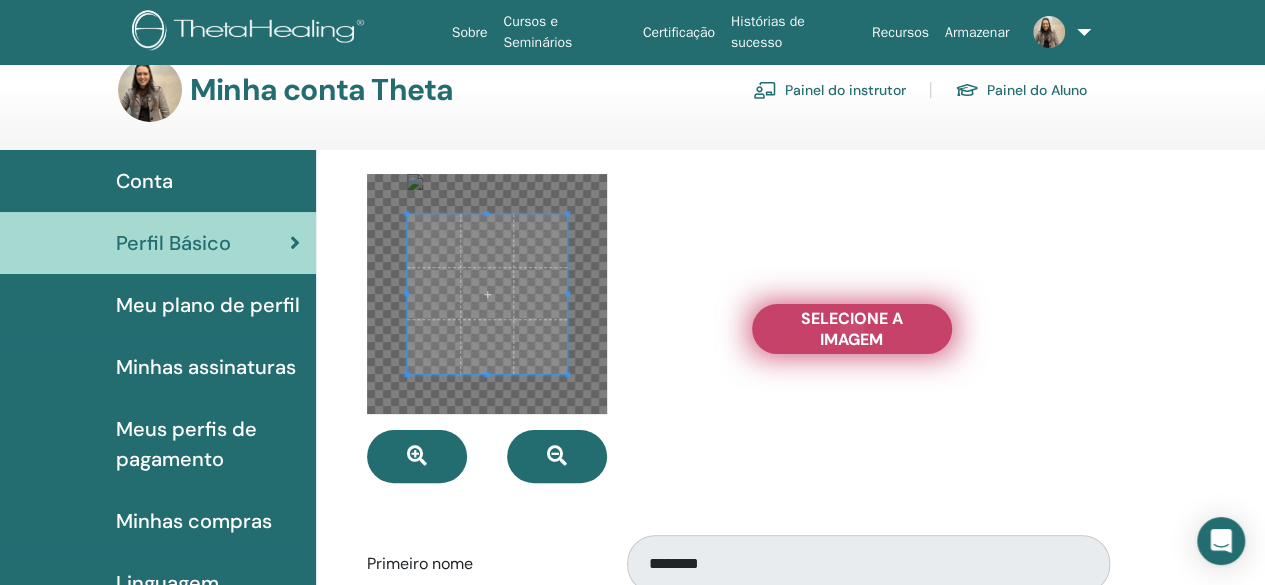 type on "**********" 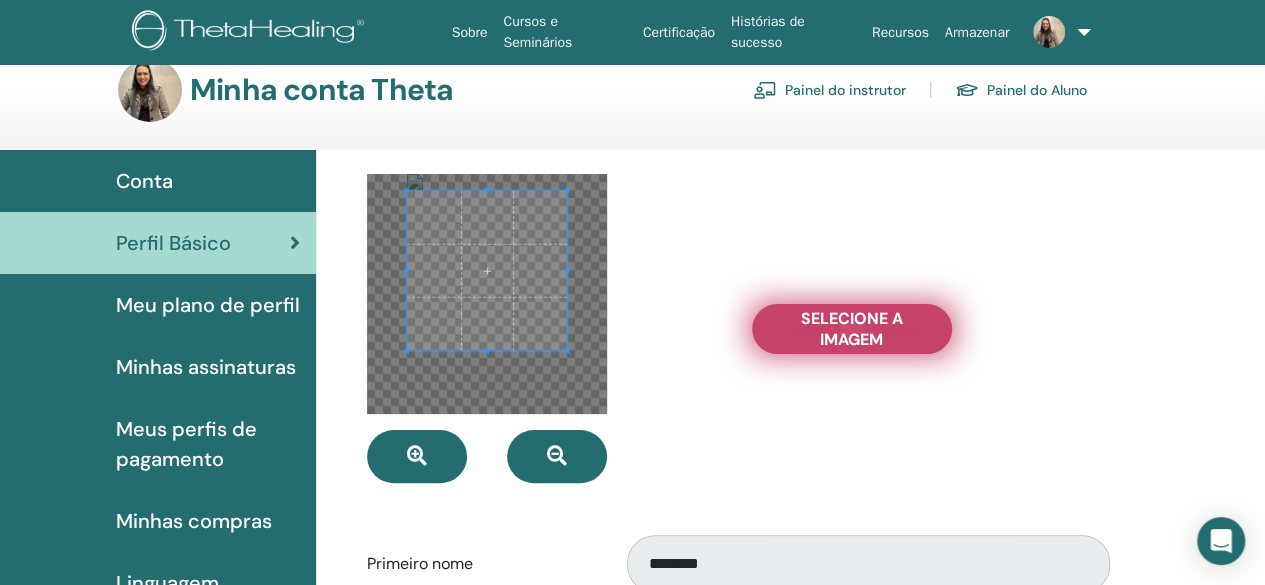 click at bounding box center (487, 271) 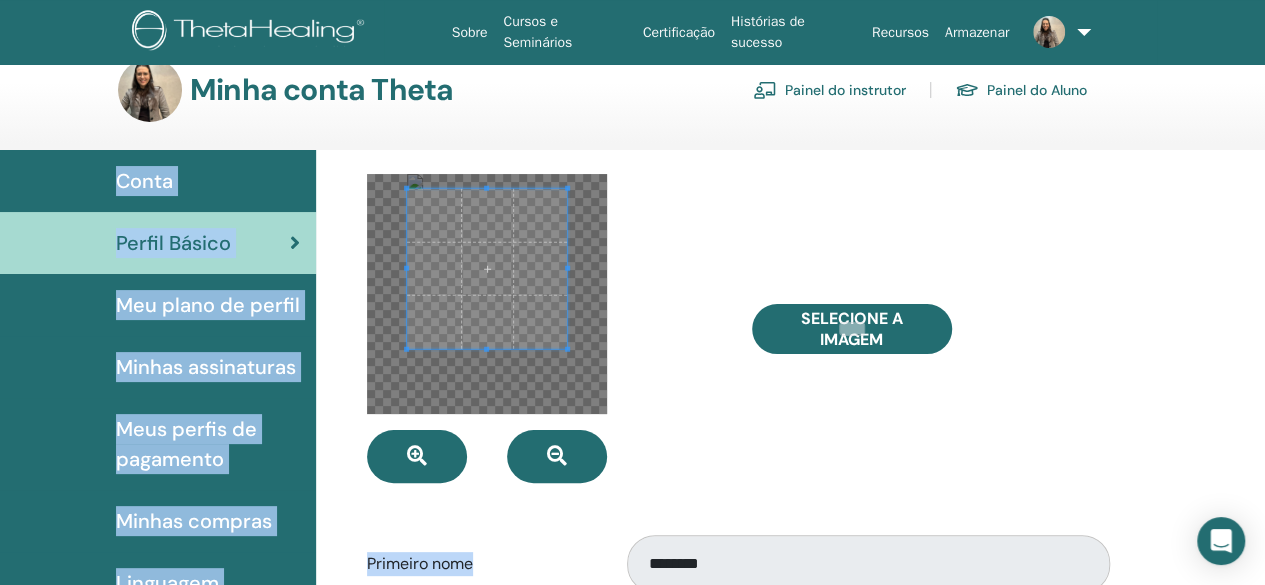 drag, startPoint x: 1264, startPoint y: 125, endPoint x: 1270, endPoint y: 520, distance: 395.04556 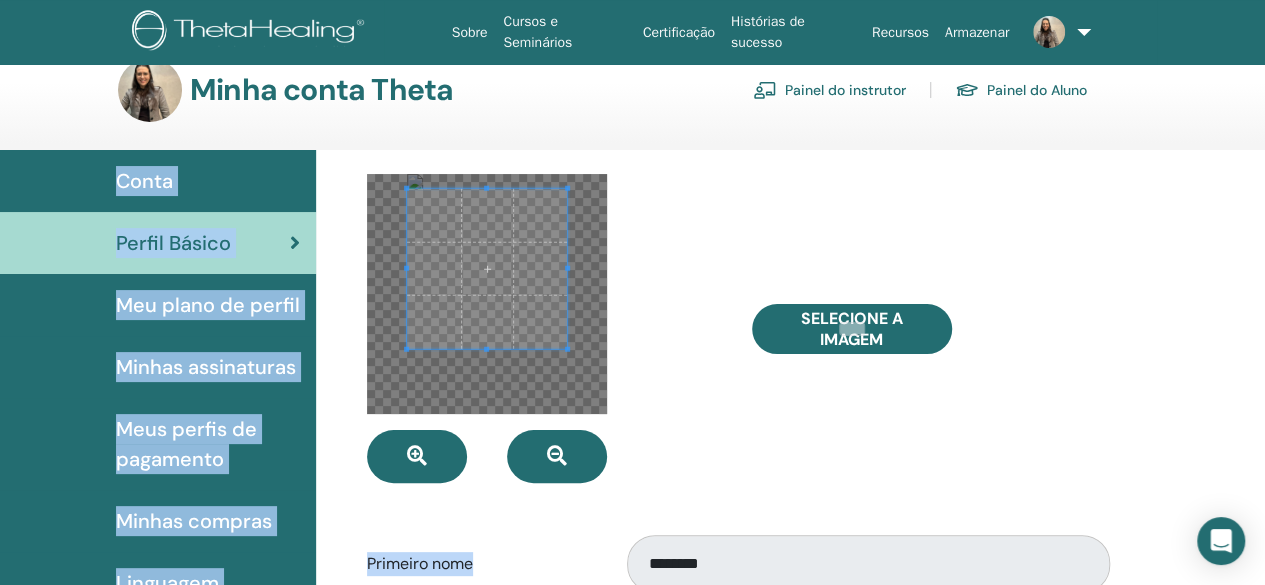 click on "Sobre
Cursos e Seminários
Certificação
Histórias de sucesso
Recursos
Armazenar
NN Natália  Nogueira Meu ThetaLearning Meus ThetaHealers Meus Seminários Lista de Desejos Torne-se um Praticante Notificações Mensagens Minha conta Theta Apoiar Sair
My Dashboard" at bounding box center [632, 262] 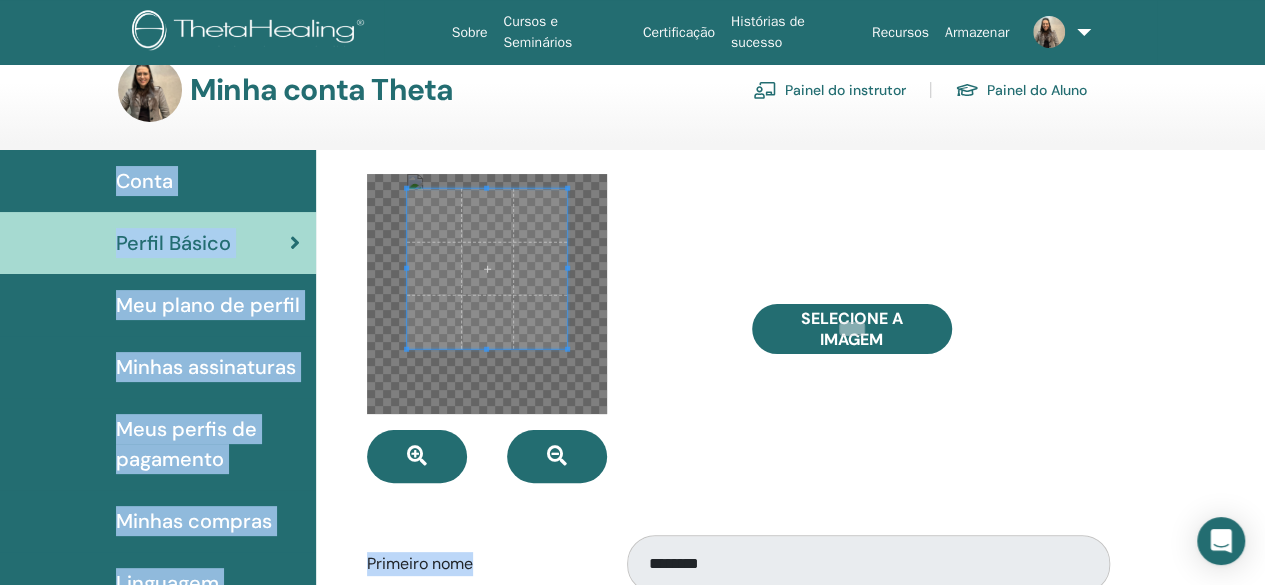 click on "**********" at bounding box center (790, 879) 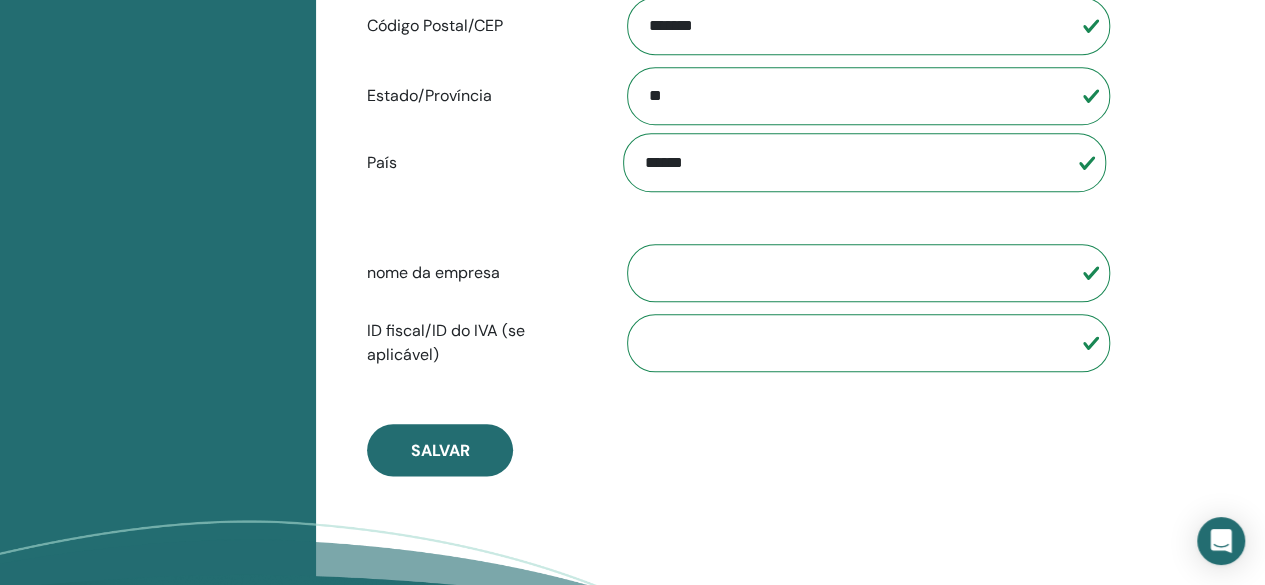 scroll, scrollTop: 1147, scrollLeft: 0, axis: vertical 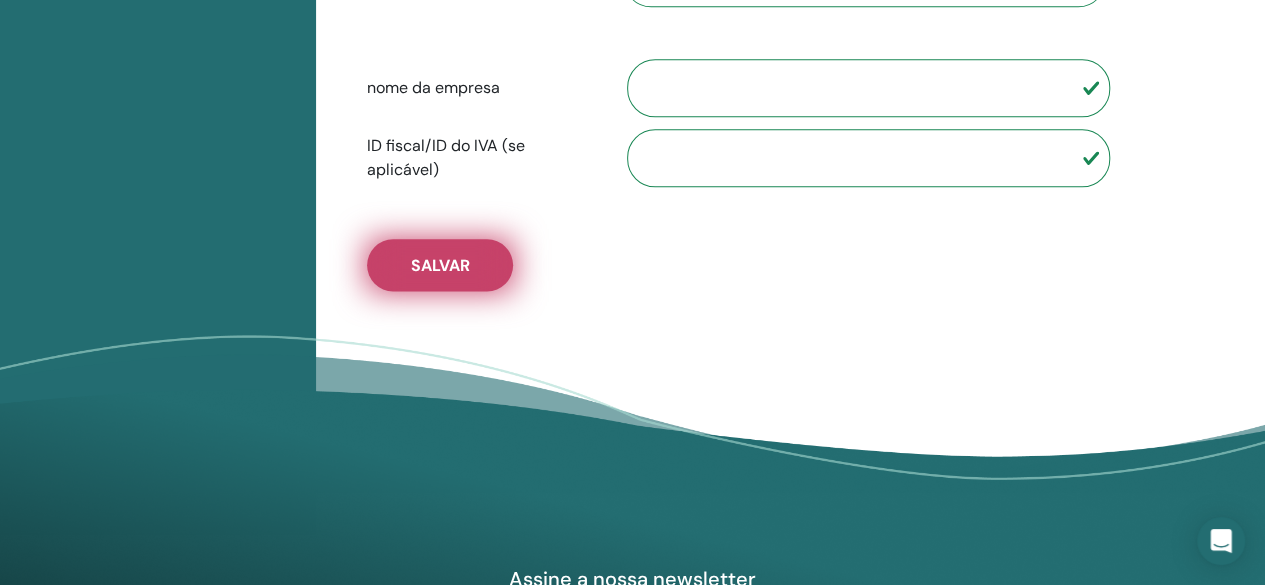 click on "Salvar" at bounding box center (440, 265) 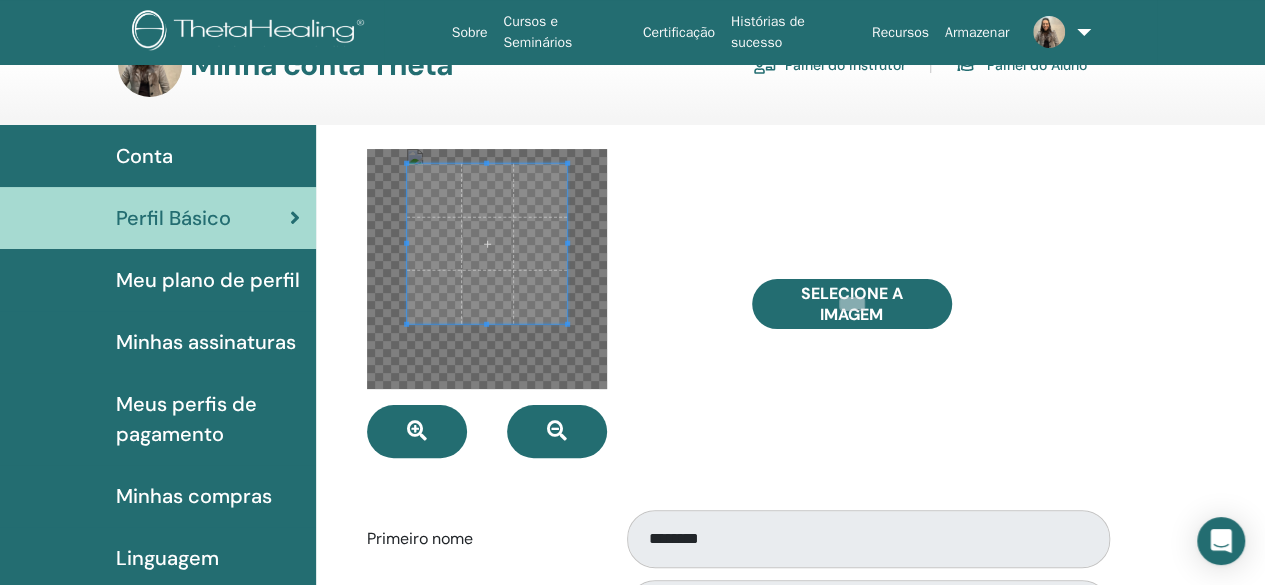 scroll, scrollTop: 0, scrollLeft: 0, axis: both 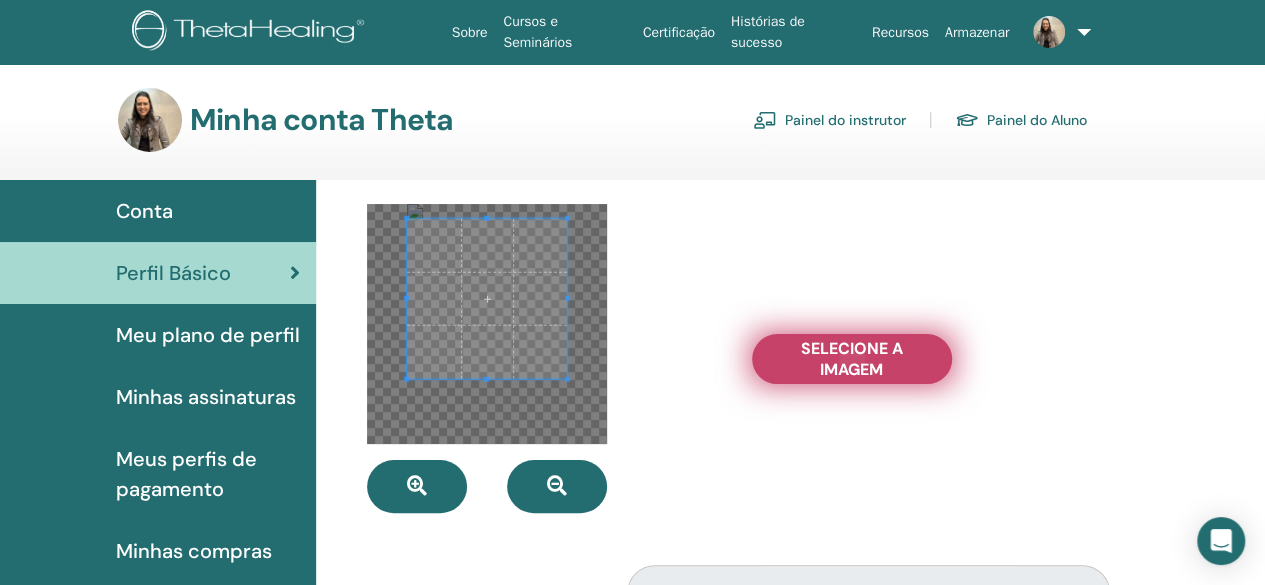 click on "Selecione a imagem" at bounding box center [852, 359] 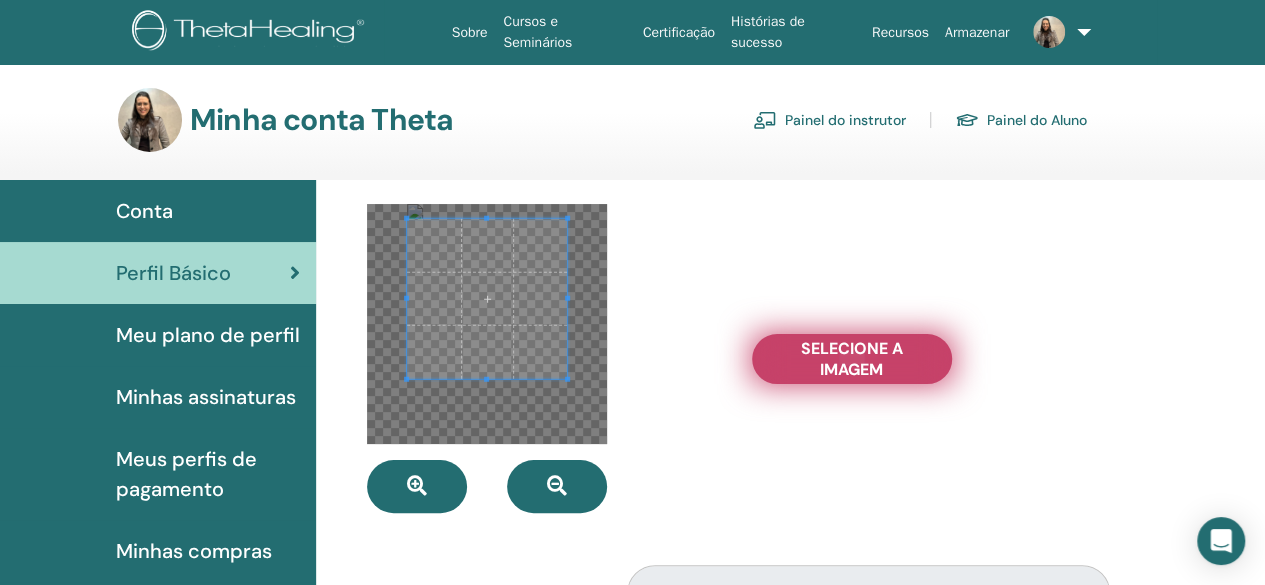 type on "**********" 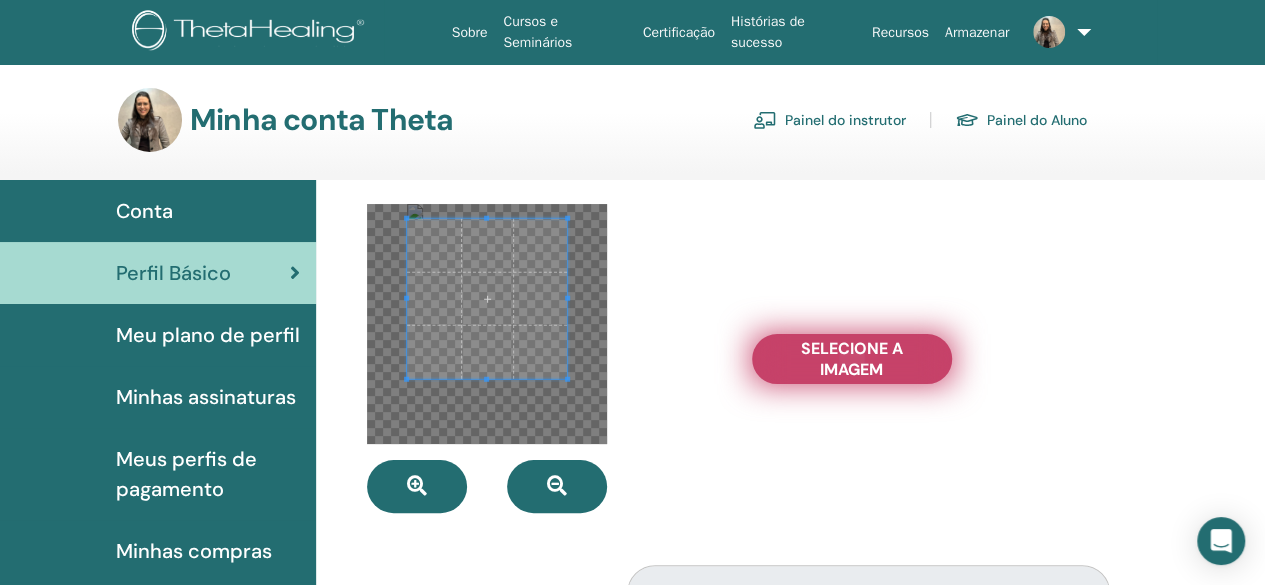 type 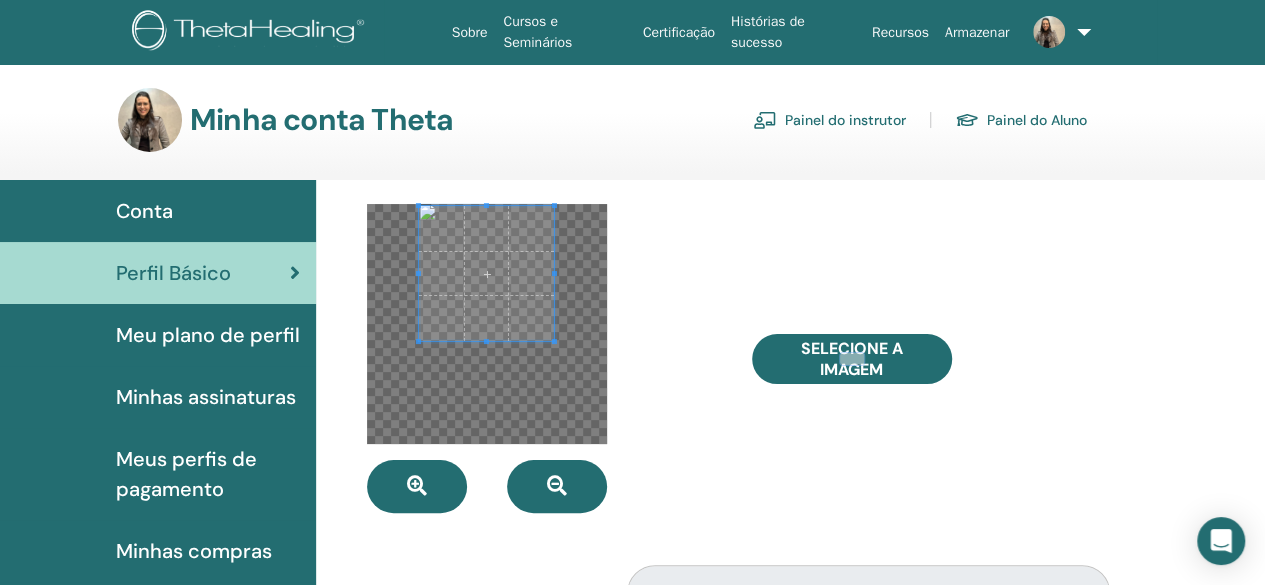 click at bounding box center [486, 273] 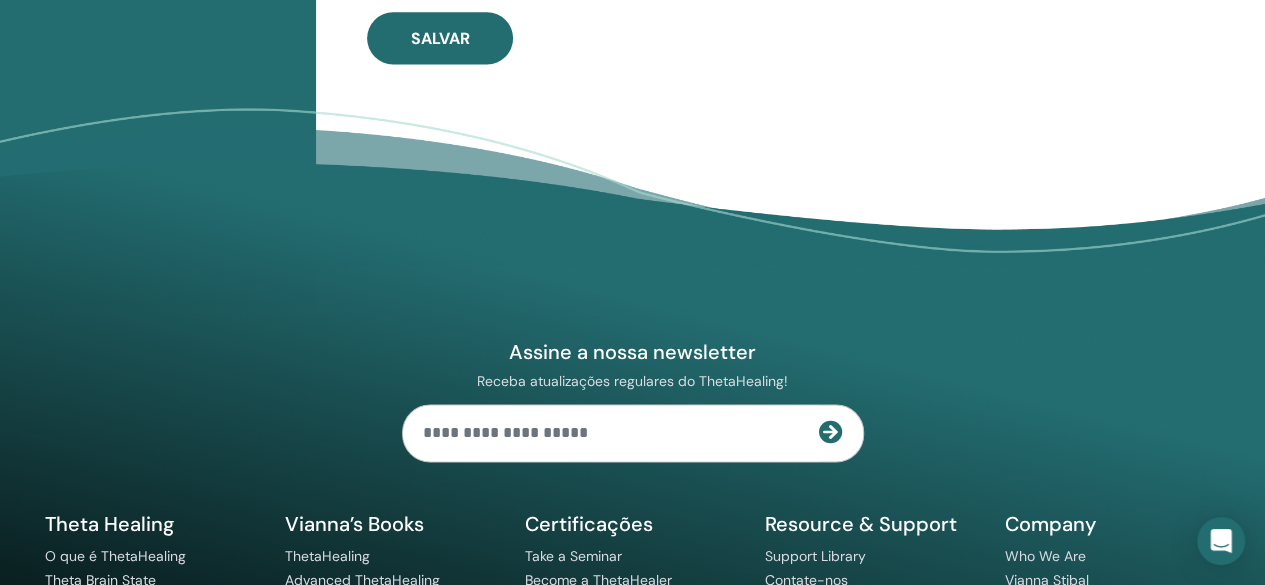 scroll, scrollTop: 1380, scrollLeft: 0, axis: vertical 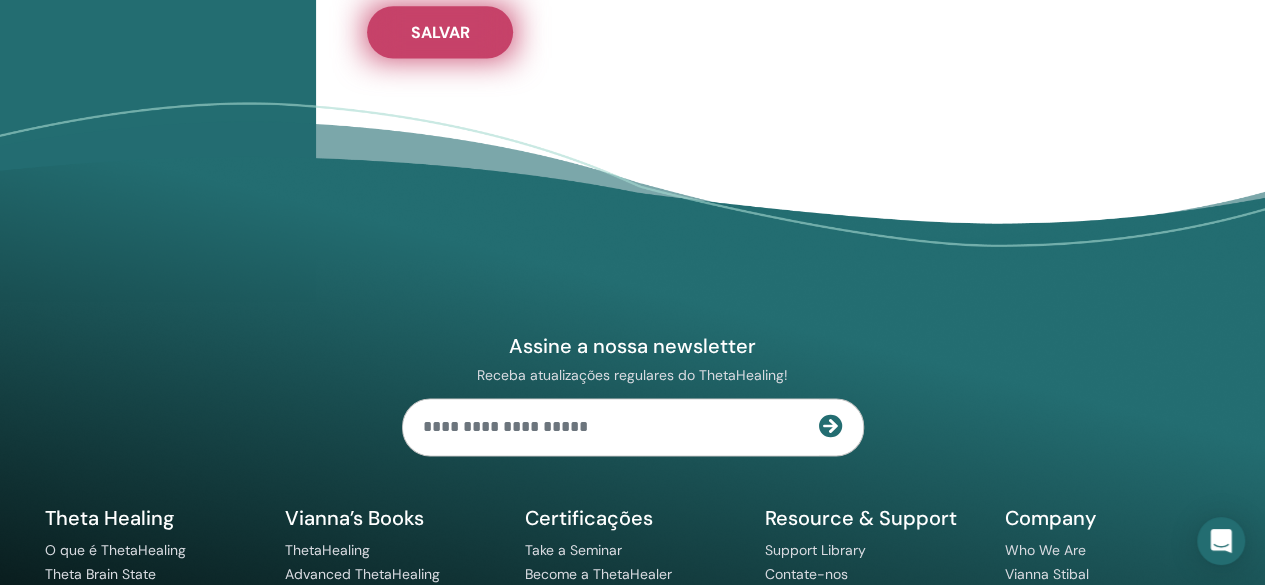 click on "Salvar" at bounding box center (440, 32) 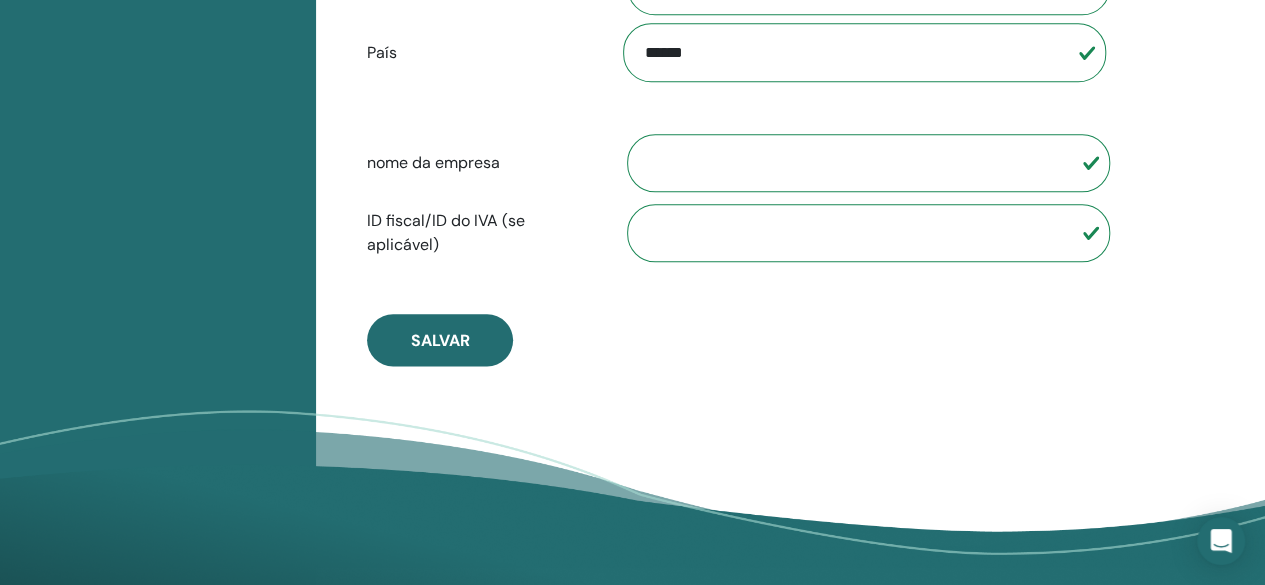 scroll, scrollTop: 1108, scrollLeft: 0, axis: vertical 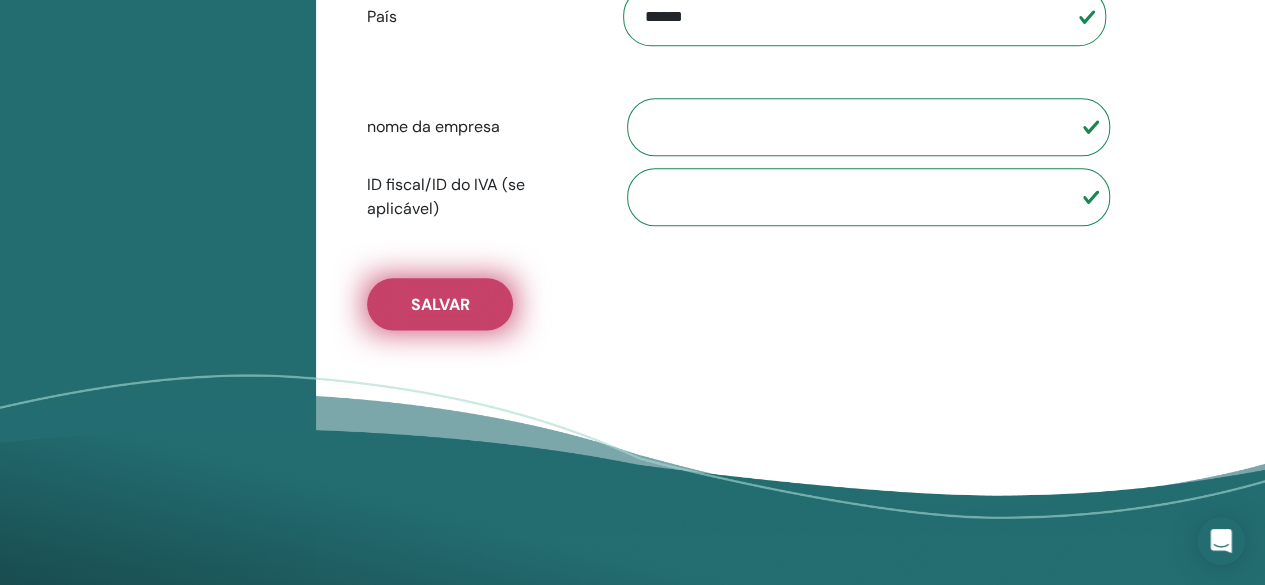 click on "Salvar" at bounding box center [440, 304] 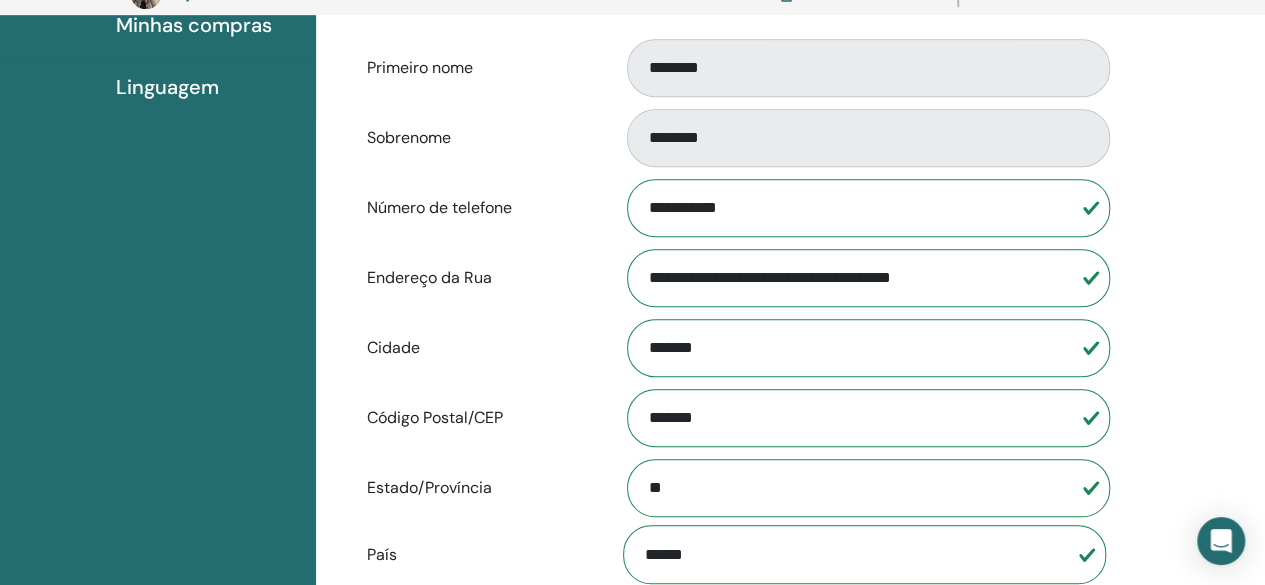 scroll, scrollTop: 562, scrollLeft: 0, axis: vertical 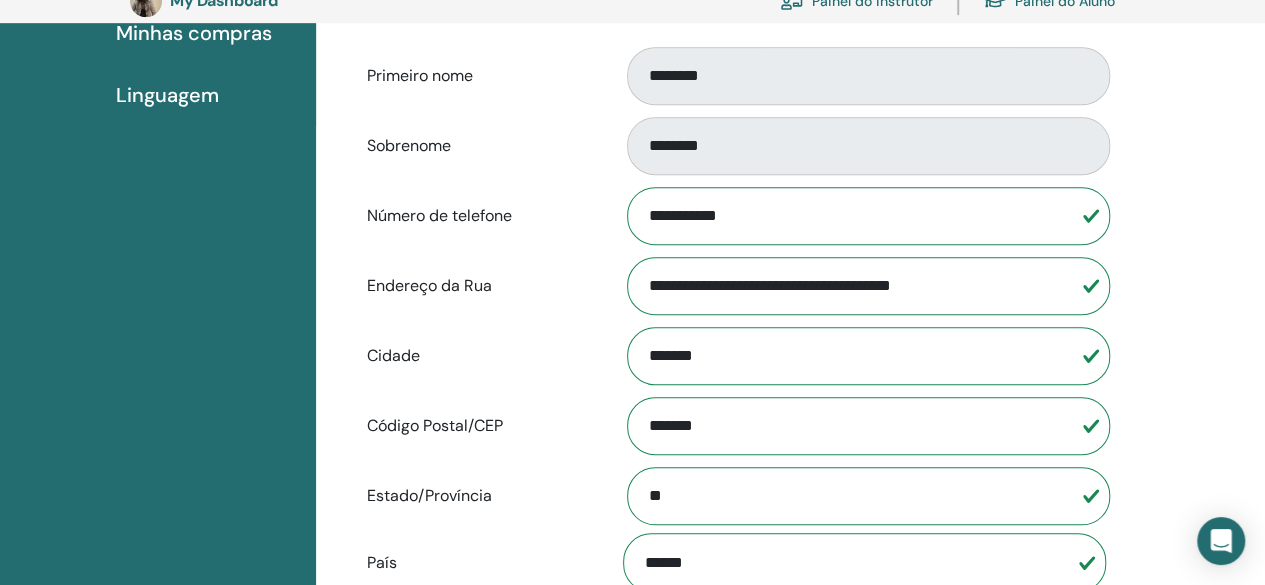 drag, startPoint x: 998, startPoint y: 295, endPoint x: 589, endPoint y: 305, distance: 409.12222 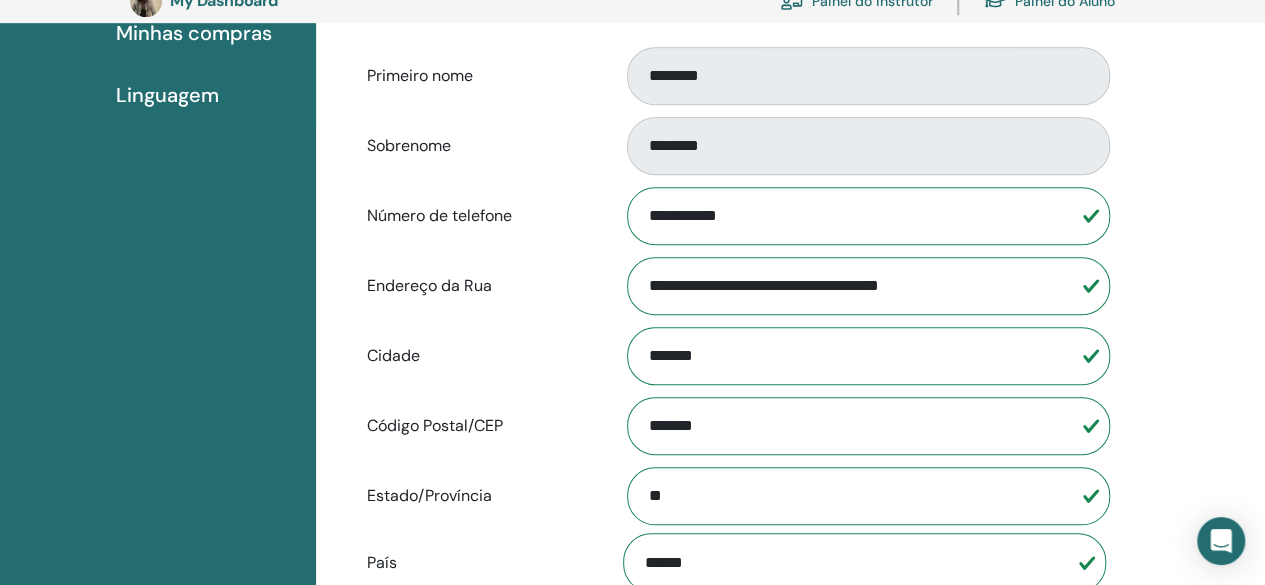 type on "**********" 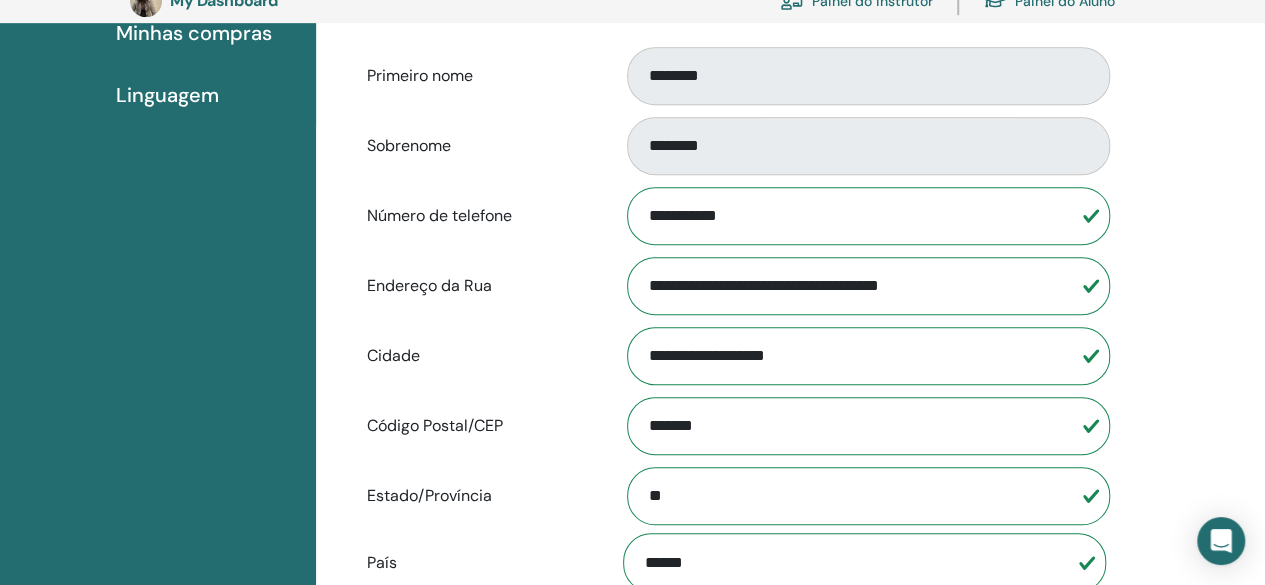 type on "**********" 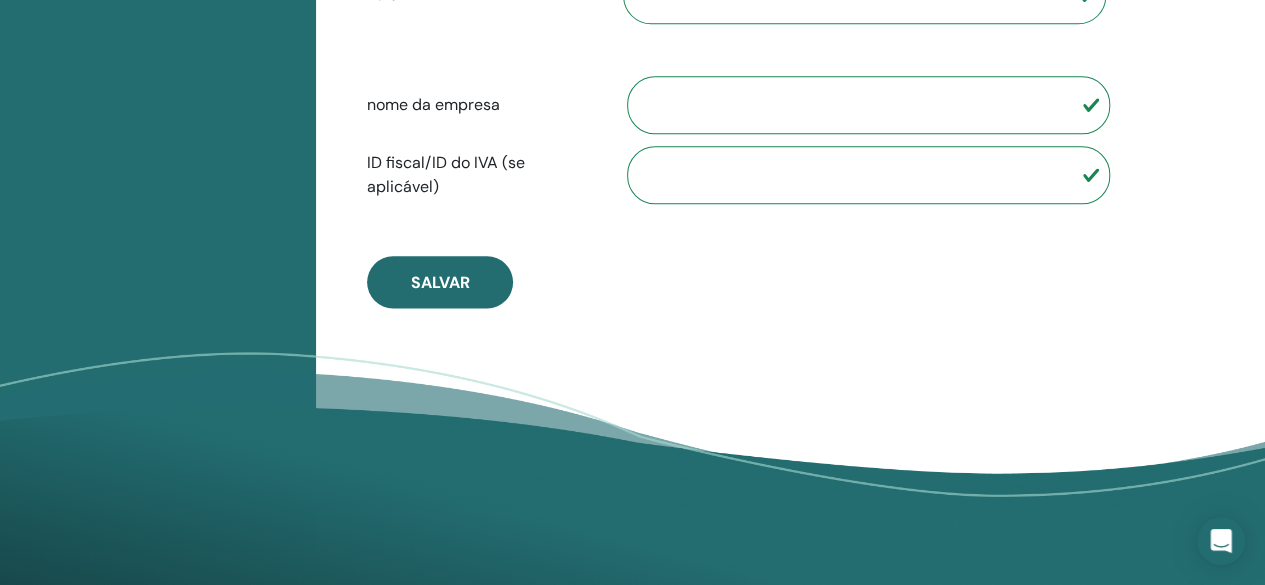 scroll, scrollTop: 1124, scrollLeft: 0, axis: vertical 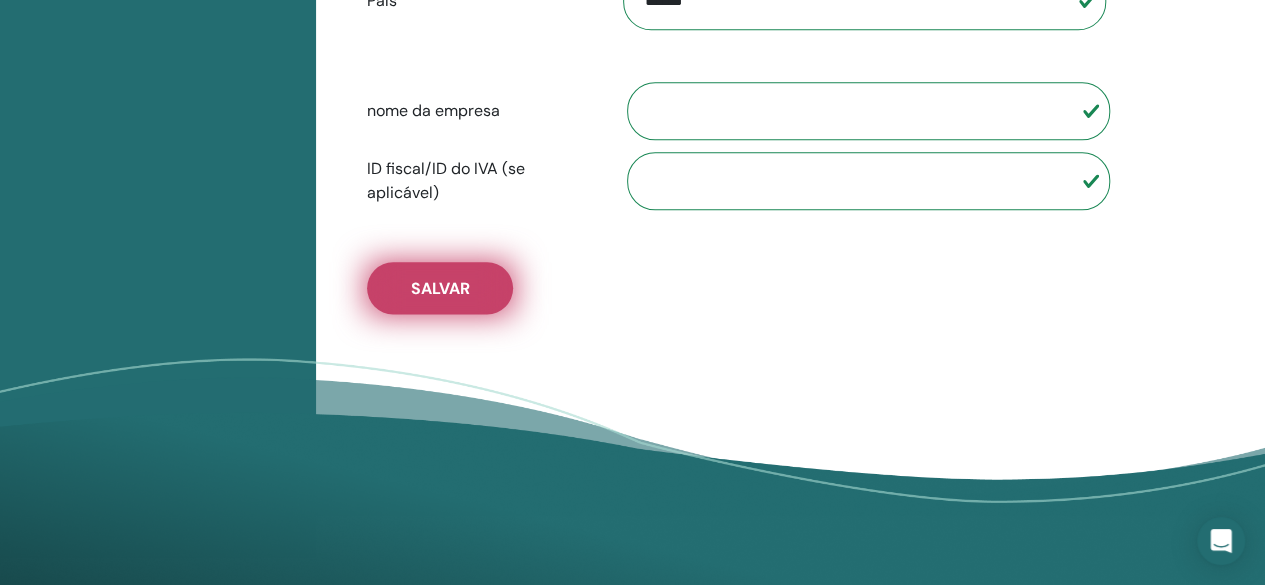 type on "********" 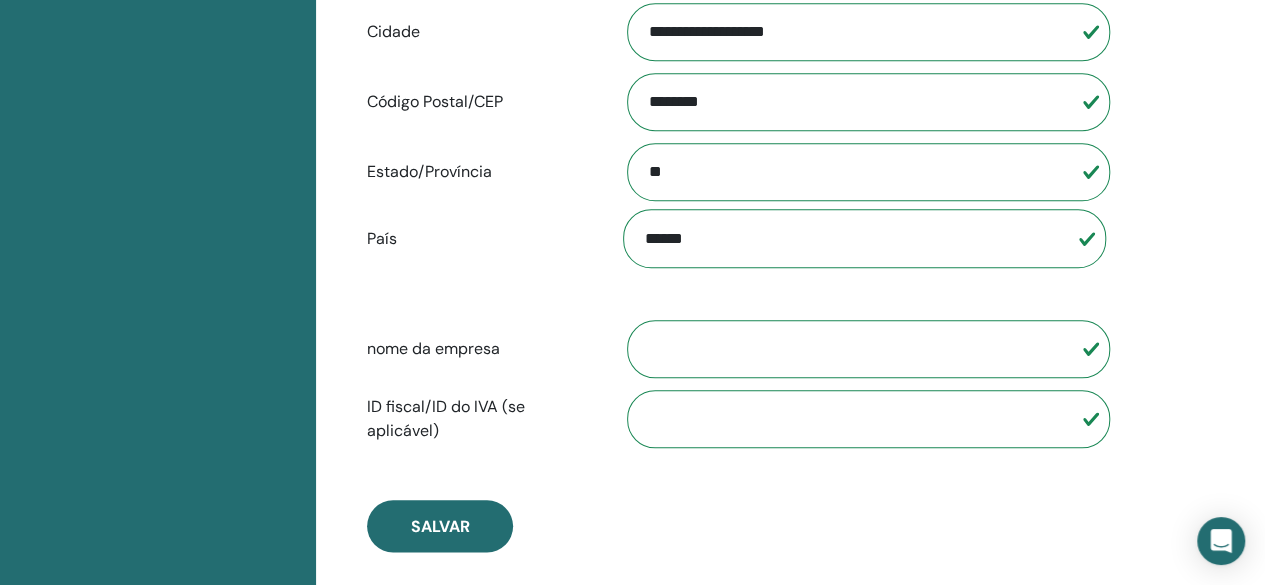 scroll, scrollTop: 842, scrollLeft: 0, axis: vertical 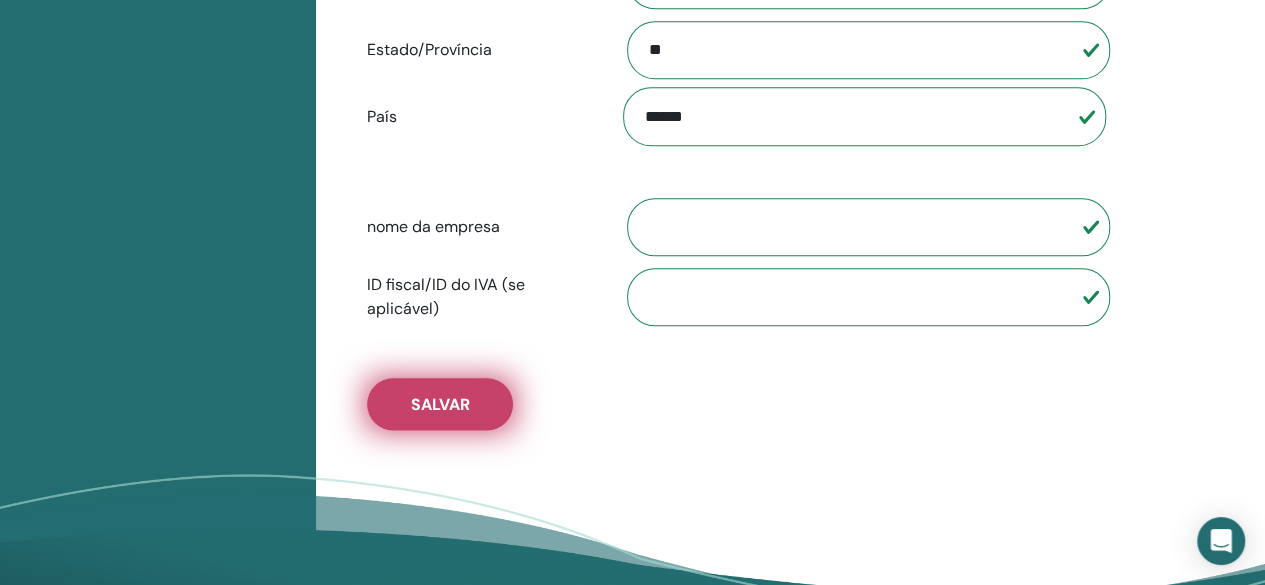 click on "Salvar" at bounding box center [440, 404] 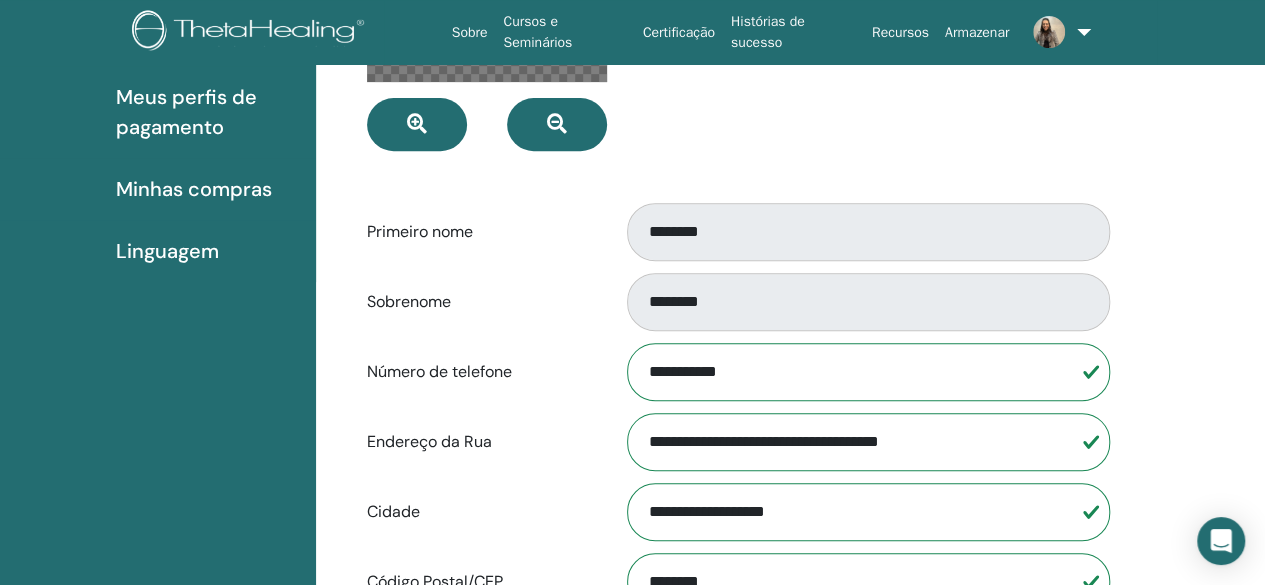 scroll, scrollTop: 0, scrollLeft: 0, axis: both 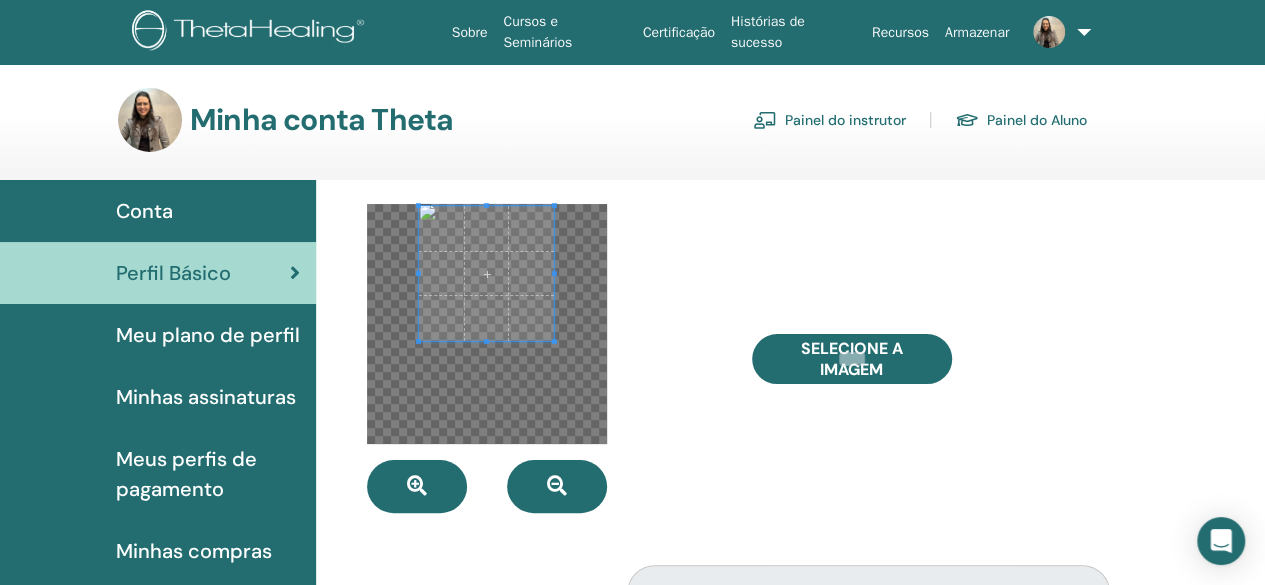 click on "Conta" at bounding box center (158, 211) 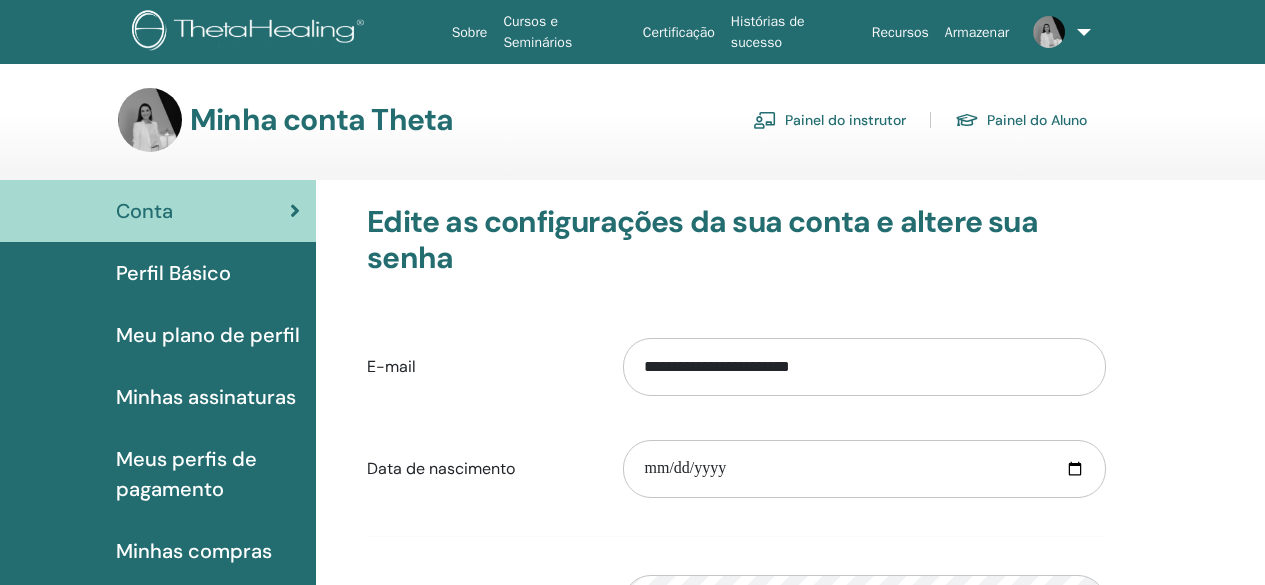 scroll, scrollTop: 0, scrollLeft: 0, axis: both 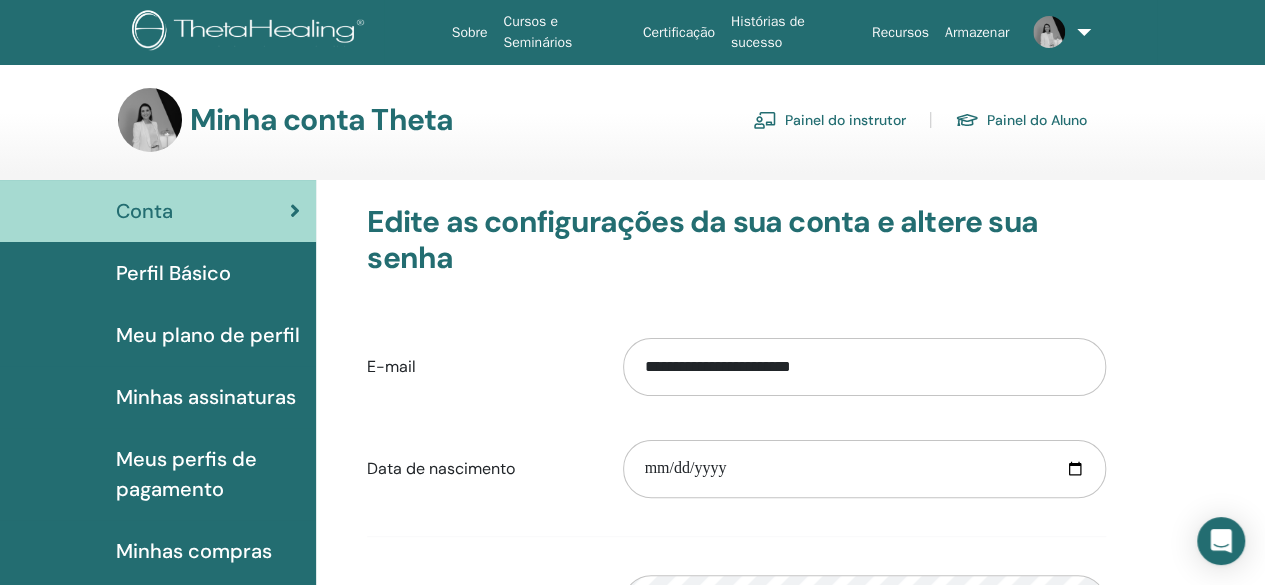 click on "Perfil Básico" at bounding box center [173, 273] 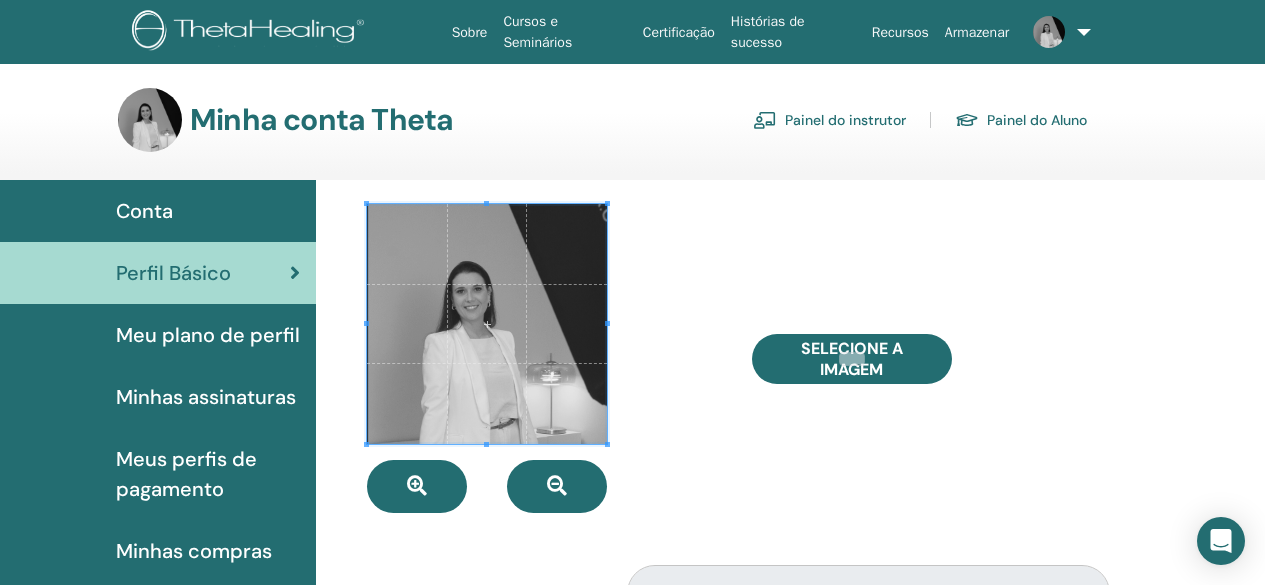 scroll, scrollTop: 0, scrollLeft: 0, axis: both 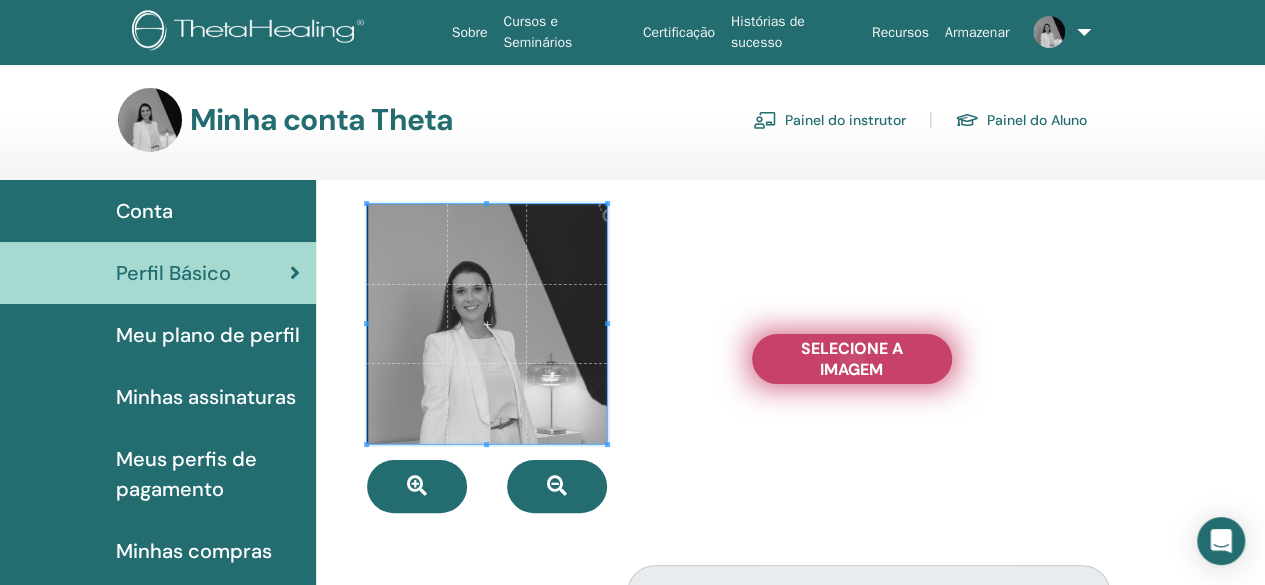 click on "Selecione a imagem" at bounding box center [852, 359] 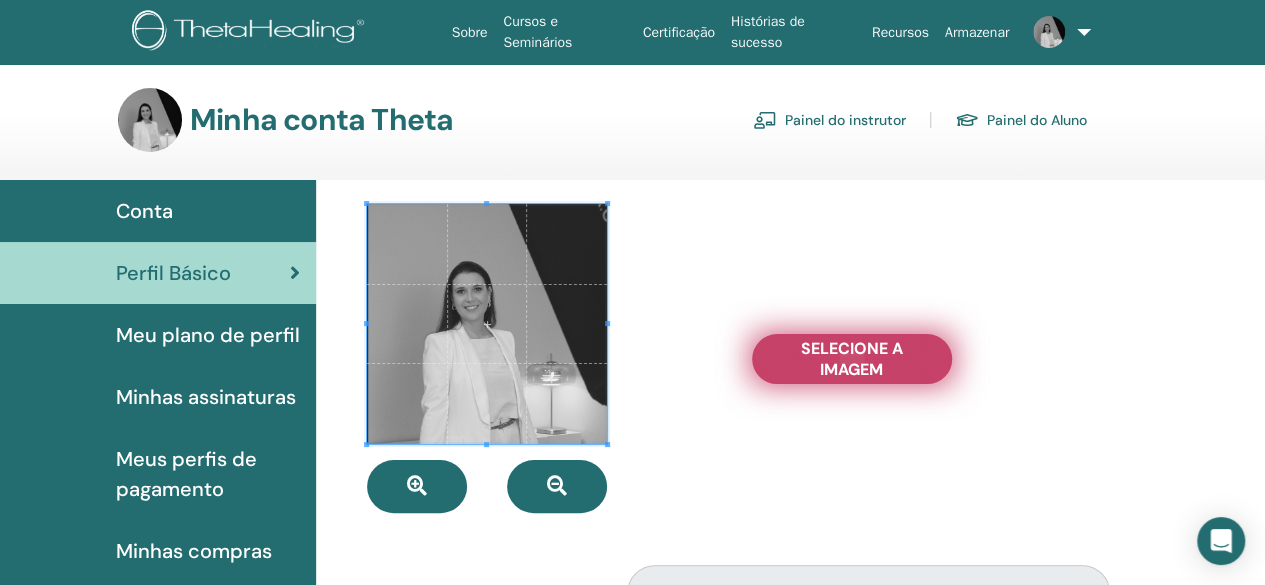 type on "**********" 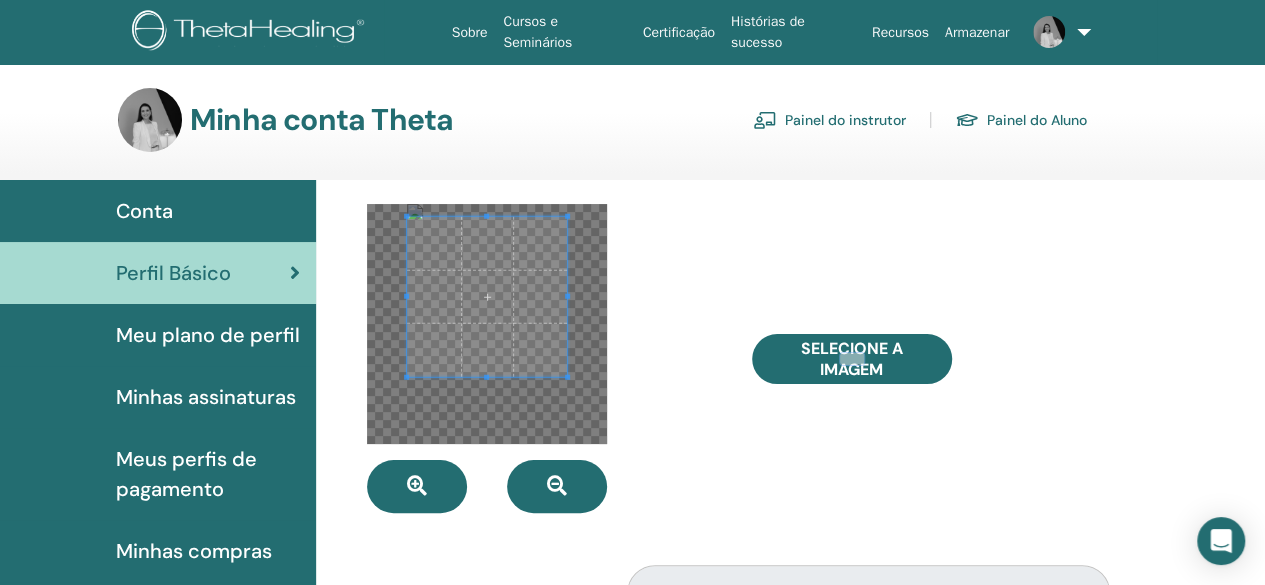 click at bounding box center (487, 297) 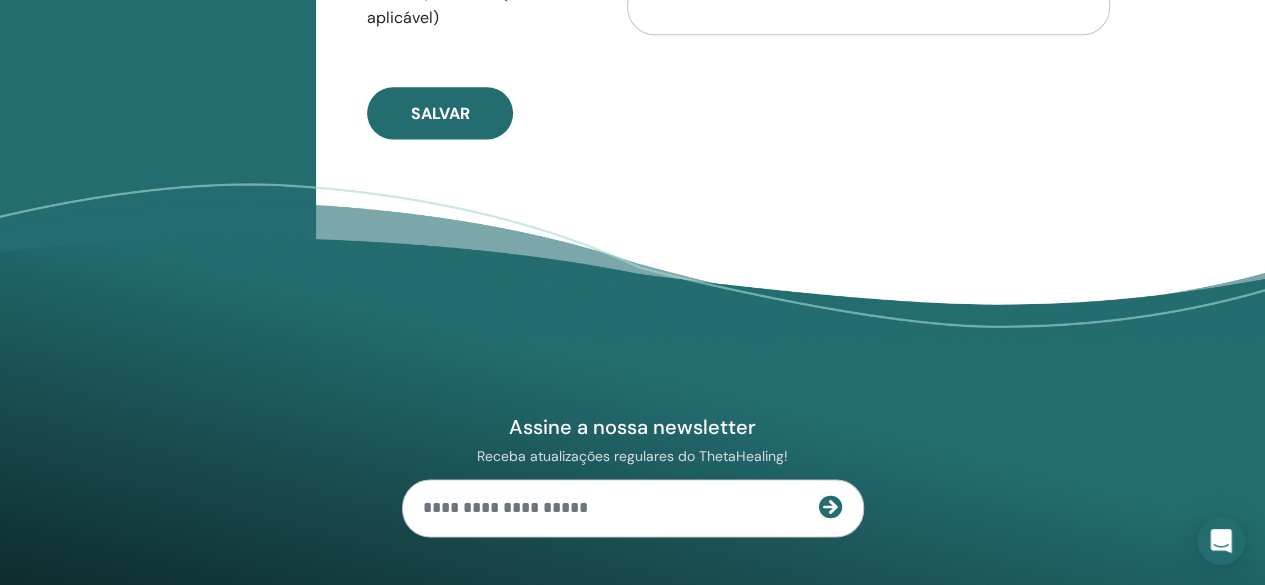 scroll, scrollTop: 1276, scrollLeft: 0, axis: vertical 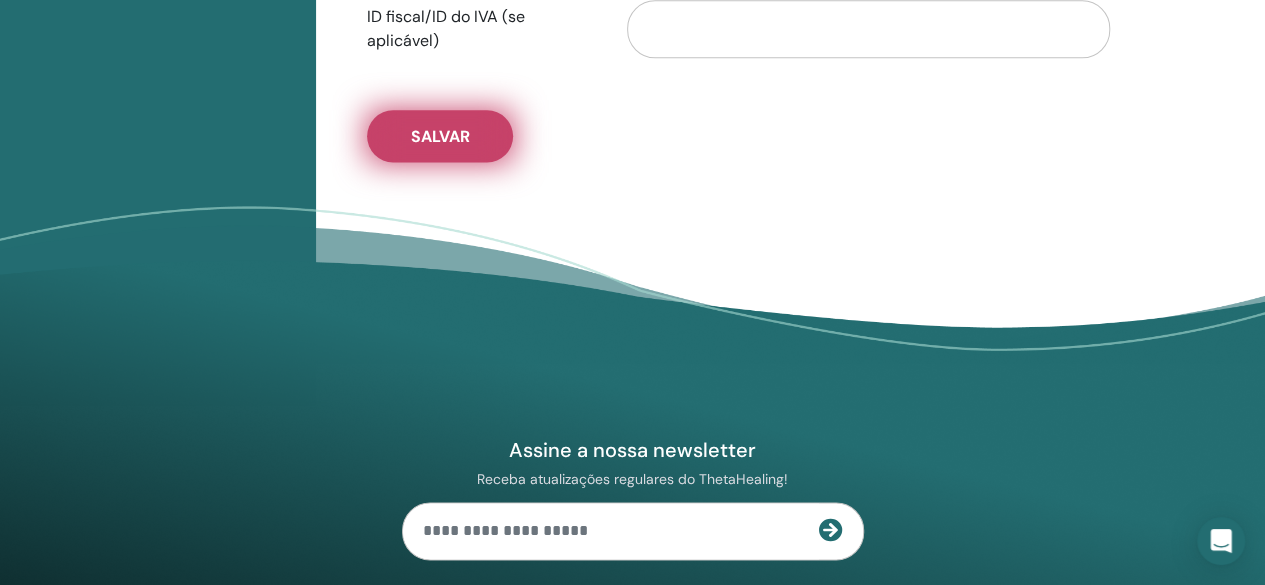 click on "Salvar" at bounding box center [440, 136] 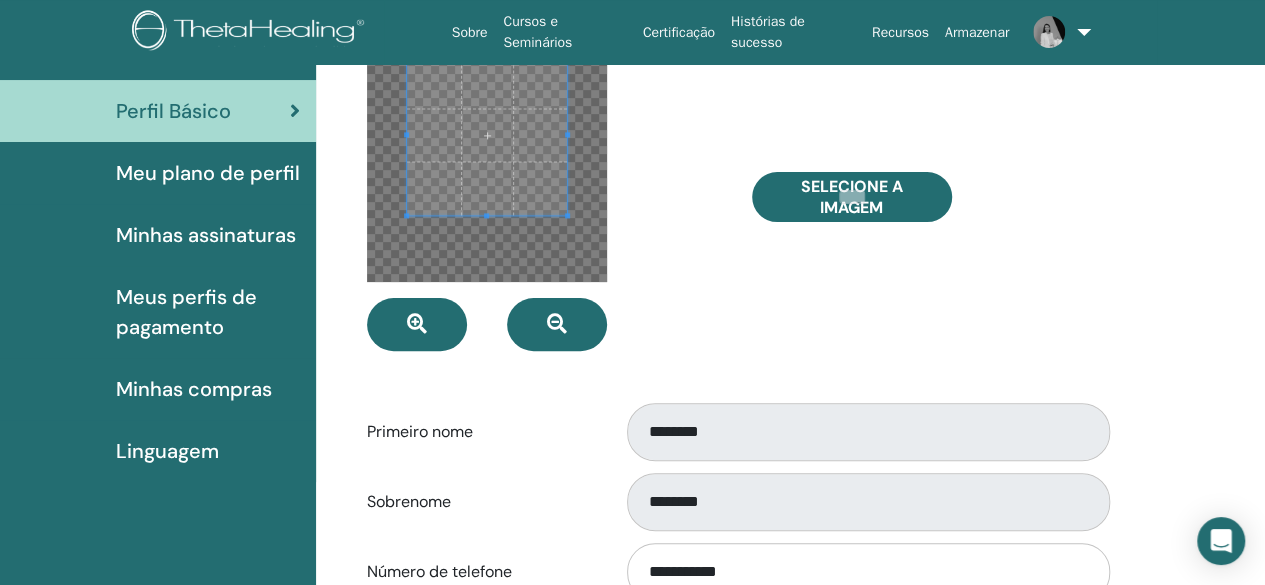 scroll, scrollTop: 0, scrollLeft: 0, axis: both 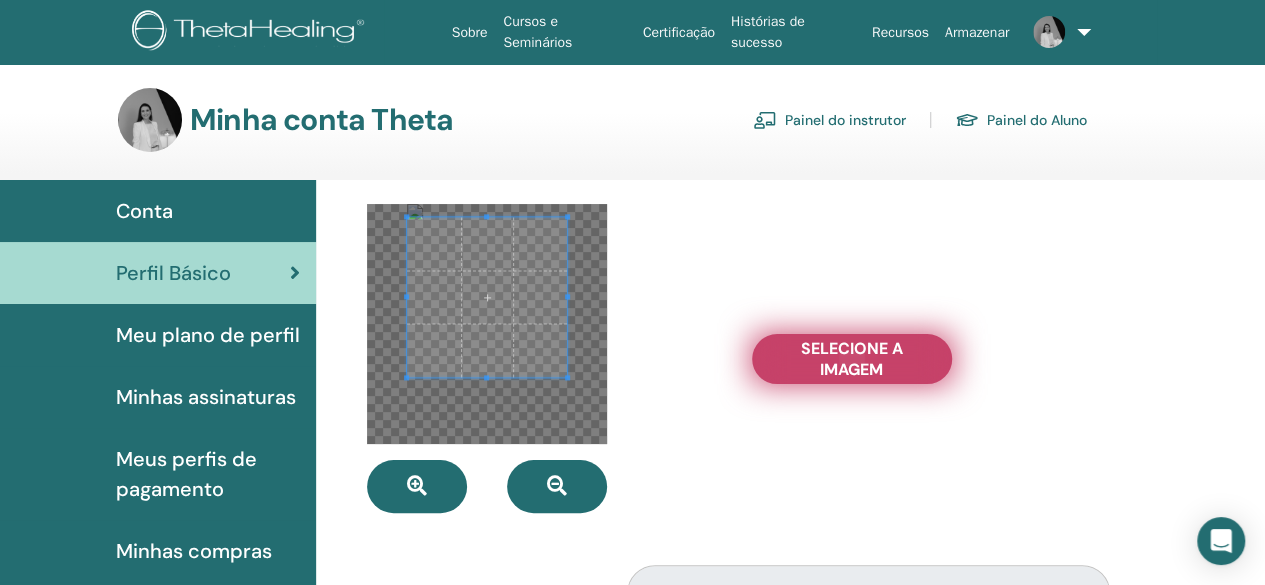 click on "Selecione a imagem" at bounding box center (852, 359) 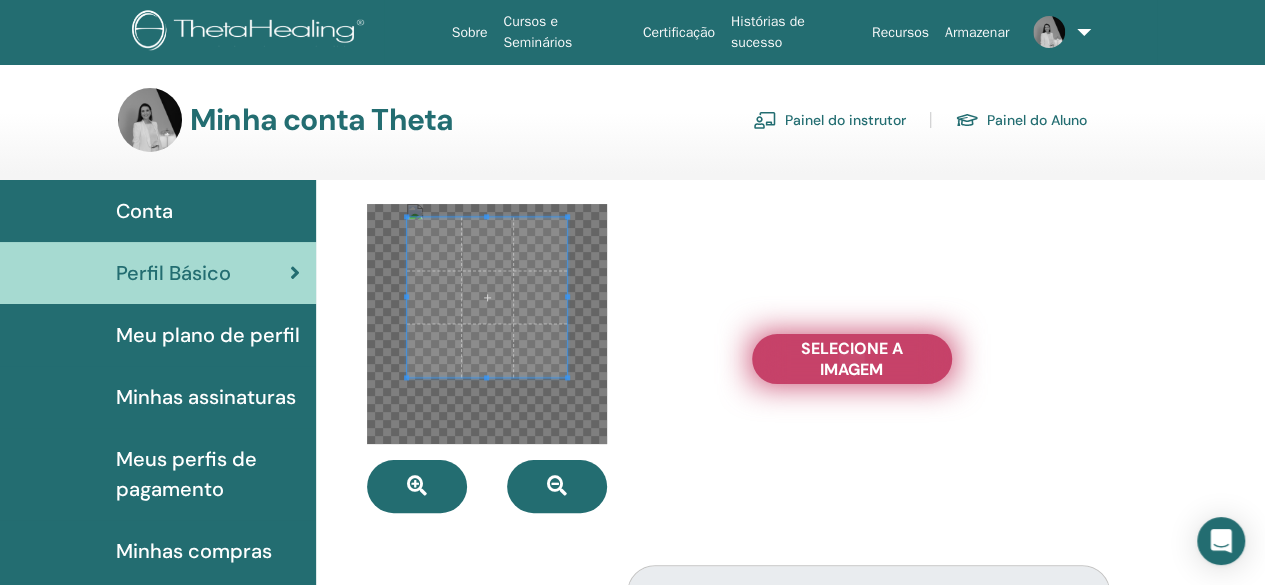 type on "**********" 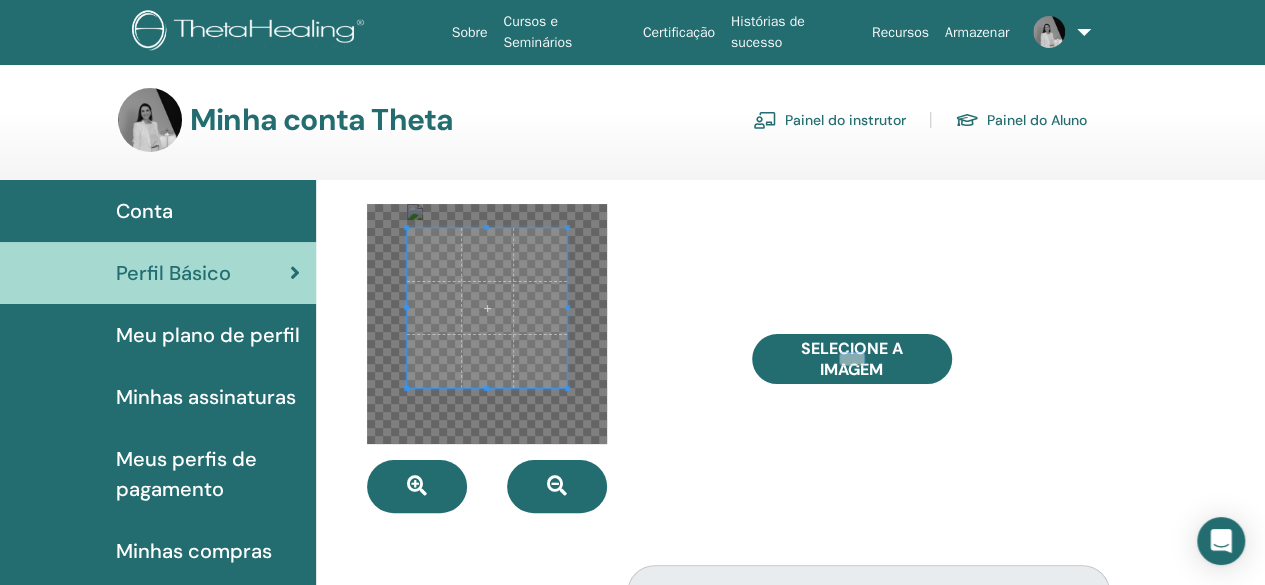 click at bounding box center (487, 308) 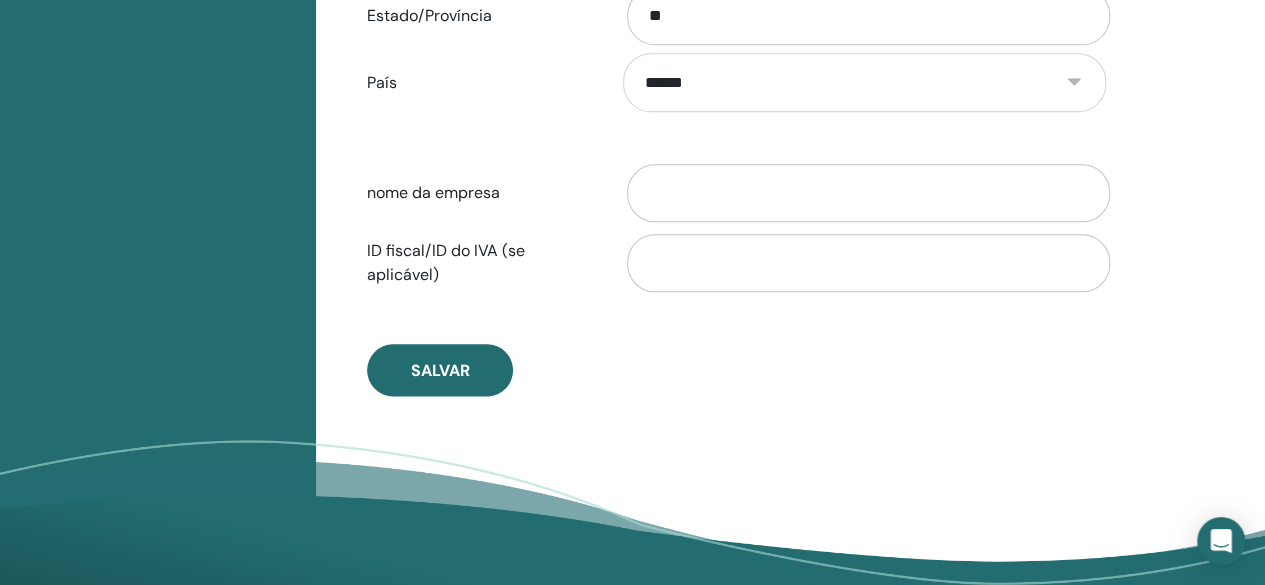 scroll, scrollTop: 1039, scrollLeft: 0, axis: vertical 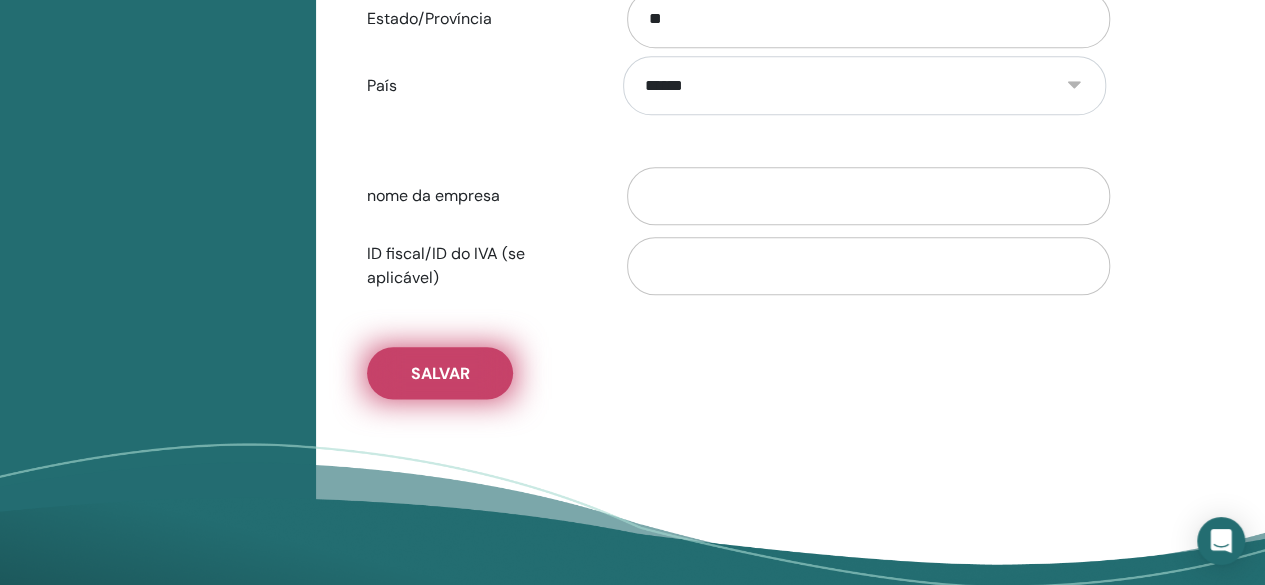 click on "Salvar" at bounding box center [440, 373] 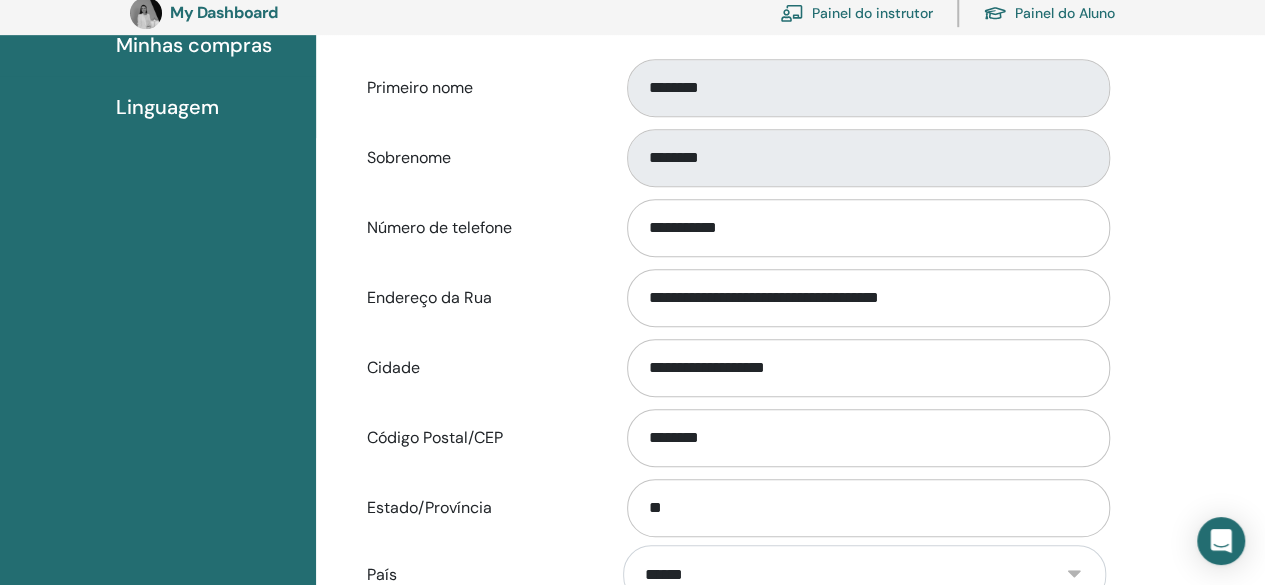 scroll, scrollTop: 0, scrollLeft: 0, axis: both 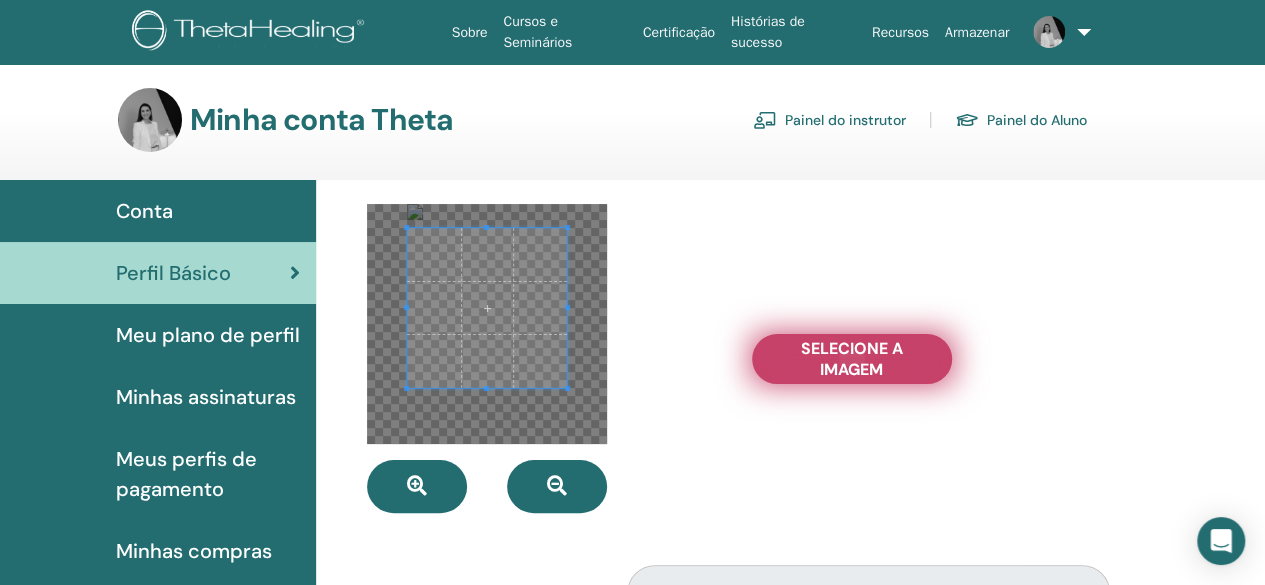 click on "Selecione a imagem" at bounding box center [852, 359] 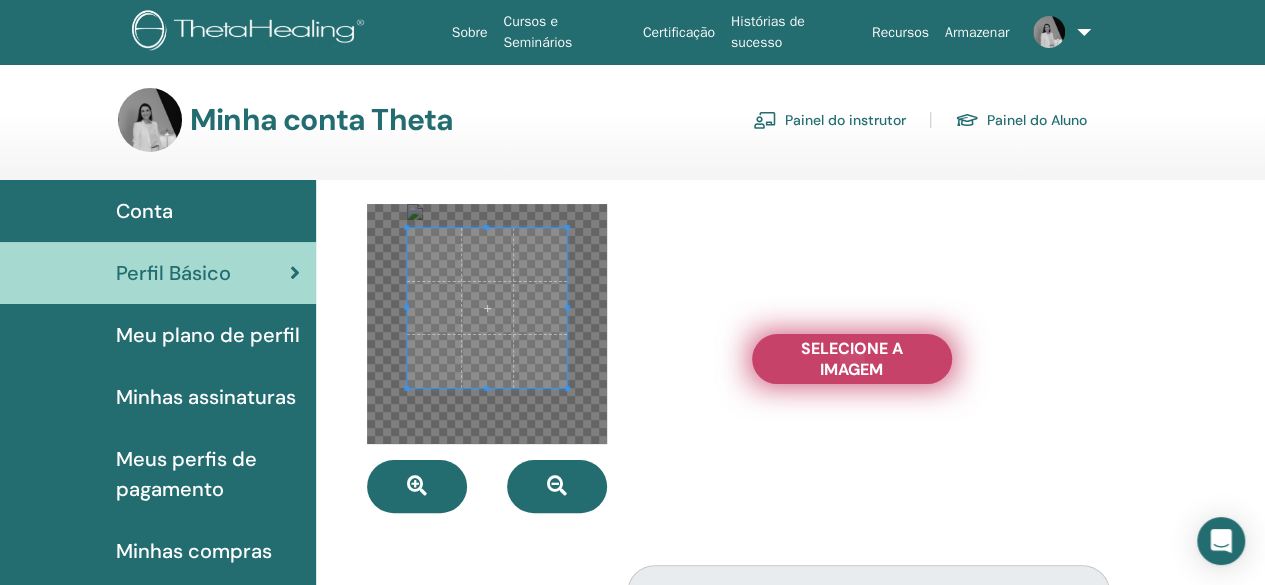 type on "**********" 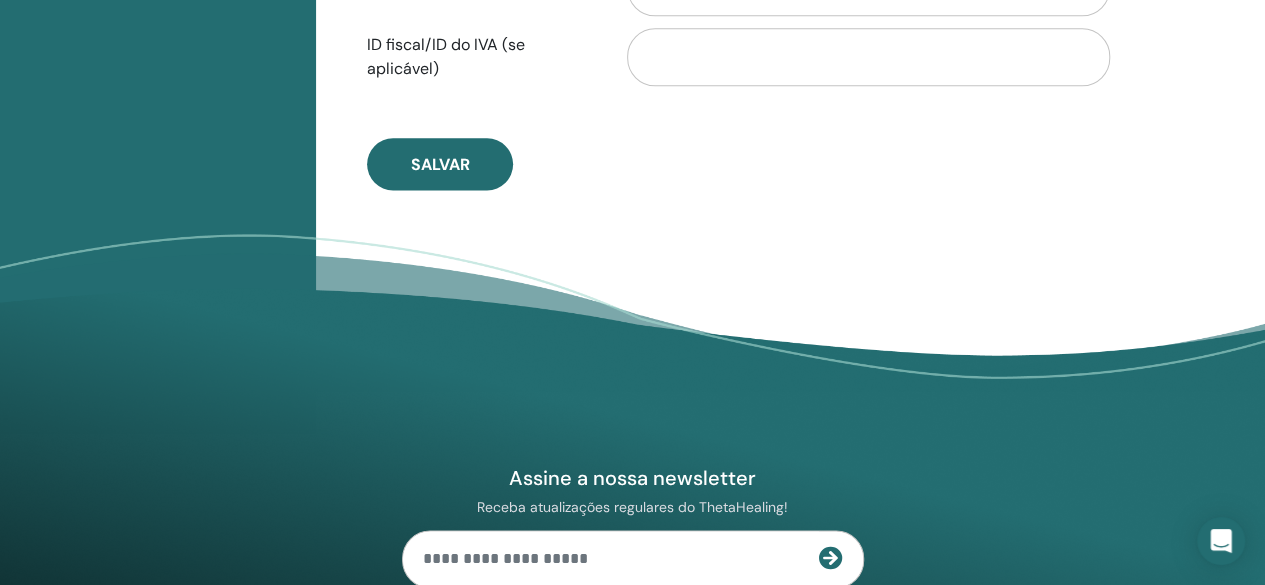 scroll, scrollTop: 1242, scrollLeft: 0, axis: vertical 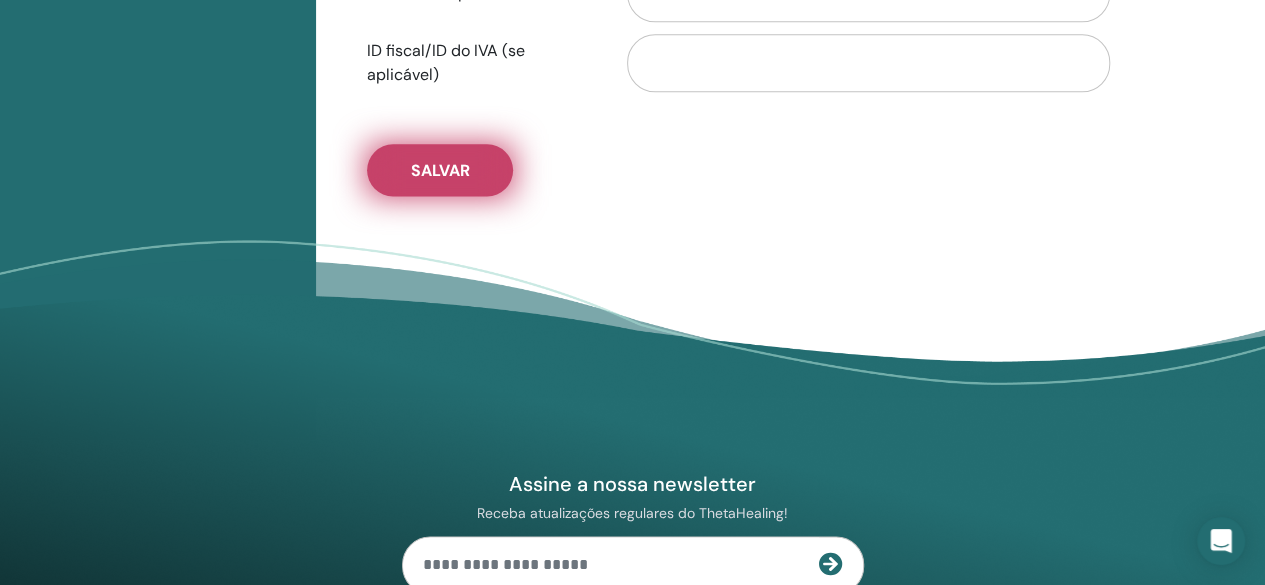 click on "Salvar" at bounding box center (440, 170) 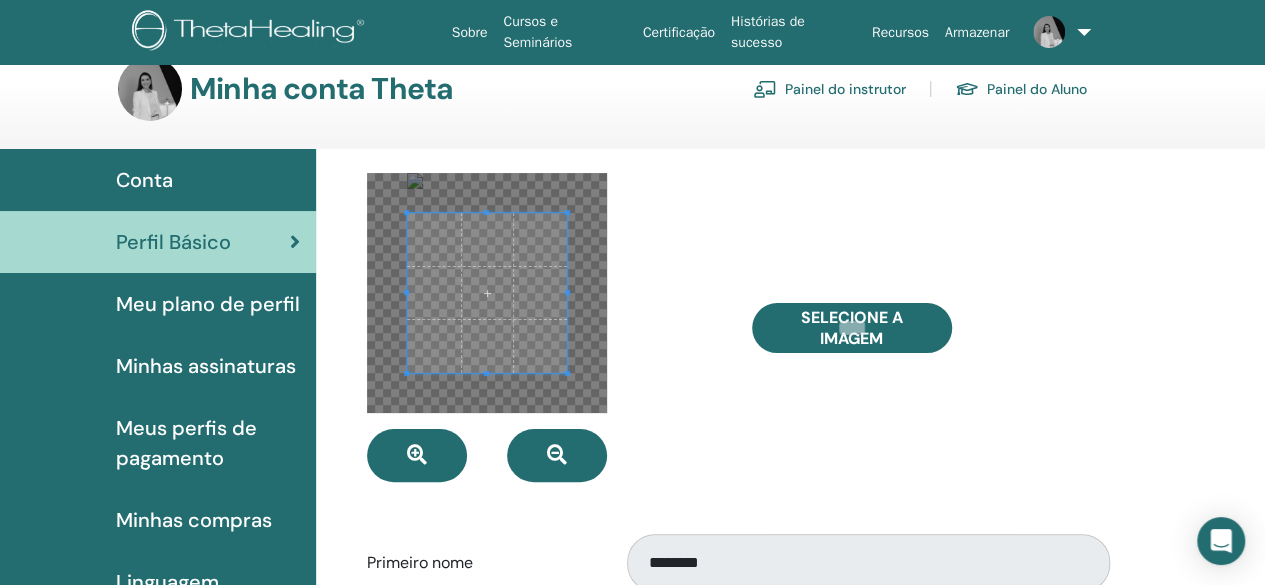 scroll, scrollTop: 0, scrollLeft: 0, axis: both 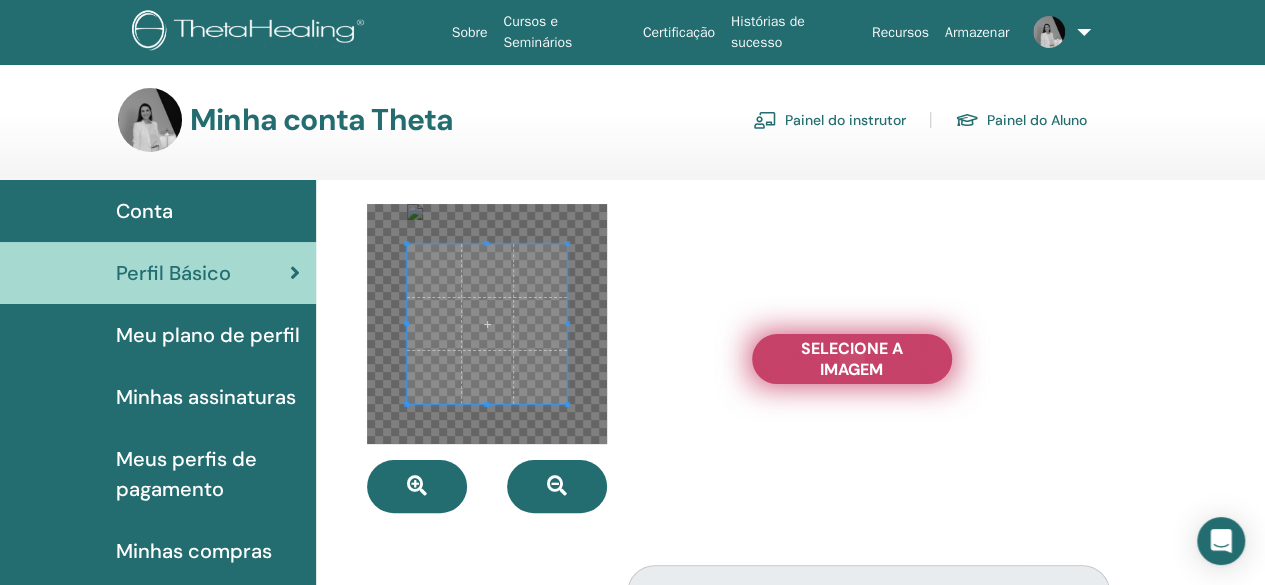 click on "Selecione a imagem" at bounding box center [852, 359] 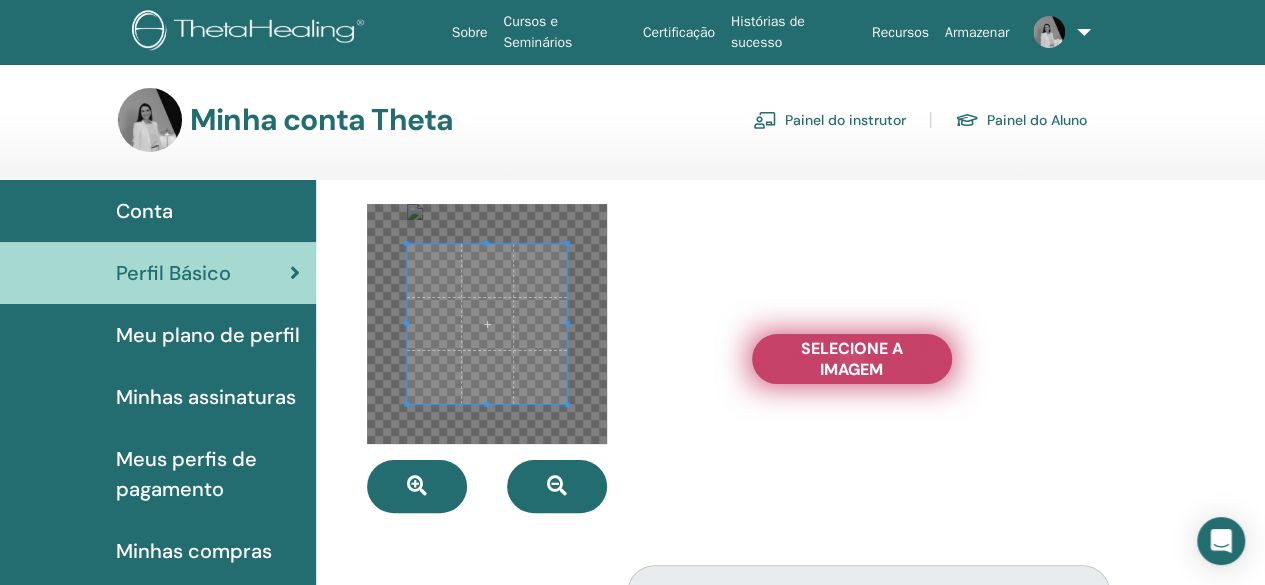 type on "**********" 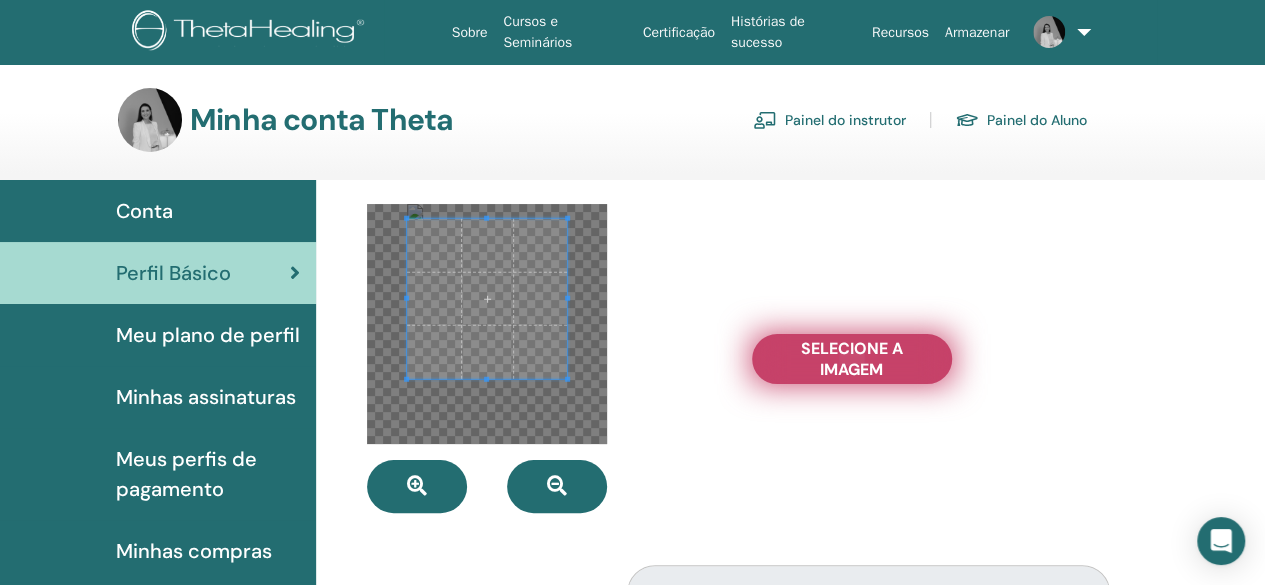 click at bounding box center [487, 299] 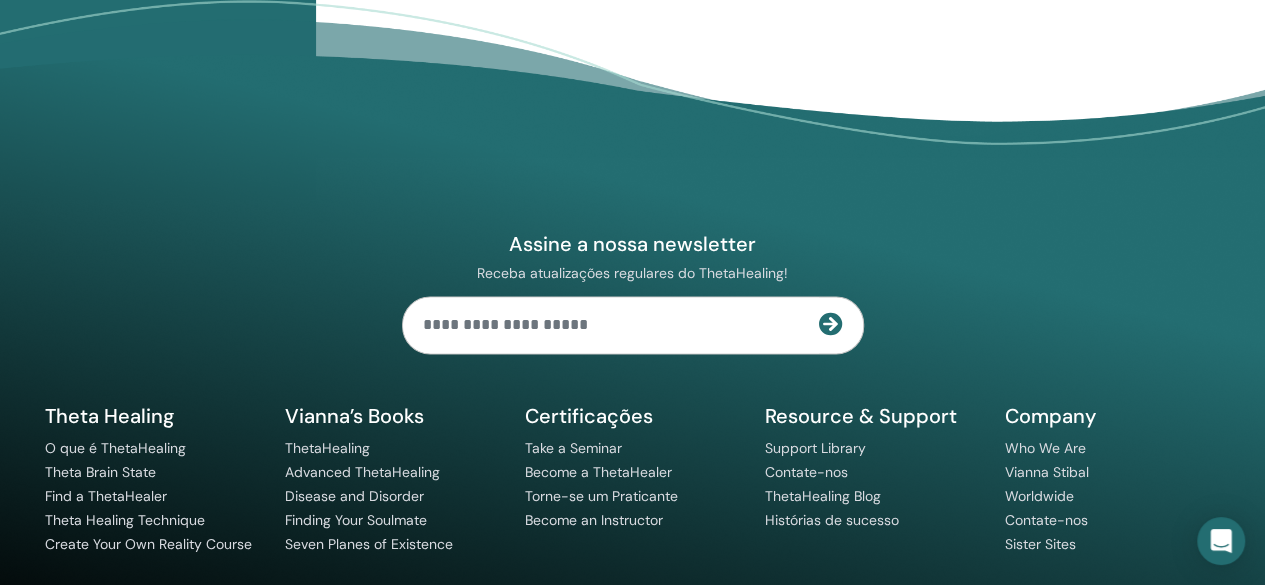 scroll, scrollTop: 1471, scrollLeft: 0, axis: vertical 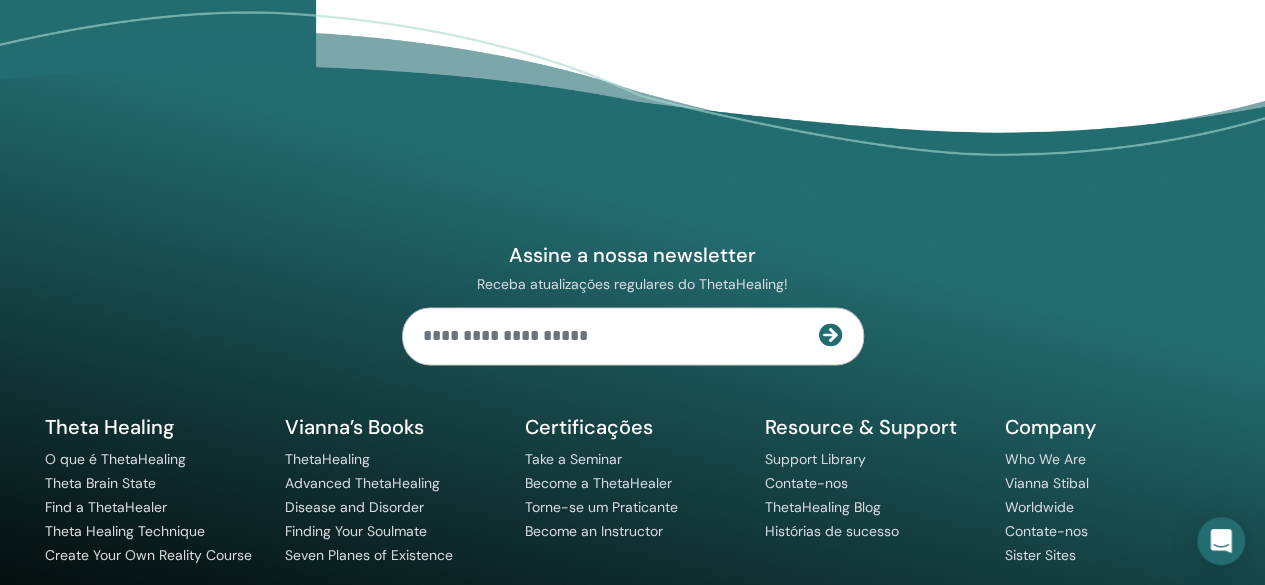 click on "Assine a nossa newsletter
Receba atualizações regulares do ThetaHealing!
Theta Healing
O que é ThetaHealing" at bounding box center (632, 342) 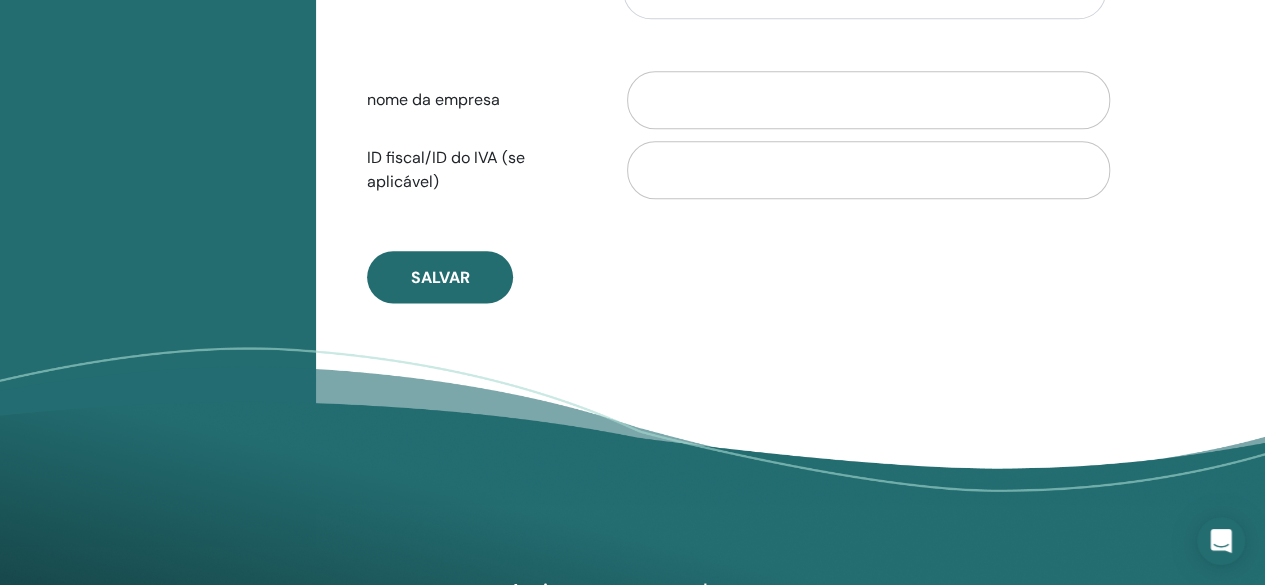 scroll, scrollTop: 1119, scrollLeft: 0, axis: vertical 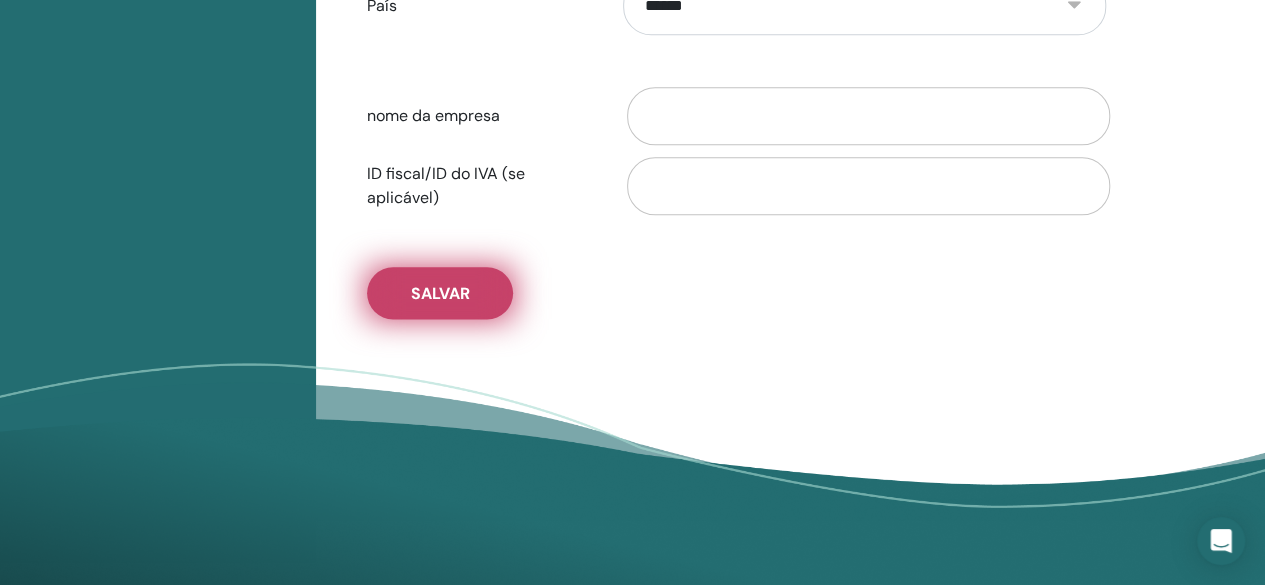 click on "Salvar" at bounding box center (440, 293) 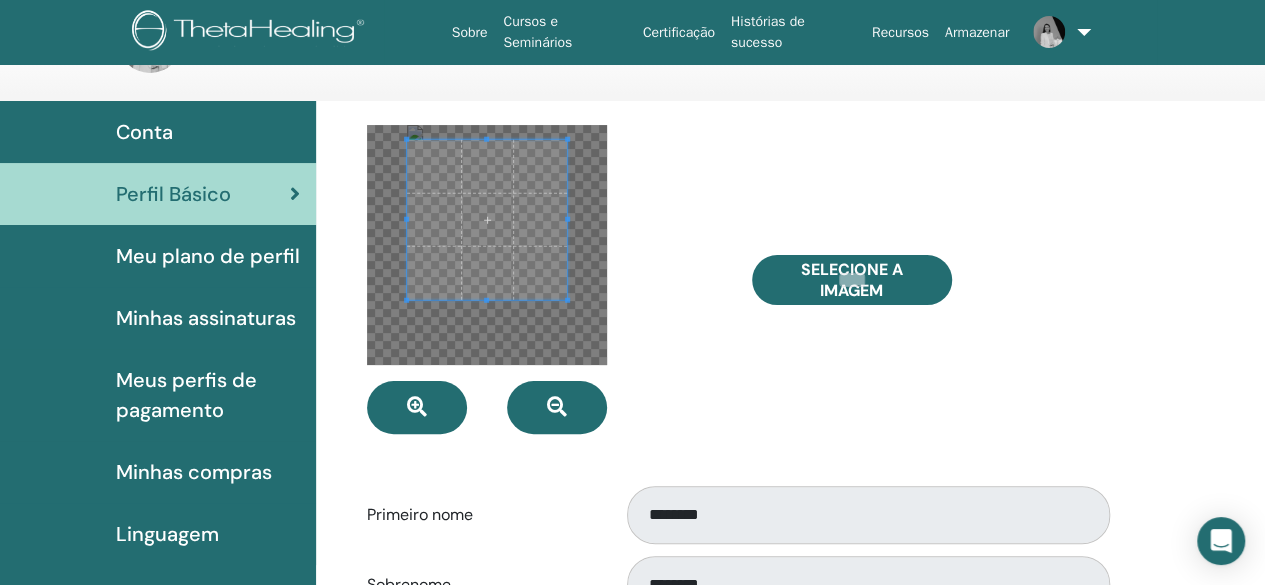 scroll, scrollTop: 0, scrollLeft: 0, axis: both 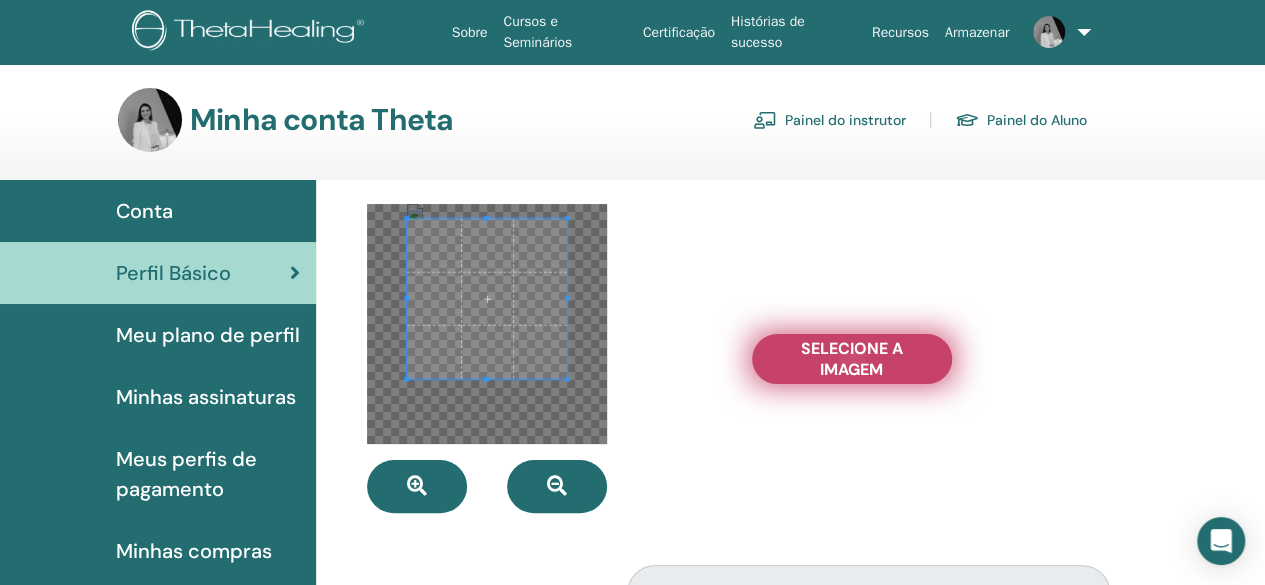 click on "Selecione a imagem" at bounding box center (852, 359) 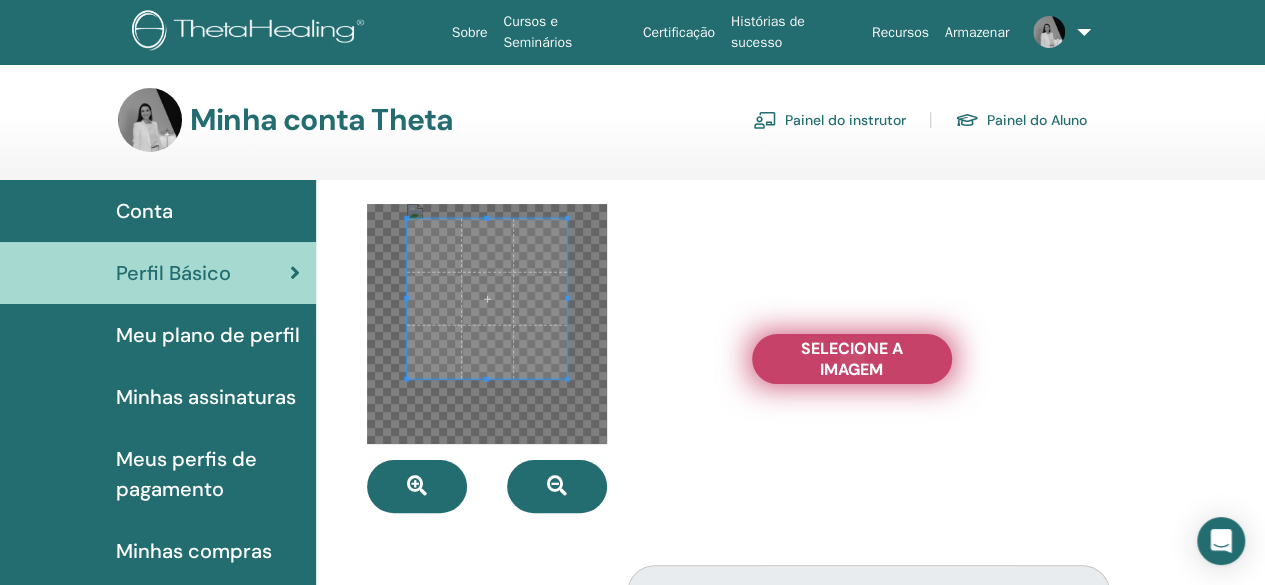 type on "**********" 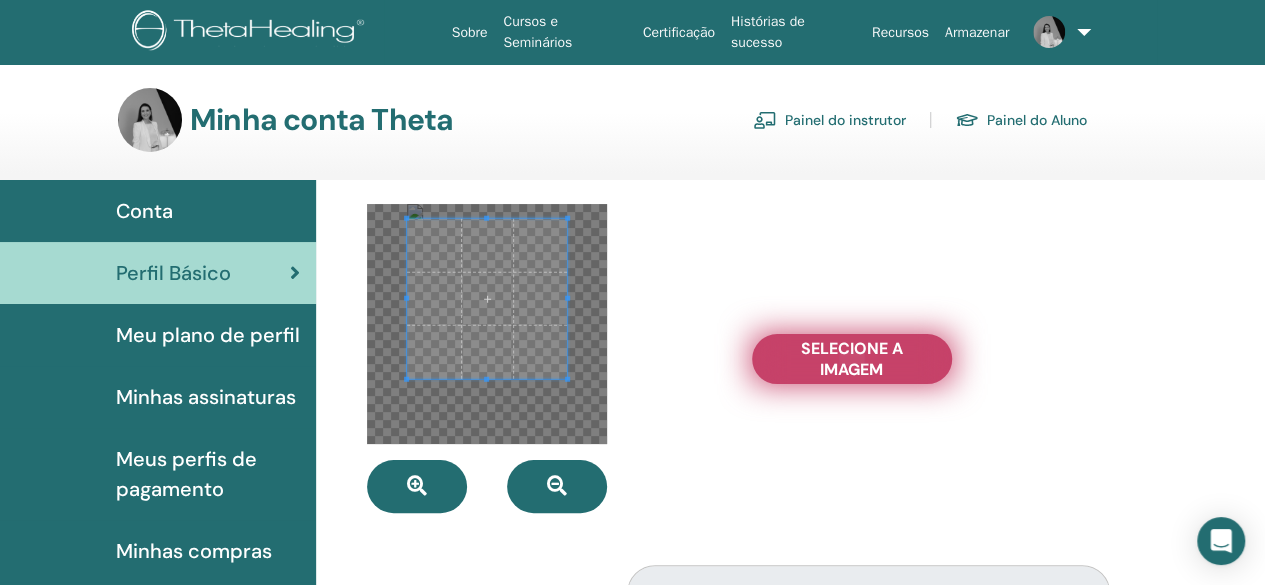 type 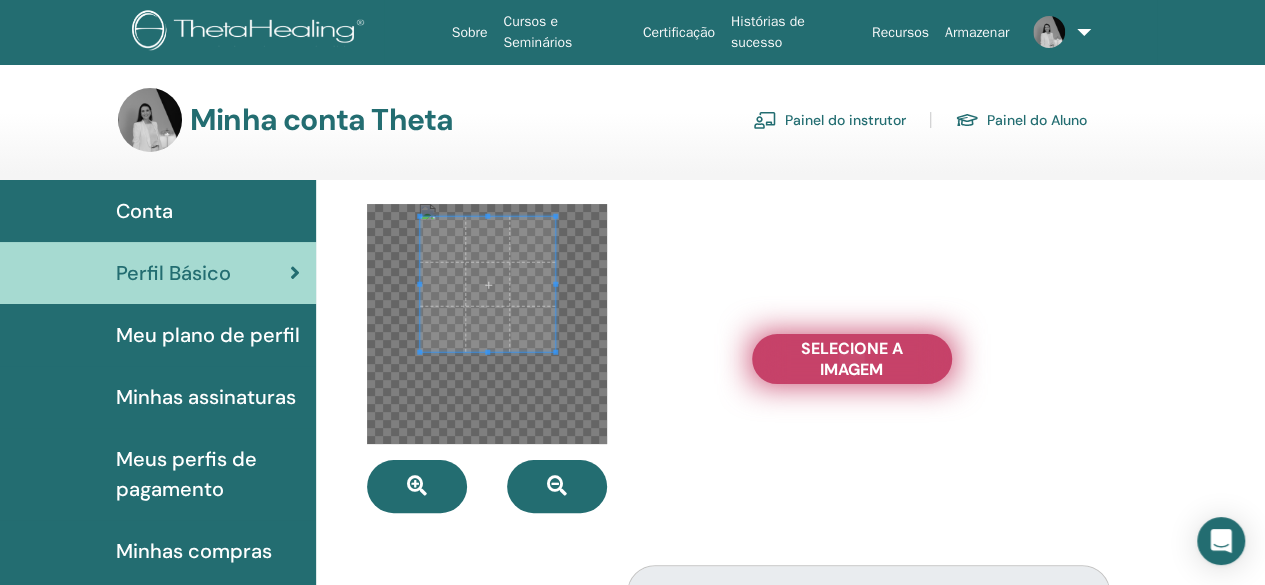 click at bounding box center (487, 284) 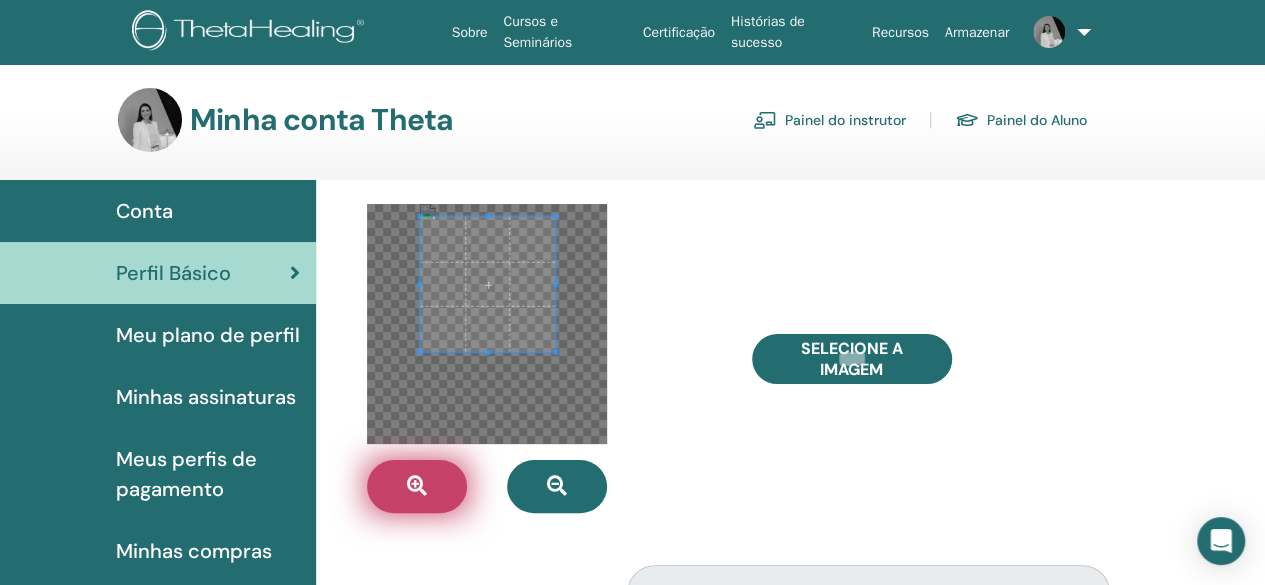 click at bounding box center (417, 486) 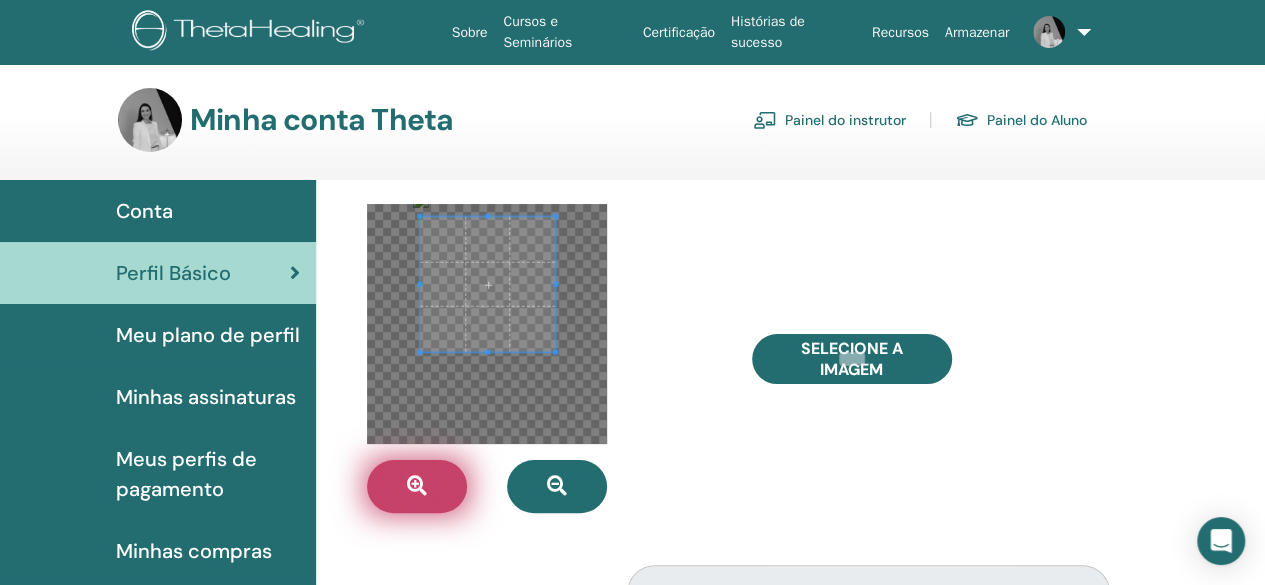 click at bounding box center (417, 486) 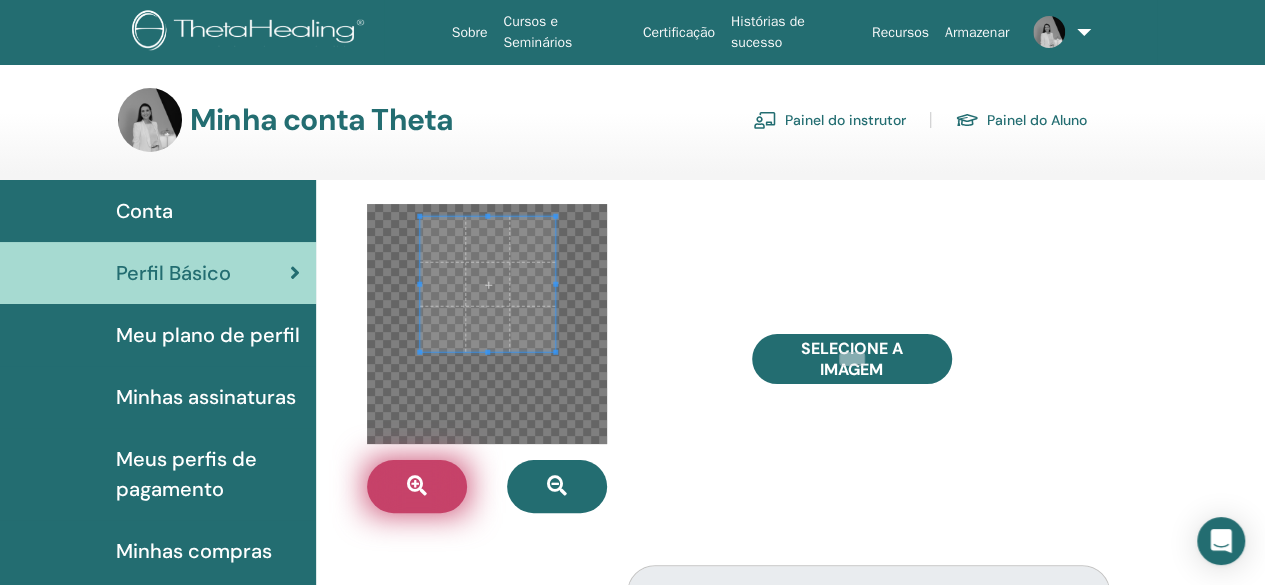 click at bounding box center [417, 486] 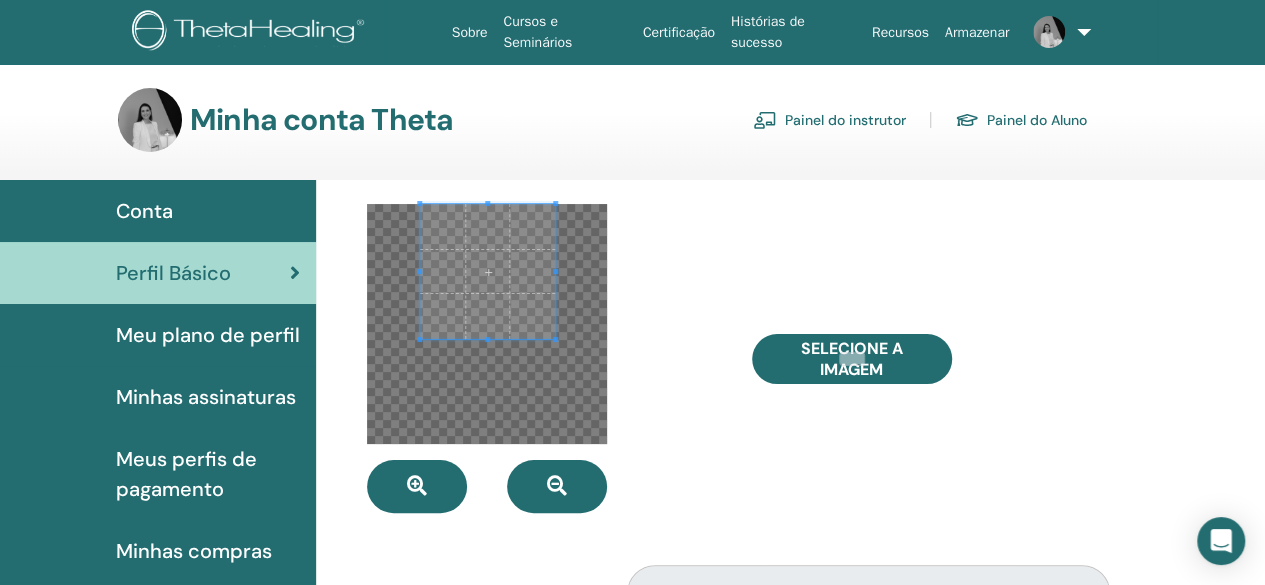 click at bounding box center [487, 271] 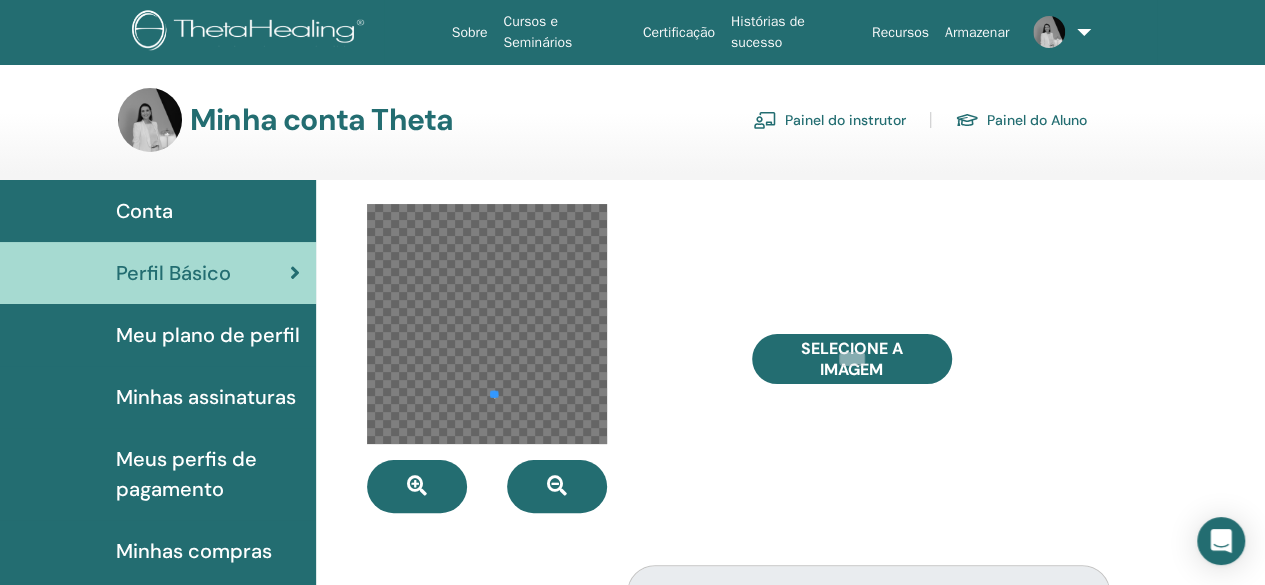 click at bounding box center [487, 324] 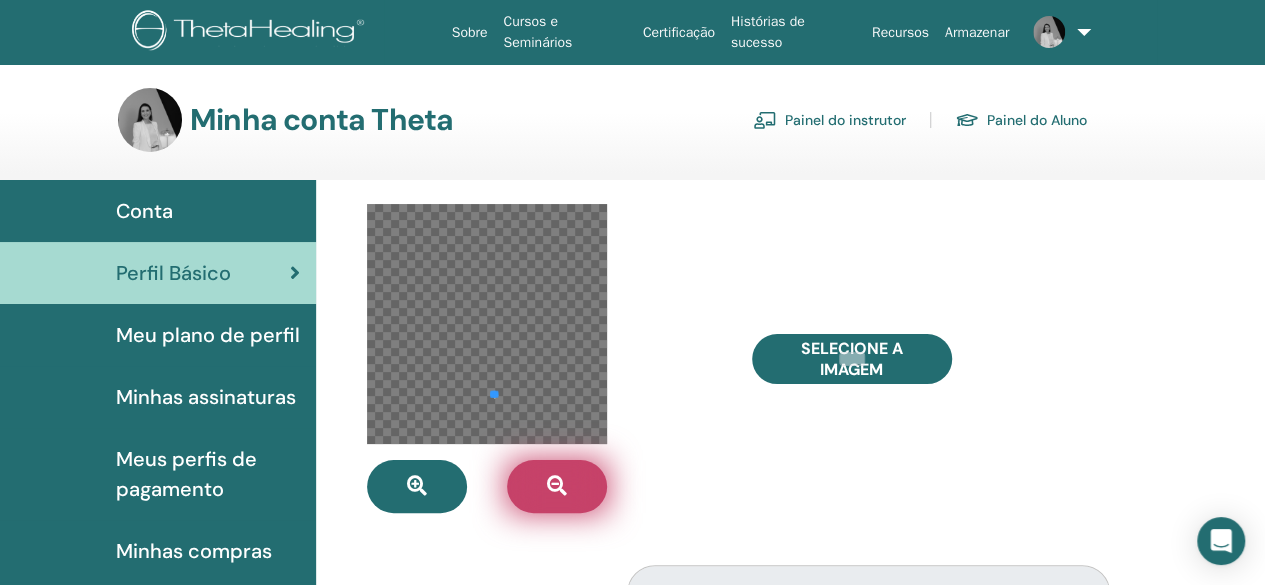 click at bounding box center (557, 486) 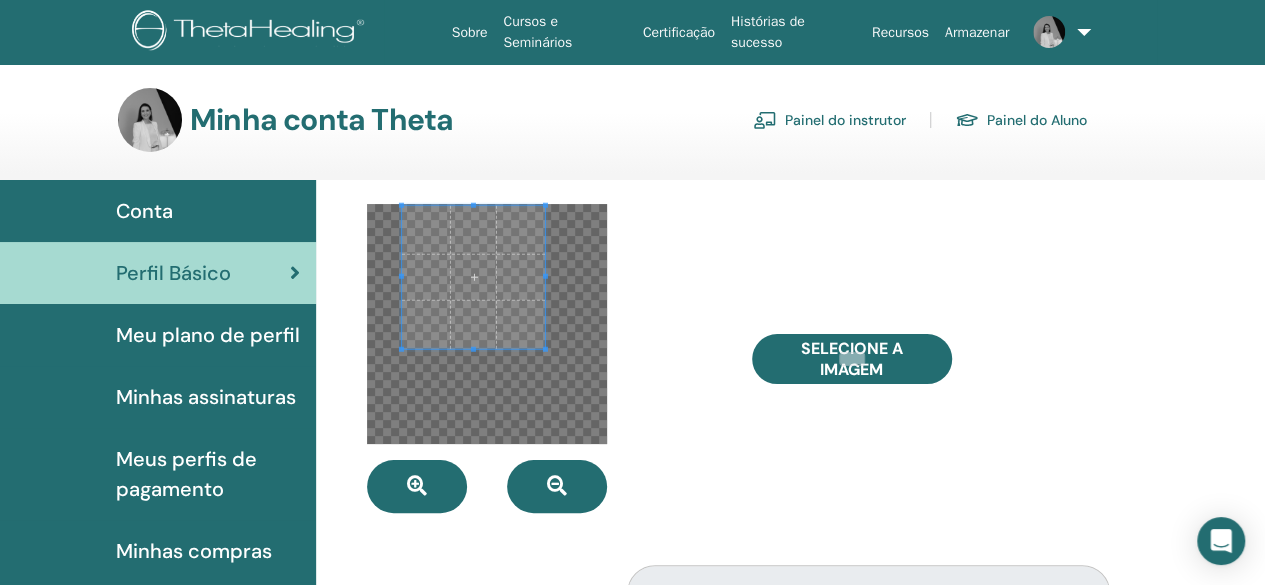 click at bounding box center (487, 324) 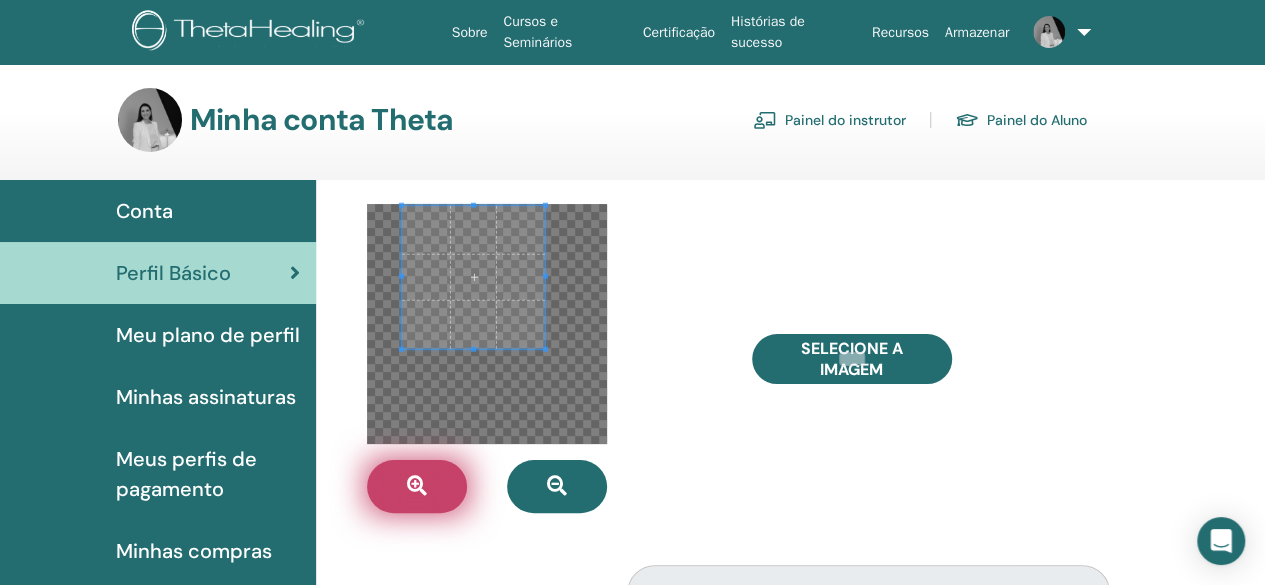 click at bounding box center [417, 486] 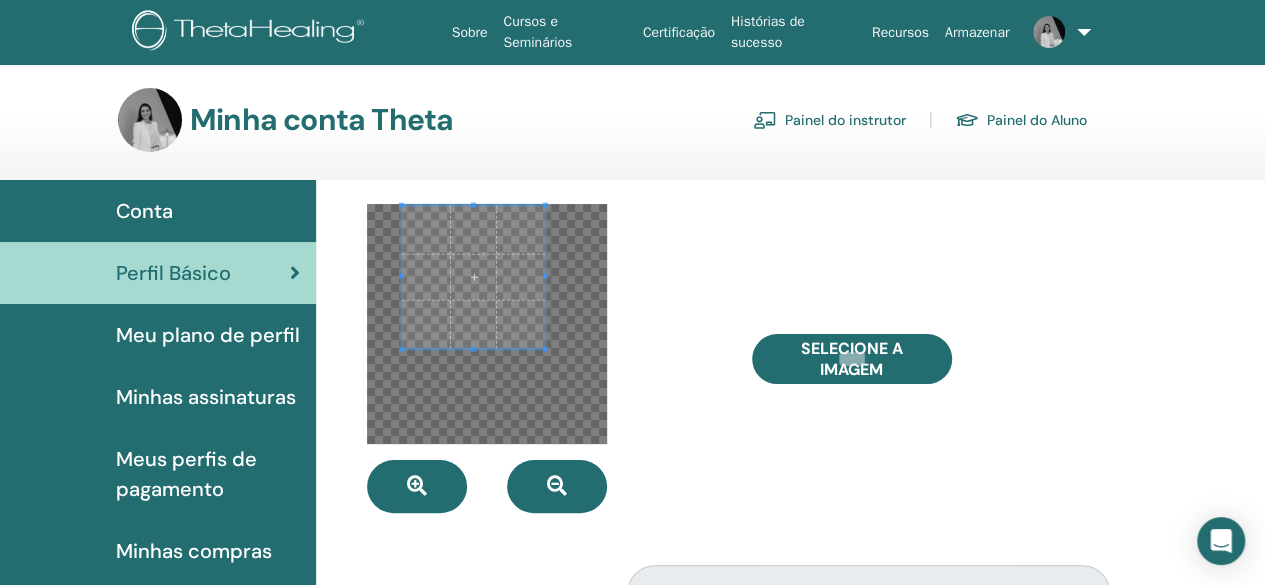 click at bounding box center (487, 324) 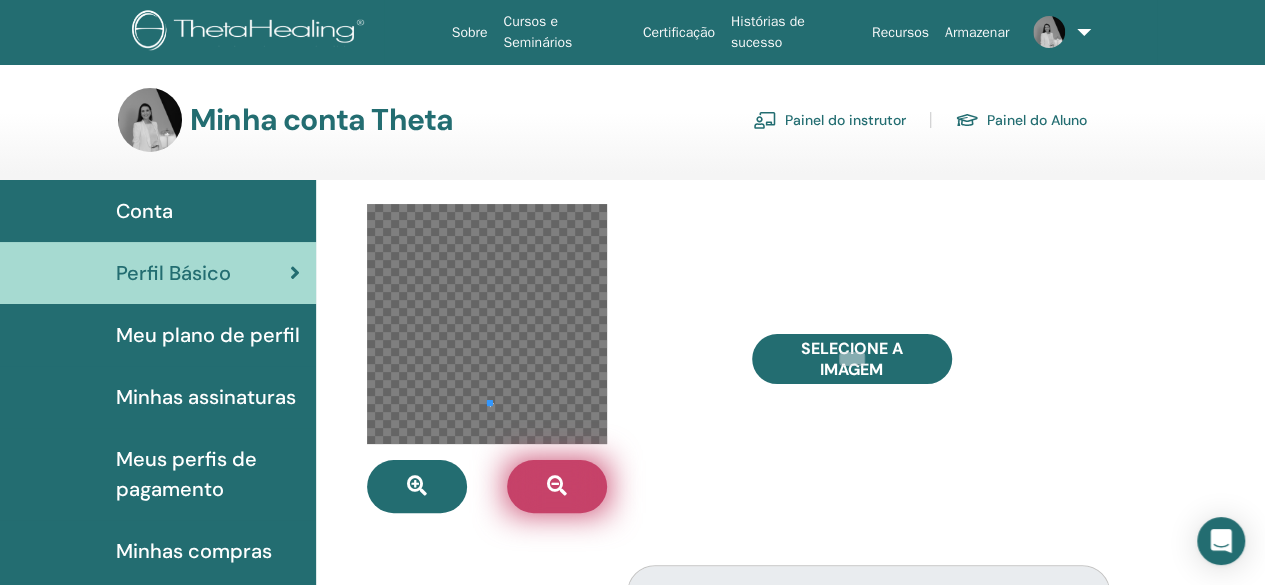 click at bounding box center [557, 486] 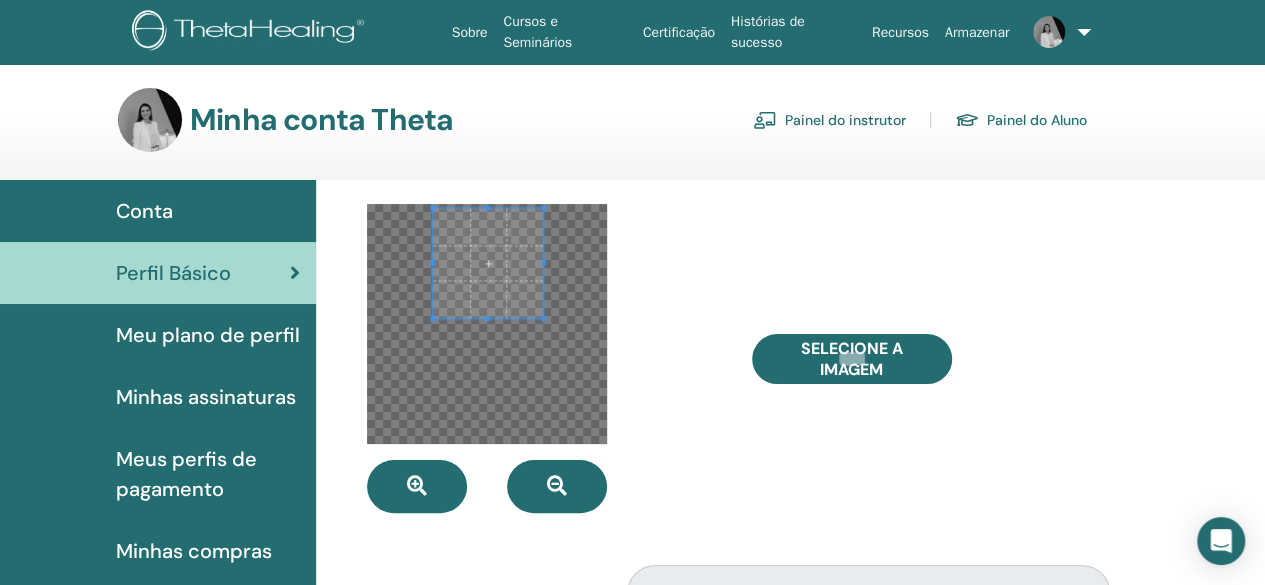 click at bounding box center (487, 324) 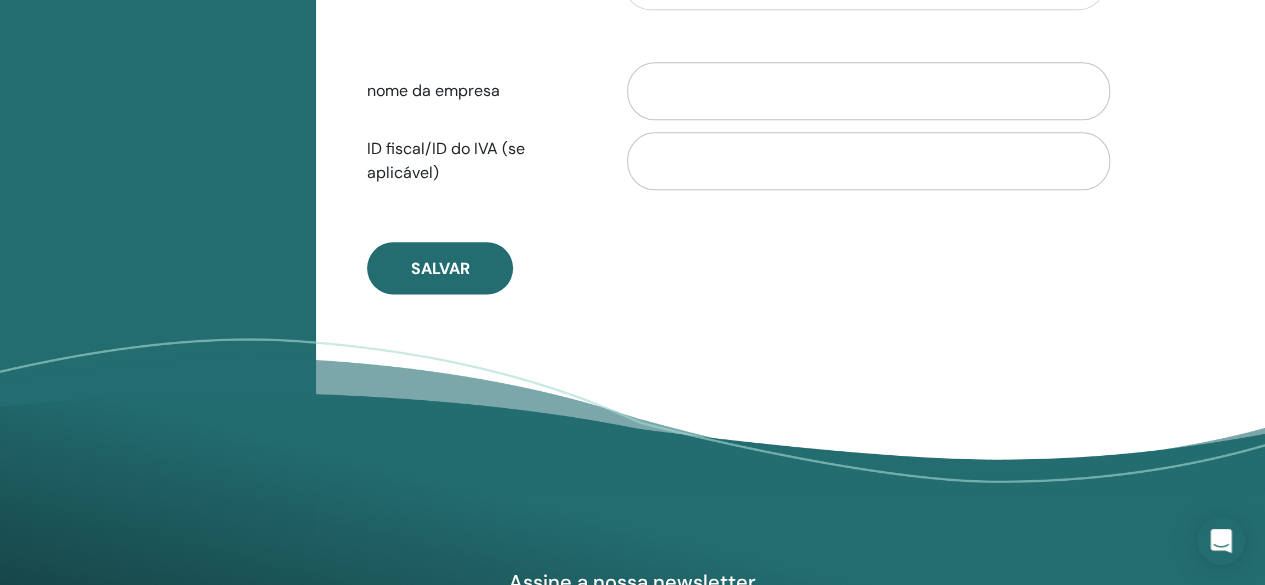 scroll, scrollTop: 1144, scrollLeft: 0, axis: vertical 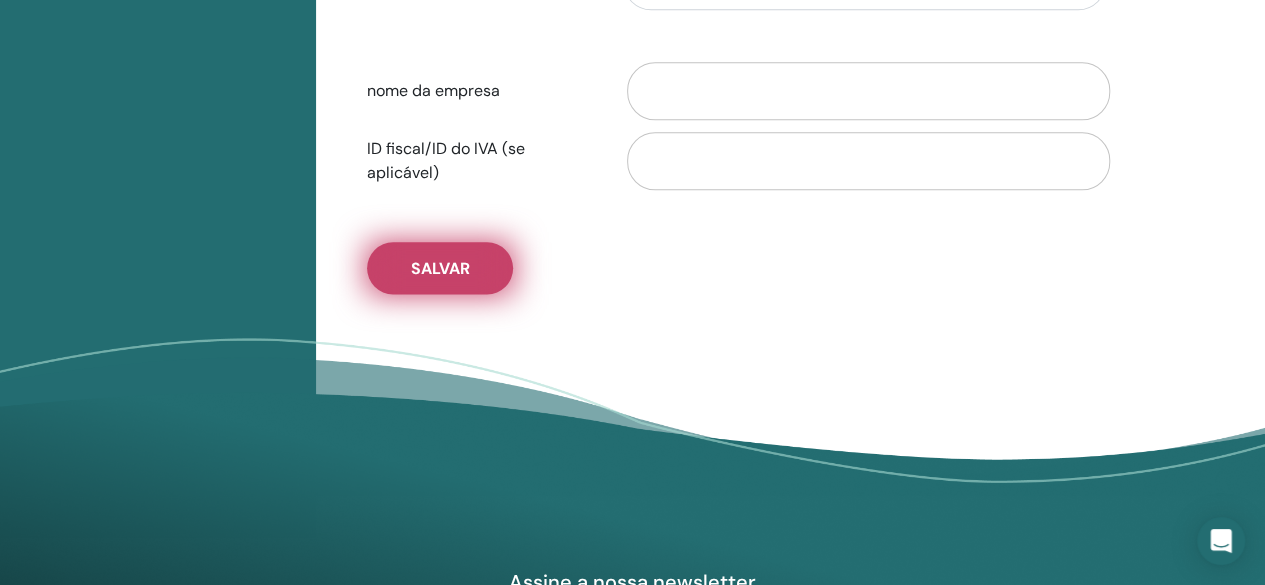 click on "Salvar" at bounding box center [440, 268] 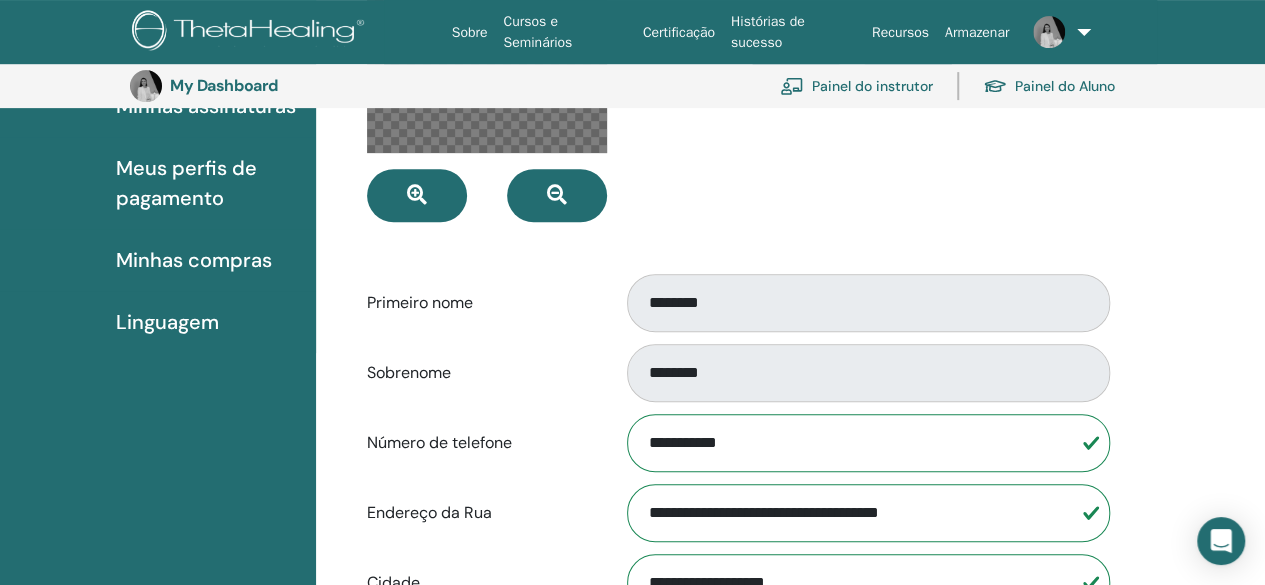 scroll, scrollTop: 0, scrollLeft: 0, axis: both 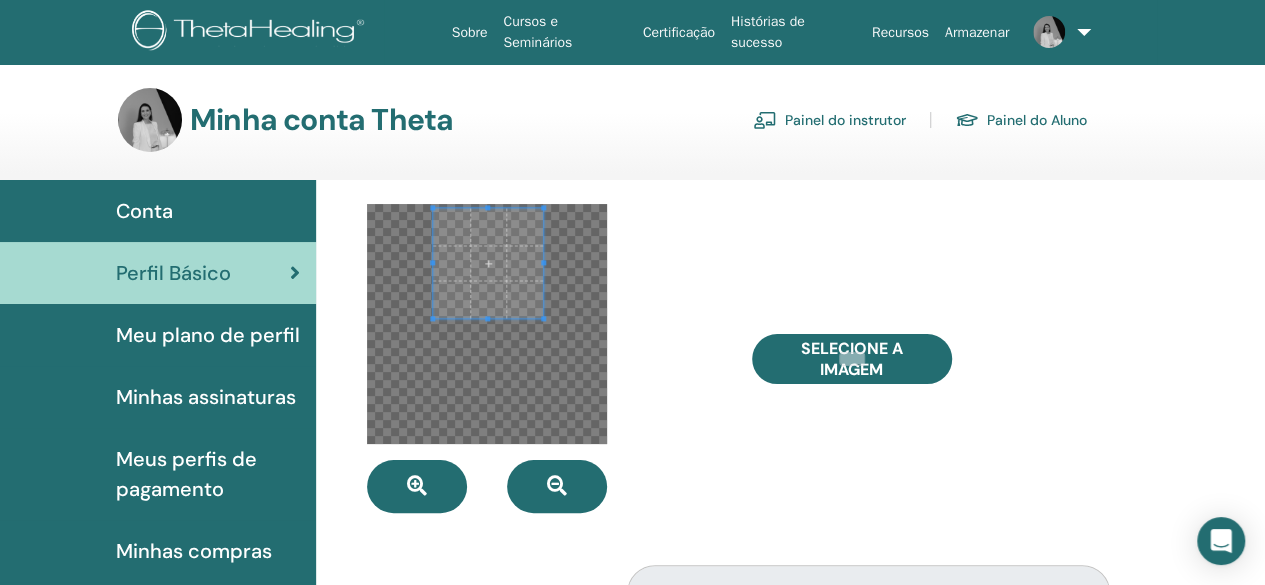 click on "Conta" at bounding box center [144, 211] 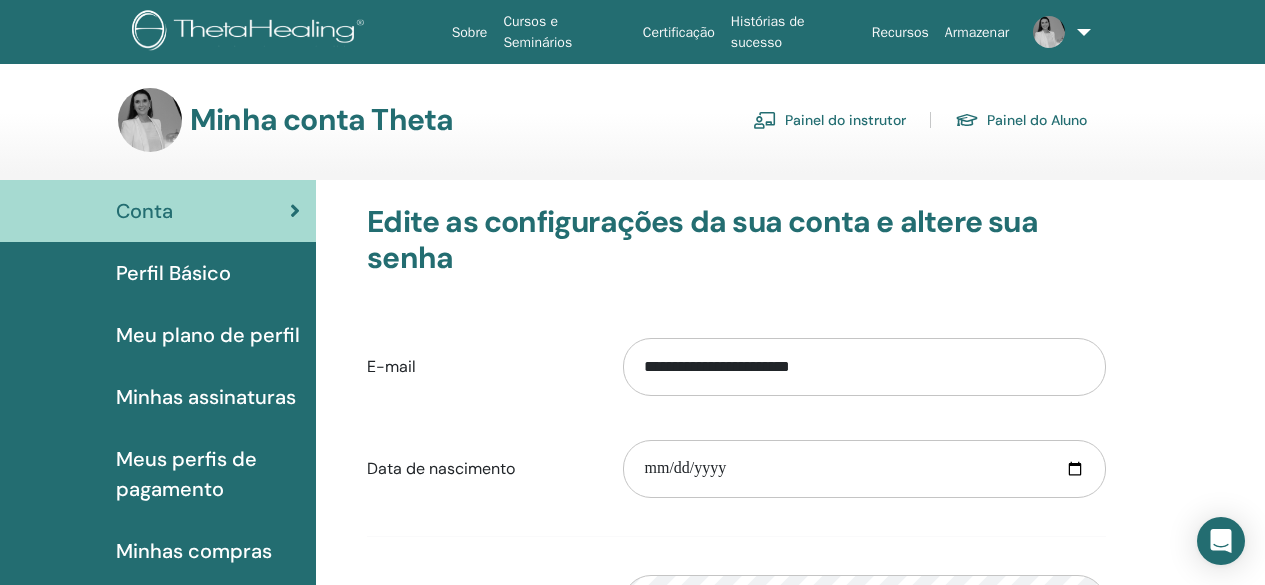 scroll, scrollTop: 0, scrollLeft: 0, axis: both 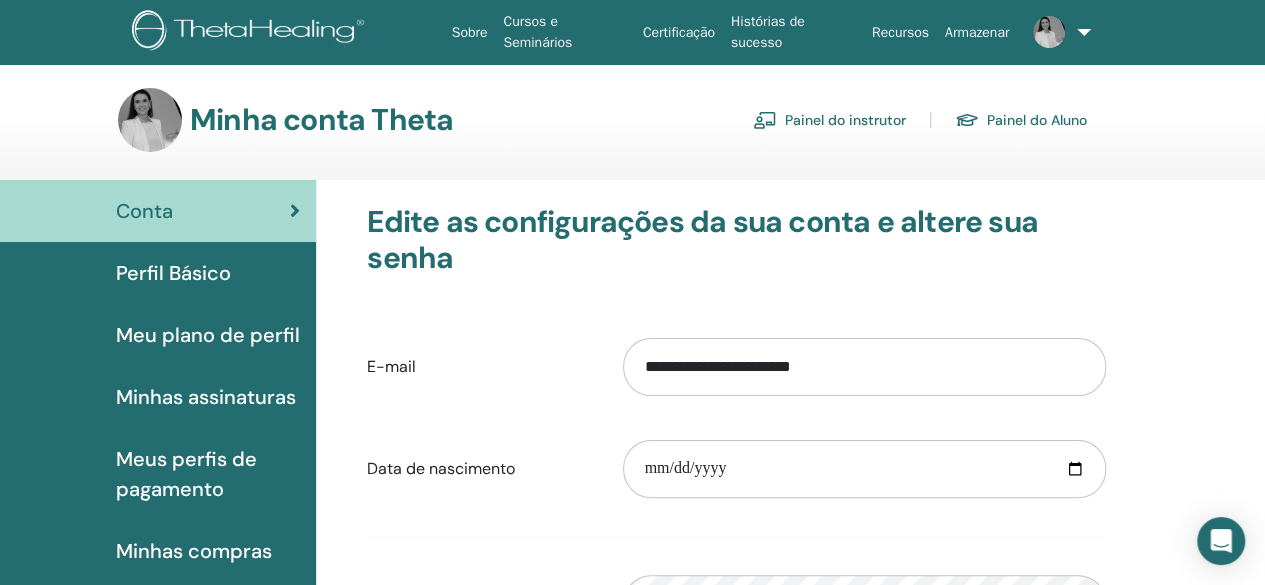 click on "Painel do instrutor" at bounding box center (829, 120) 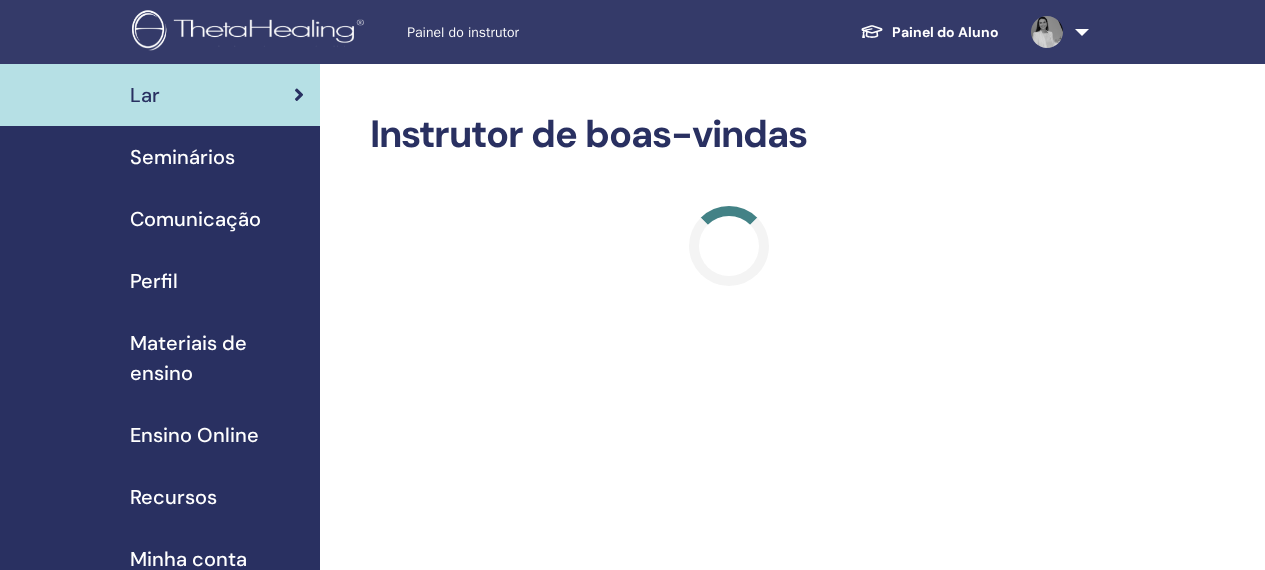 scroll, scrollTop: 0, scrollLeft: 0, axis: both 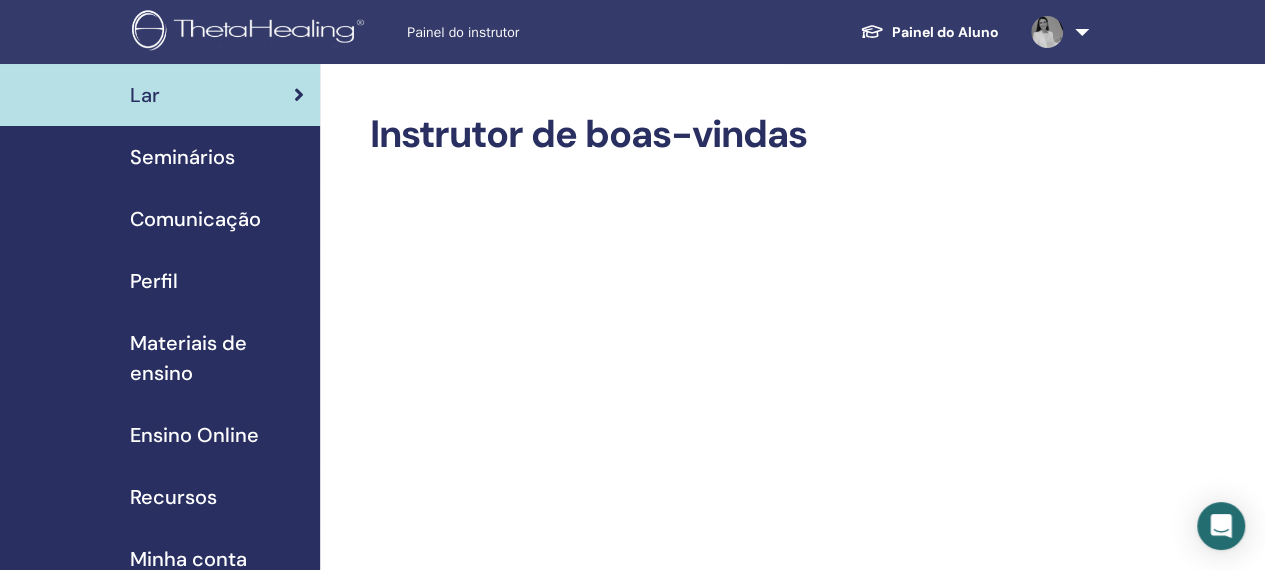 click on "Seminários" at bounding box center (182, 157) 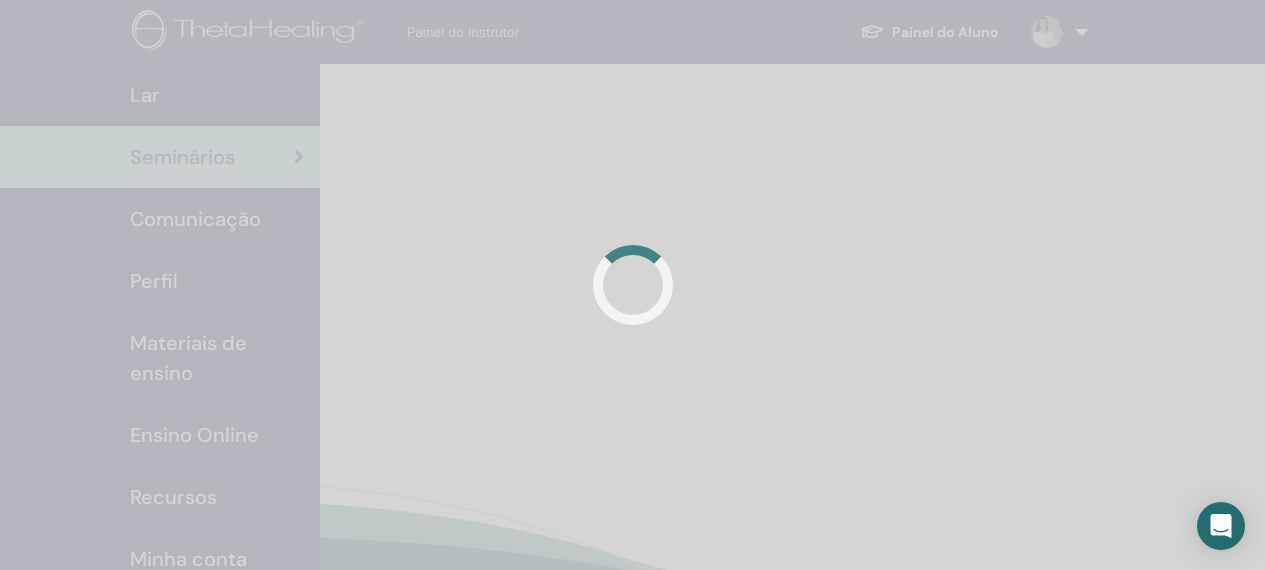 scroll, scrollTop: 0, scrollLeft: 0, axis: both 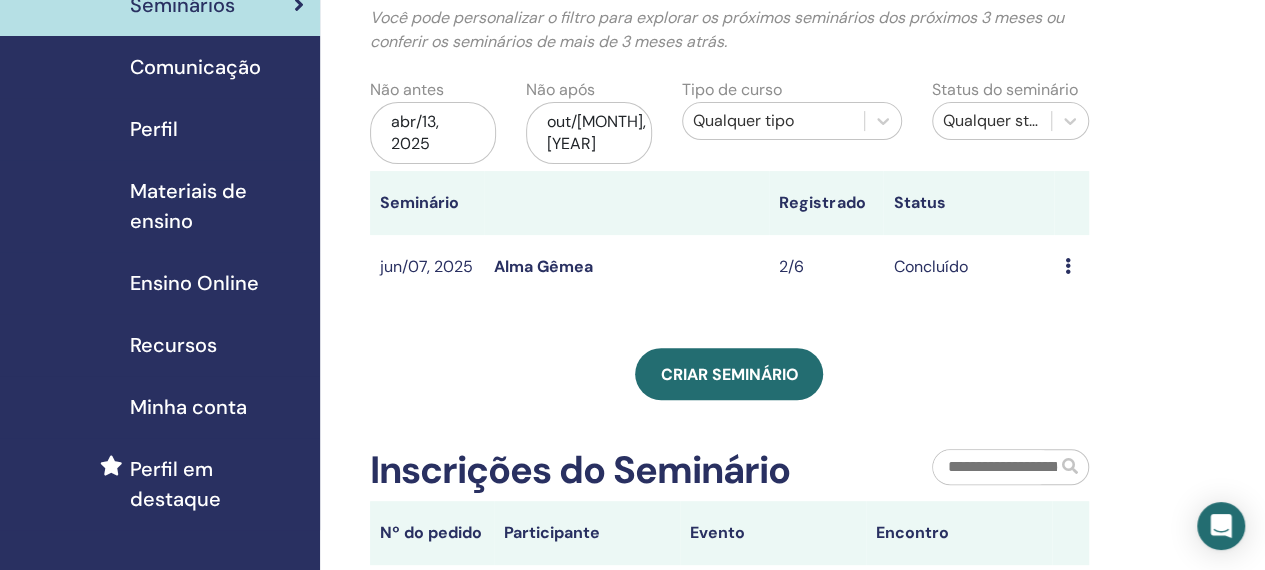 click on "Ensino Online" at bounding box center (194, 283) 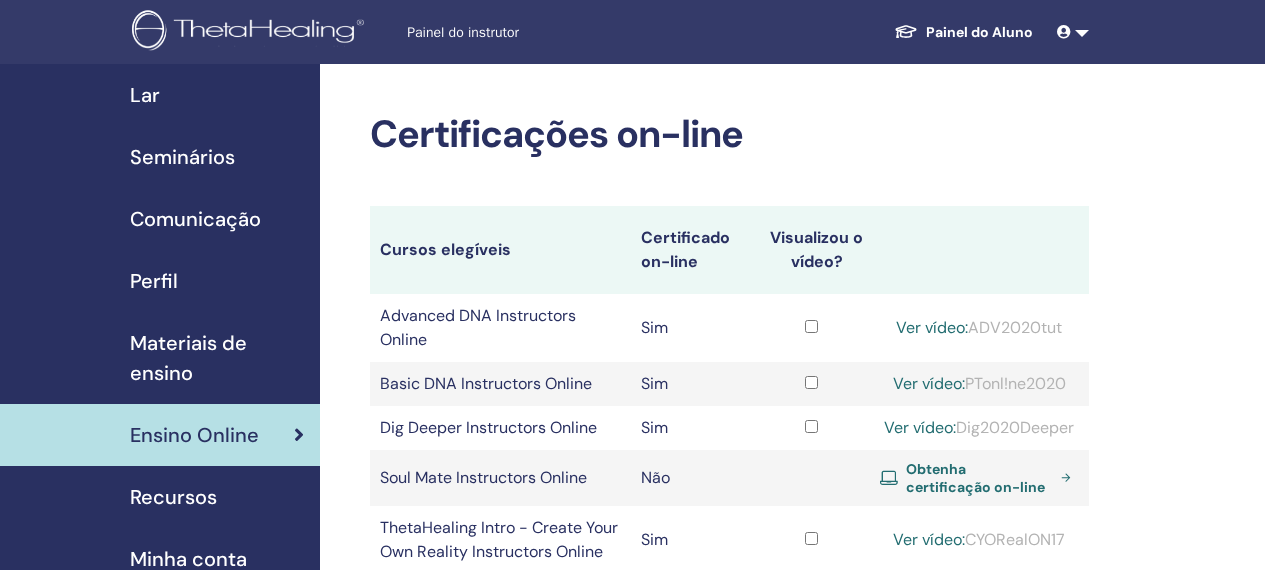 scroll, scrollTop: 0, scrollLeft: 0, axis: both 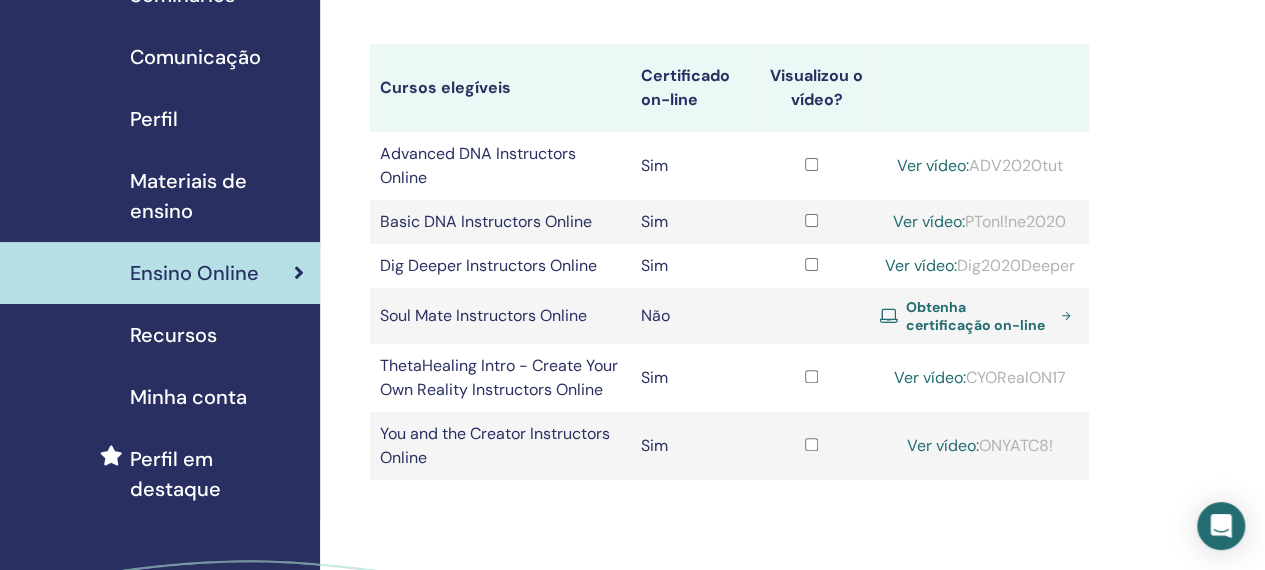 click on "Materiais de ensino" at bounding box center [217, 196] 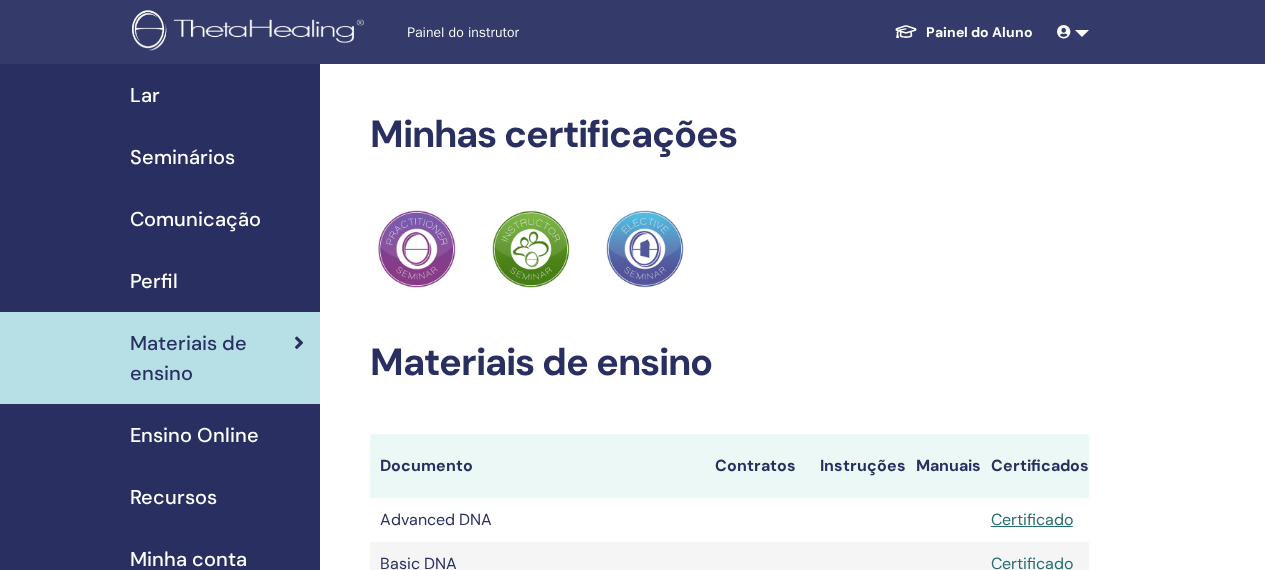 scroll, scrollTop: 0, scrollLeft: 0, axis: both 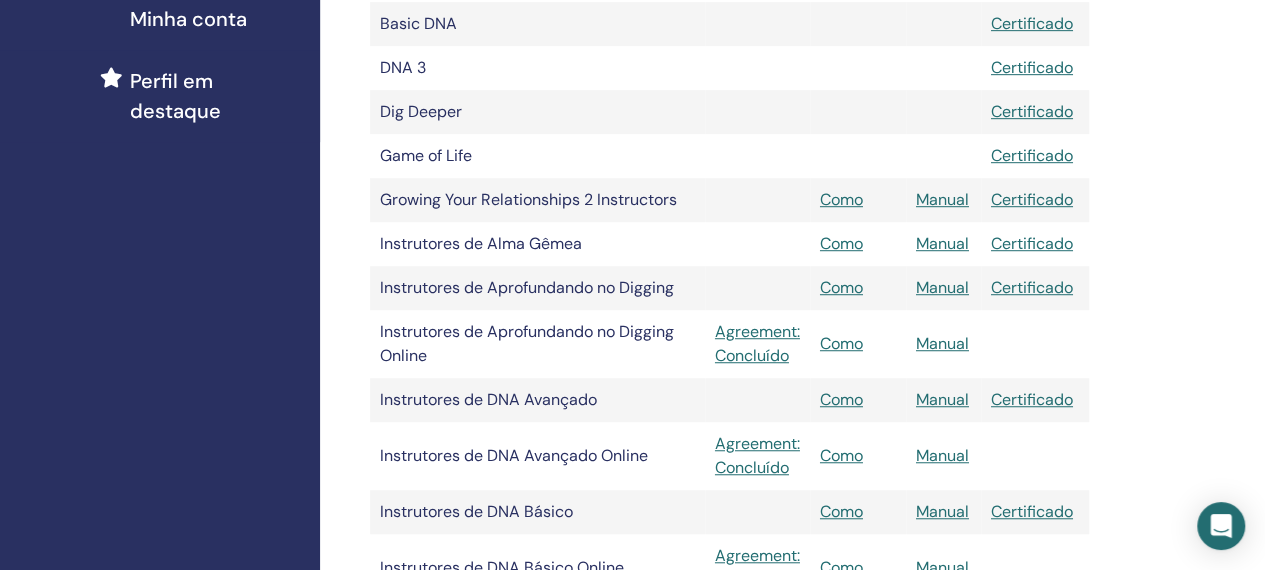 click on "Instrutores de Aprofundando no Digging" at bounding box center (537, 288) 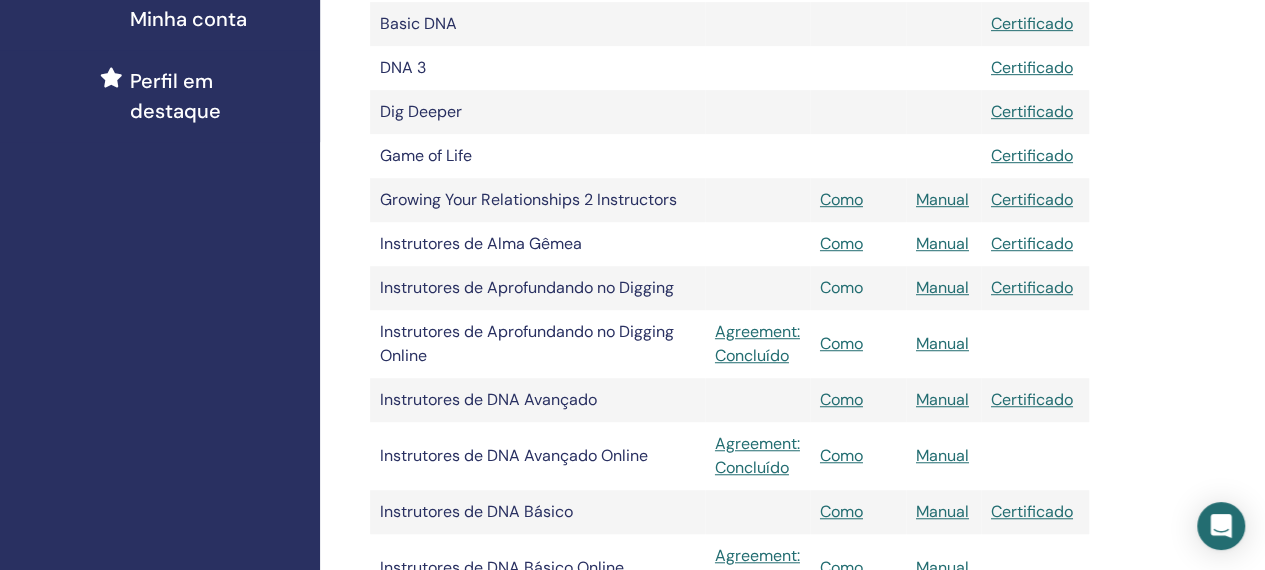 click on "Como" at bounding box center (841, 287) 